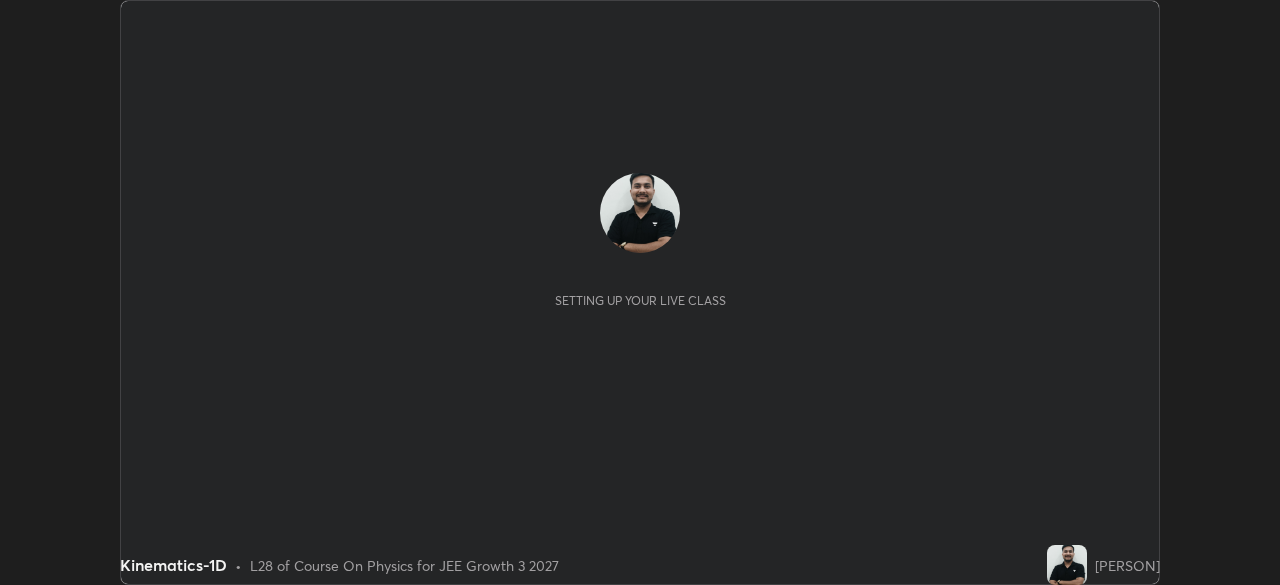 scroll, scrollTop: 0, scrollLeft: 0, axis: both 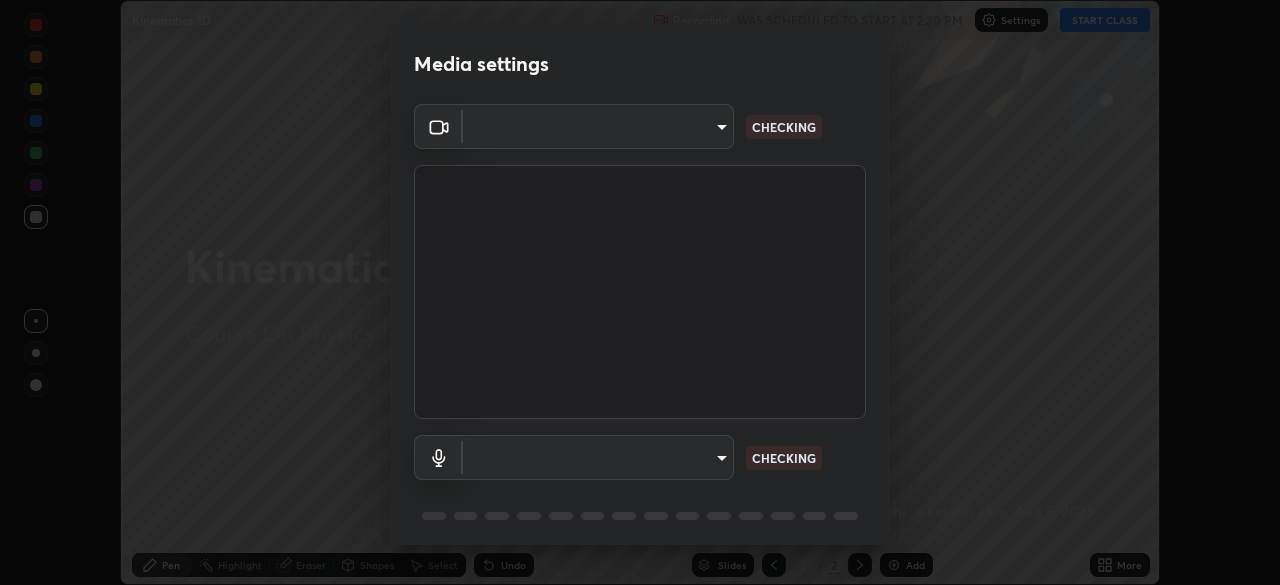type on "443a52c1fcb7883315f8fd5a1b2310fe1caf799e36d708bb439fd655faabec6d" 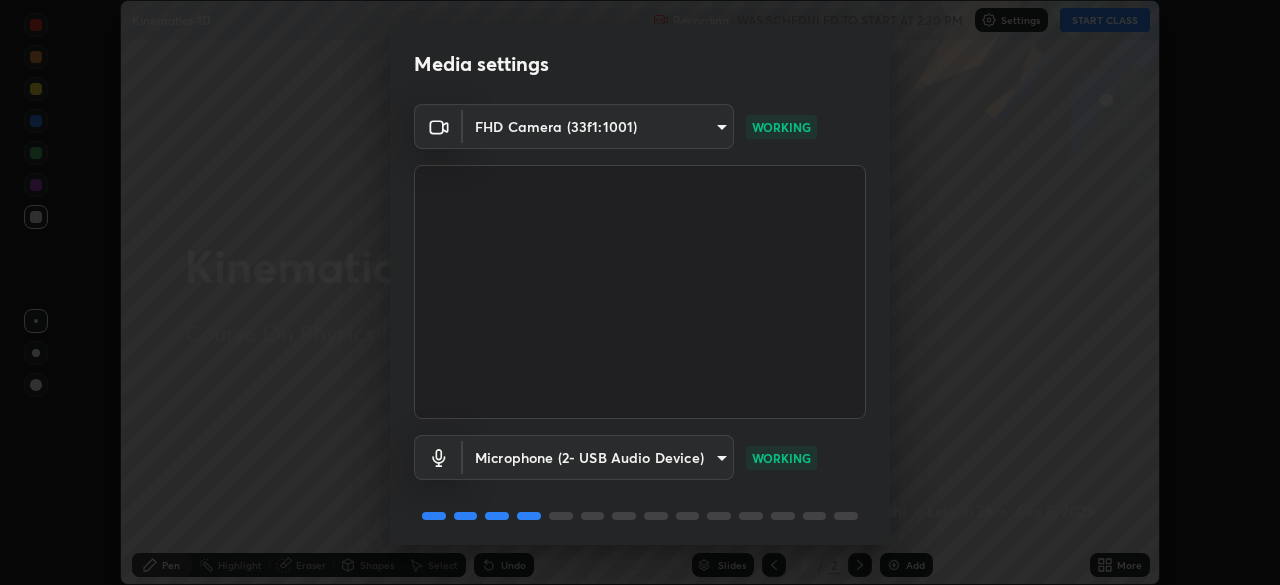 scroll, scrollTop: 71, scrollLeft: 0, axis: vertical 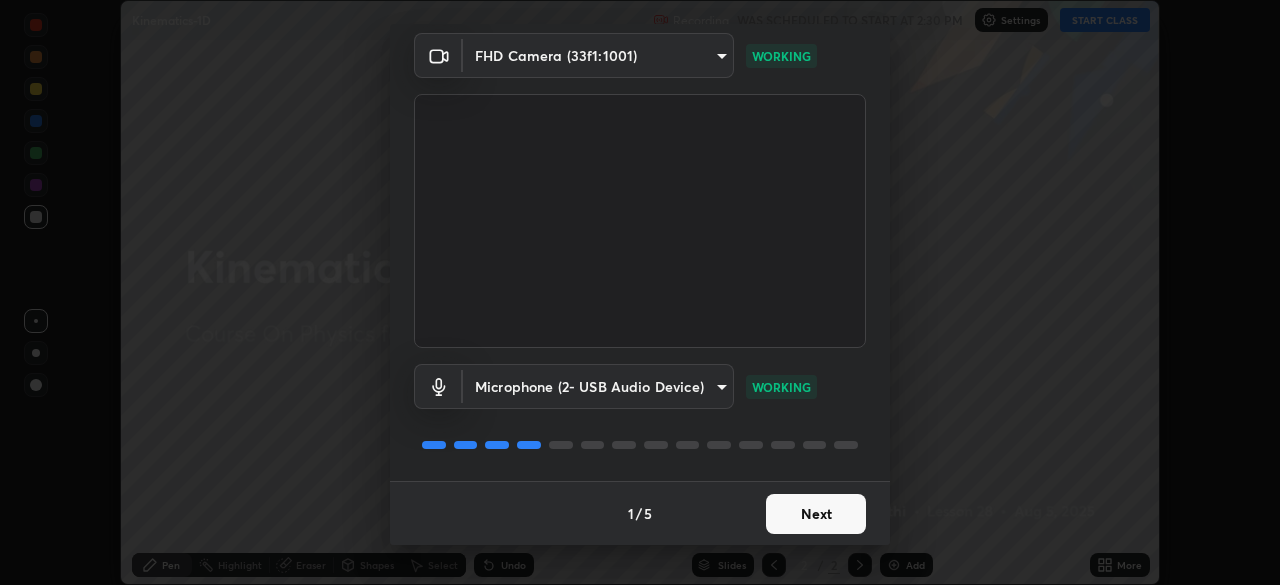 click on "Next" at bounding box center [816, 514] 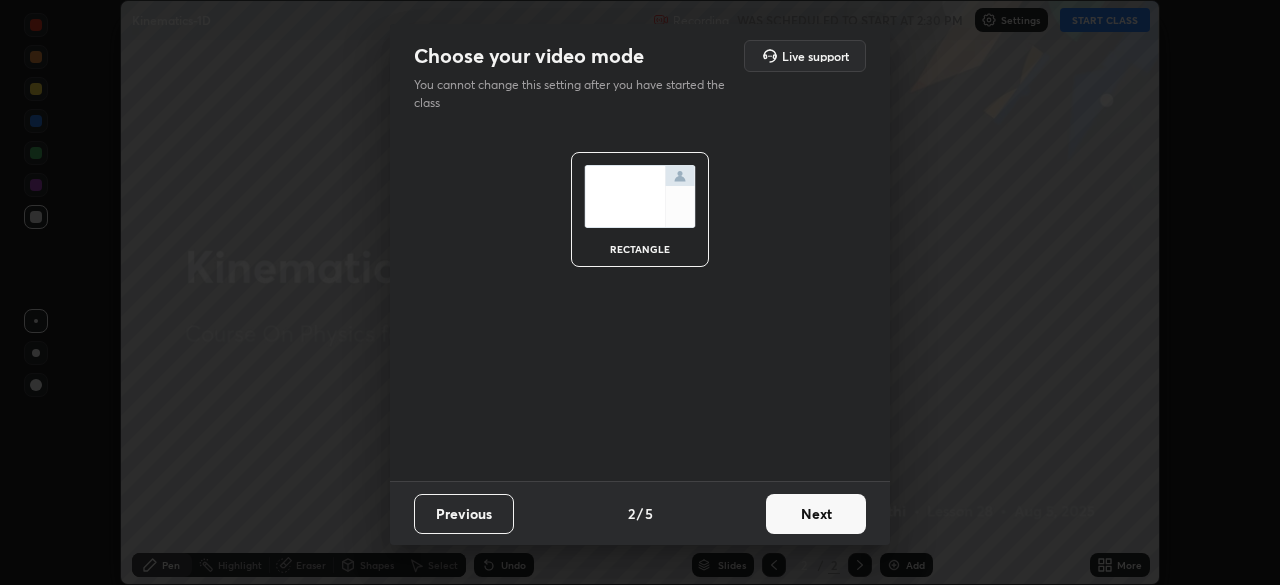 scroll, scrollTop: 0, scrollLeft: 0, axis: both 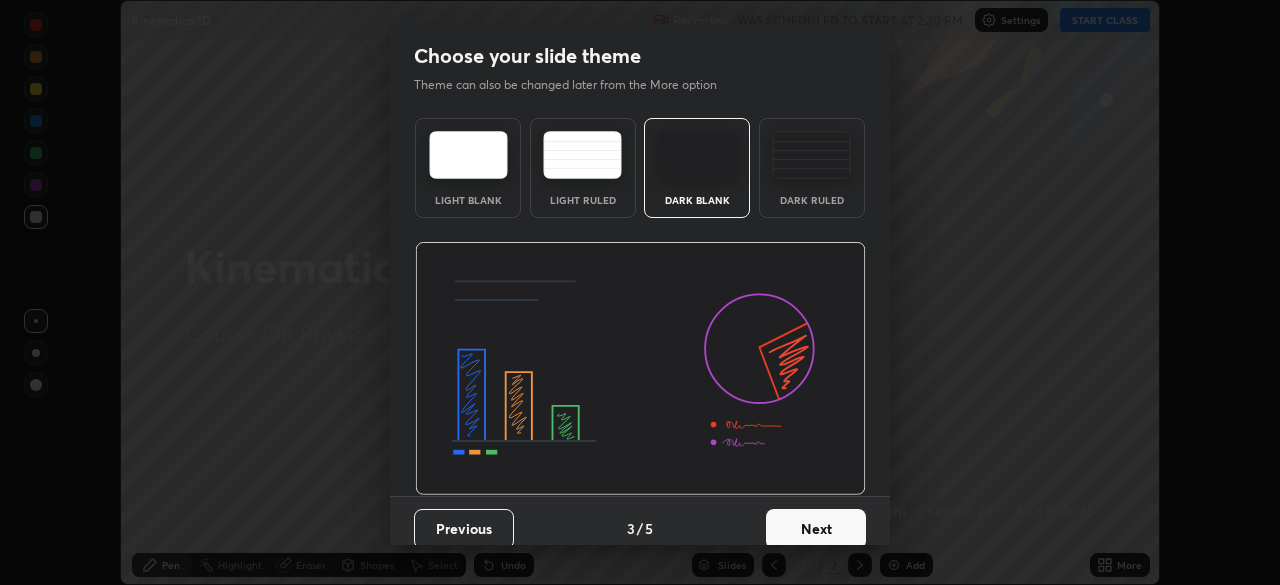click on "Next" at bounding box center (816, 529) 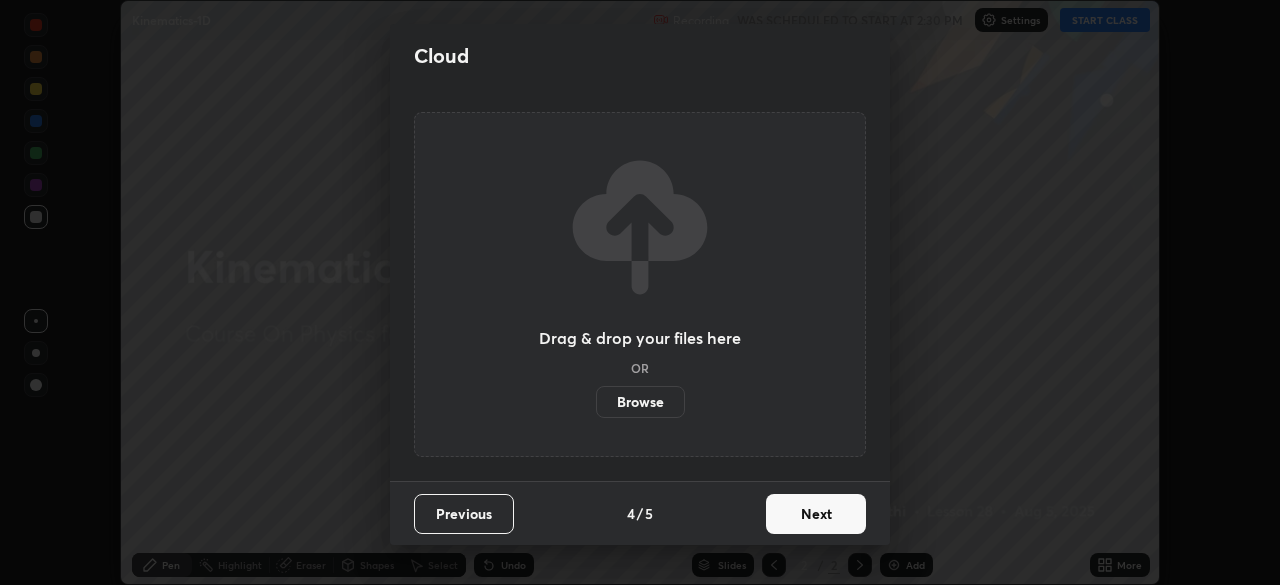 click on "Next" at bounding box center [816, 514] 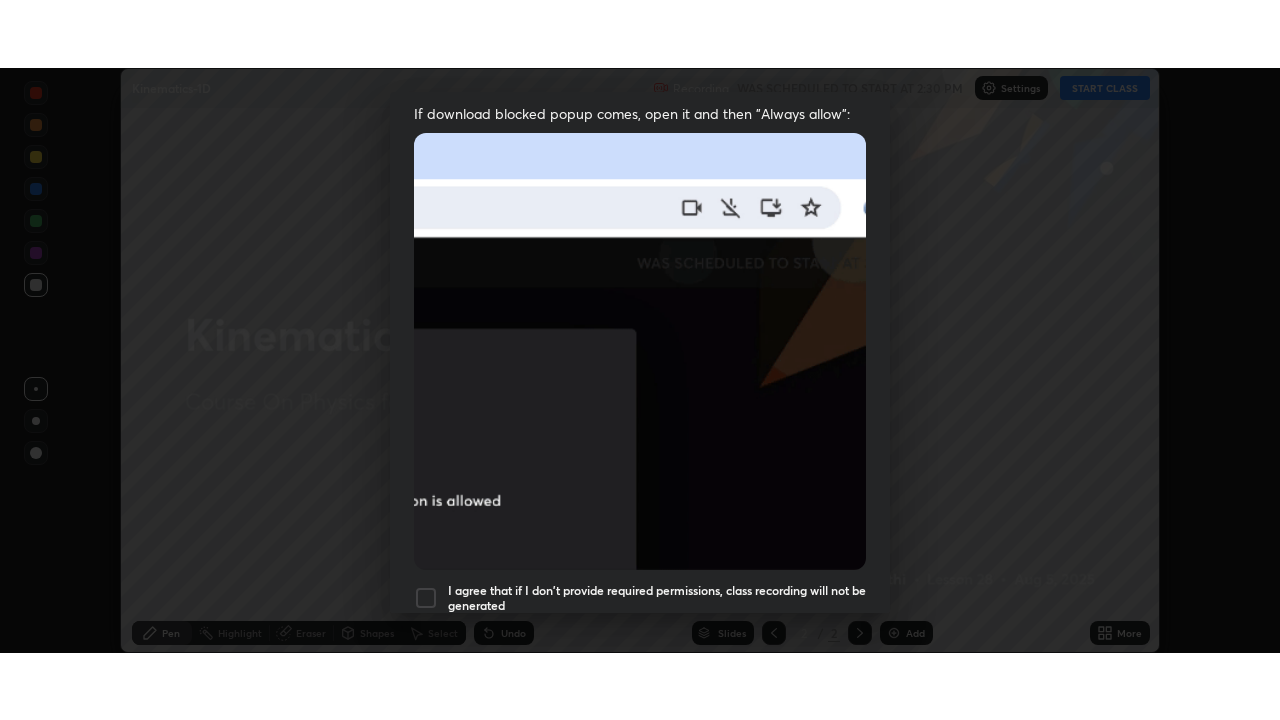 scroll, scrollTop: 479, scrollLeft: 0, axis: vertical 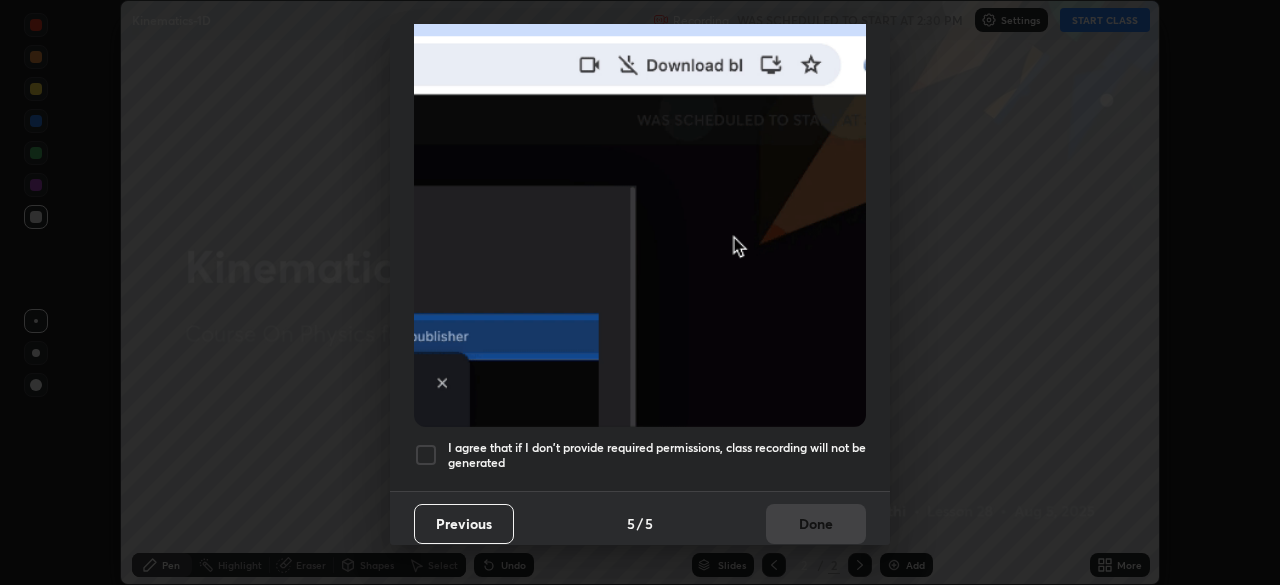 click at bounding box center (426, 455) 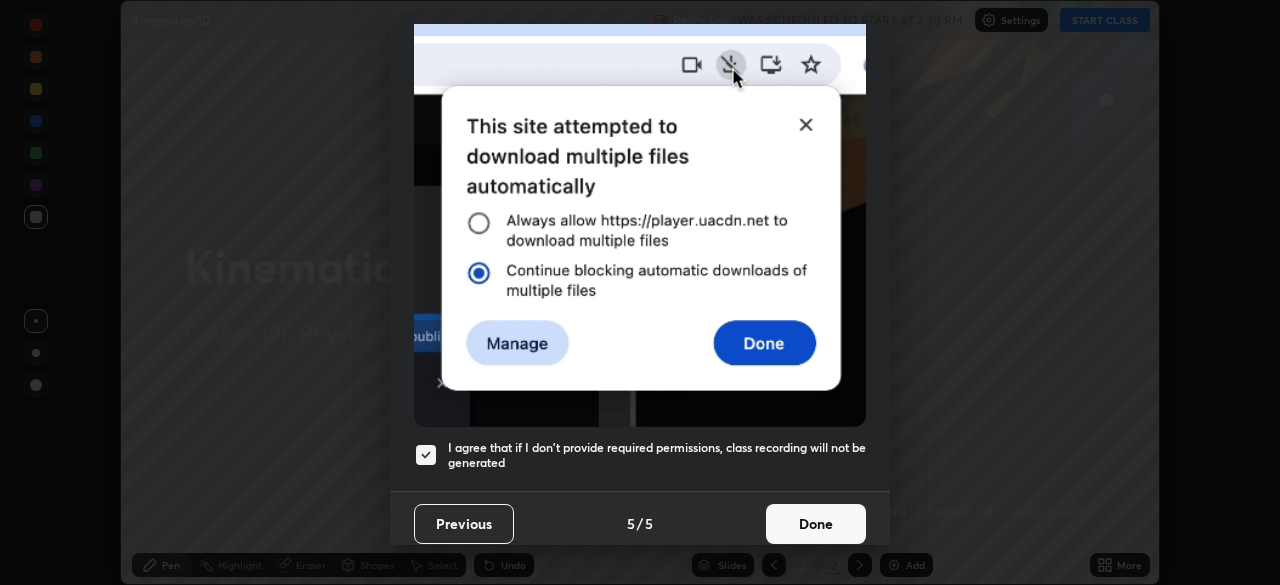 click on "Done" at bounding box center [816, 524] 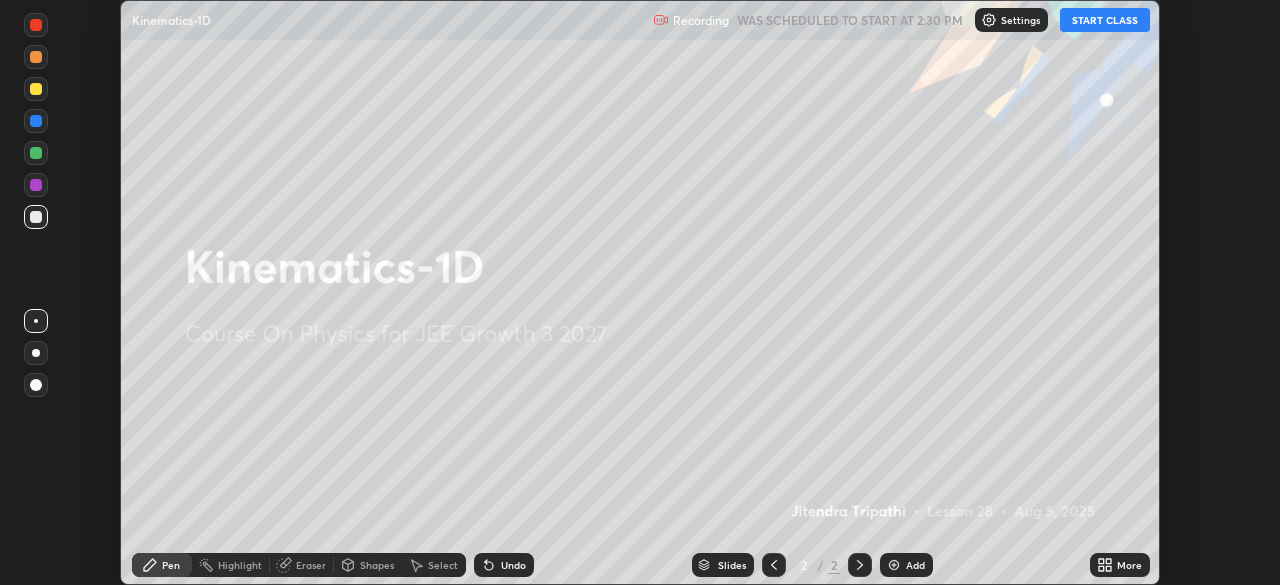 click on "START CLASS" at bounding box center [1105, 20] 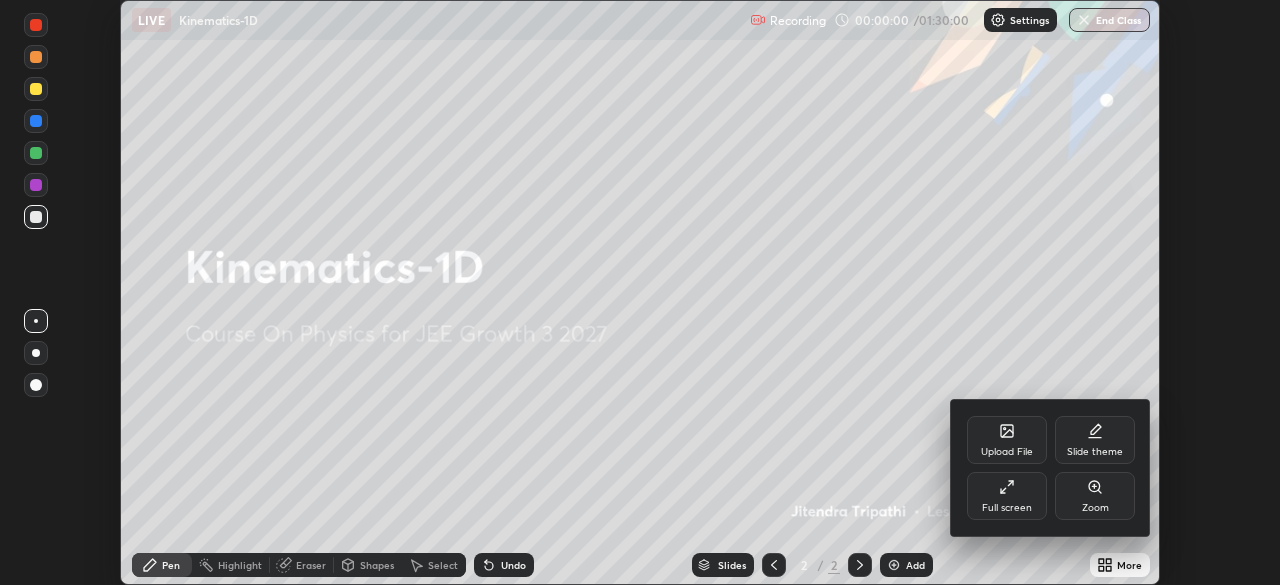 click on "Full screen" at bounding box center (1007, 508) 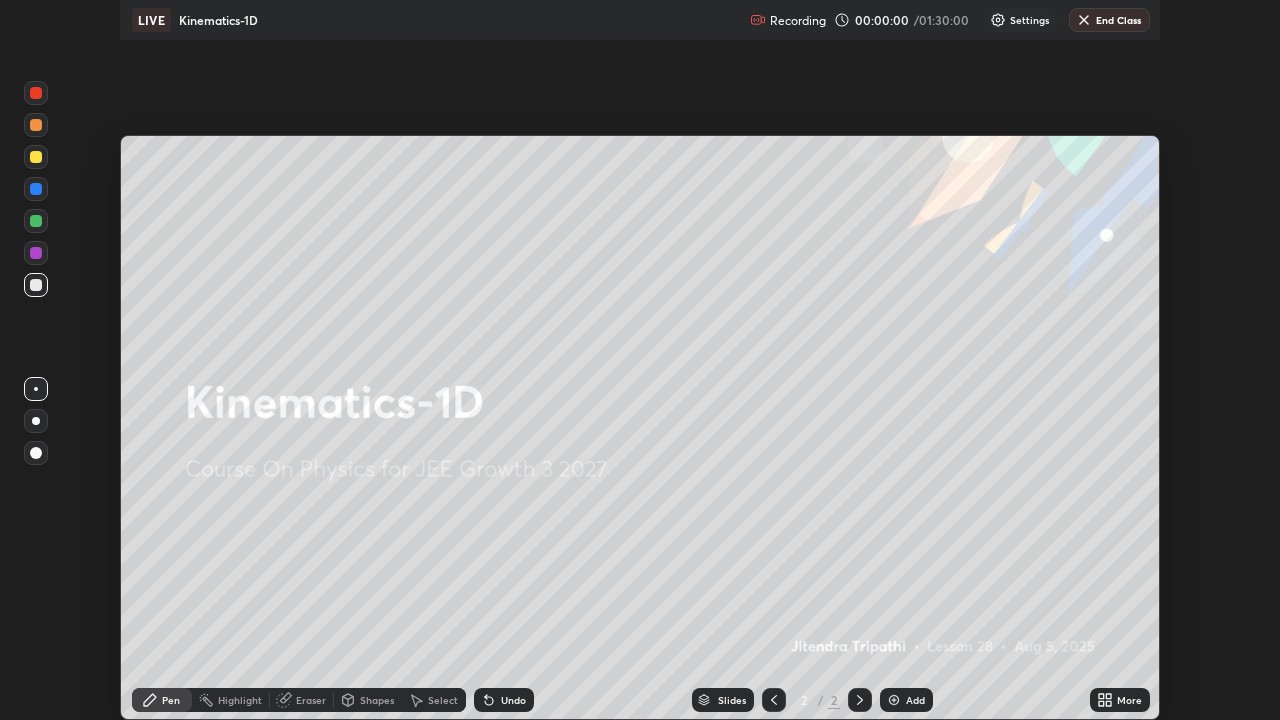 scroll, scrollTop: 99280, scrollLeft: 98720, axis: both 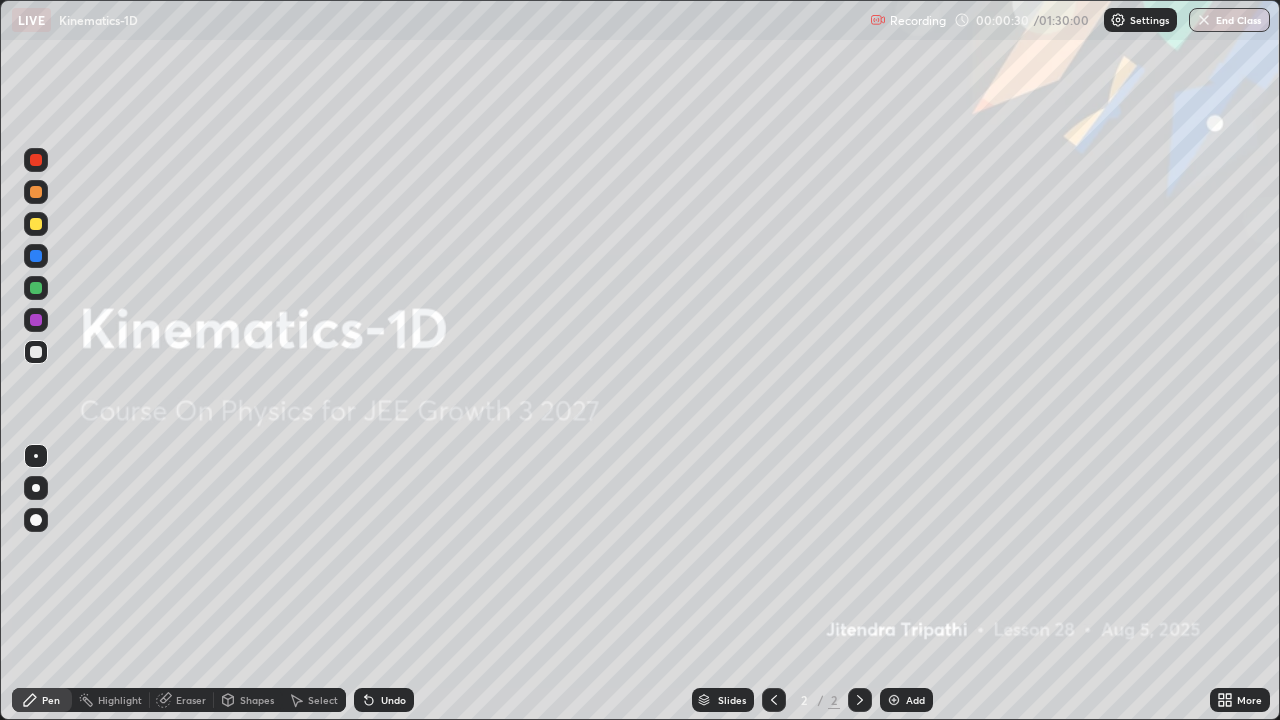click 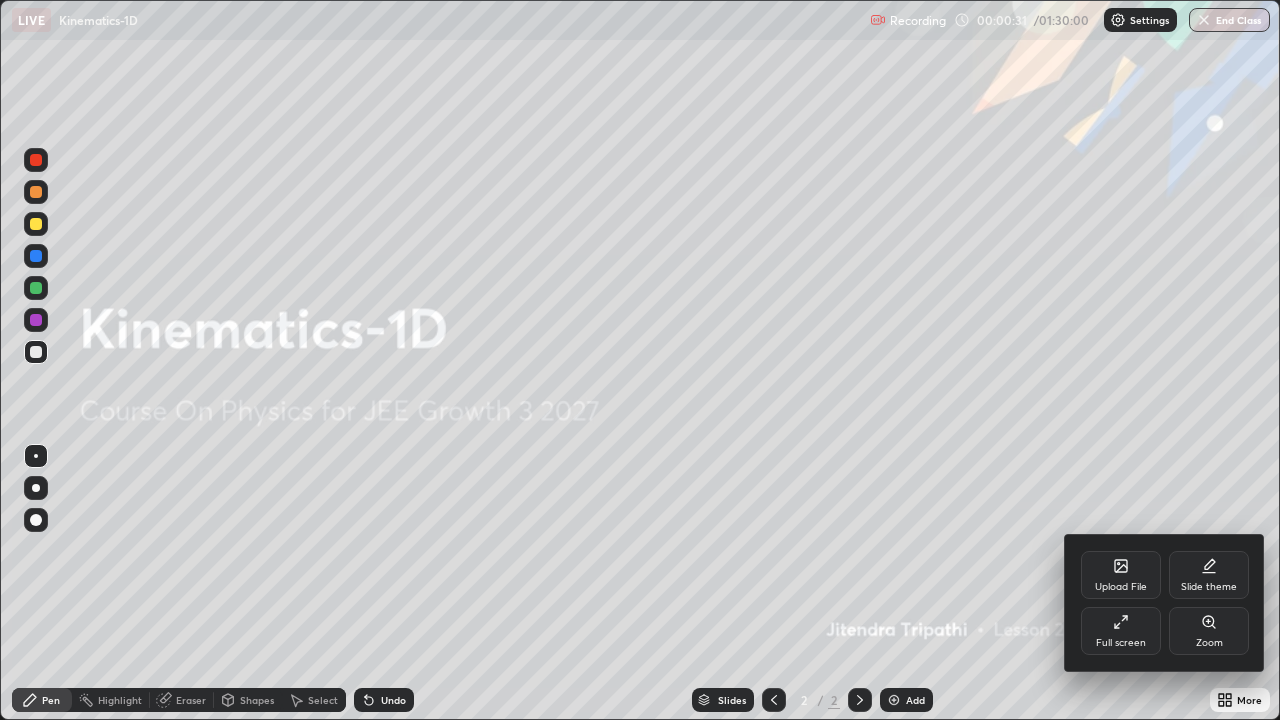 click 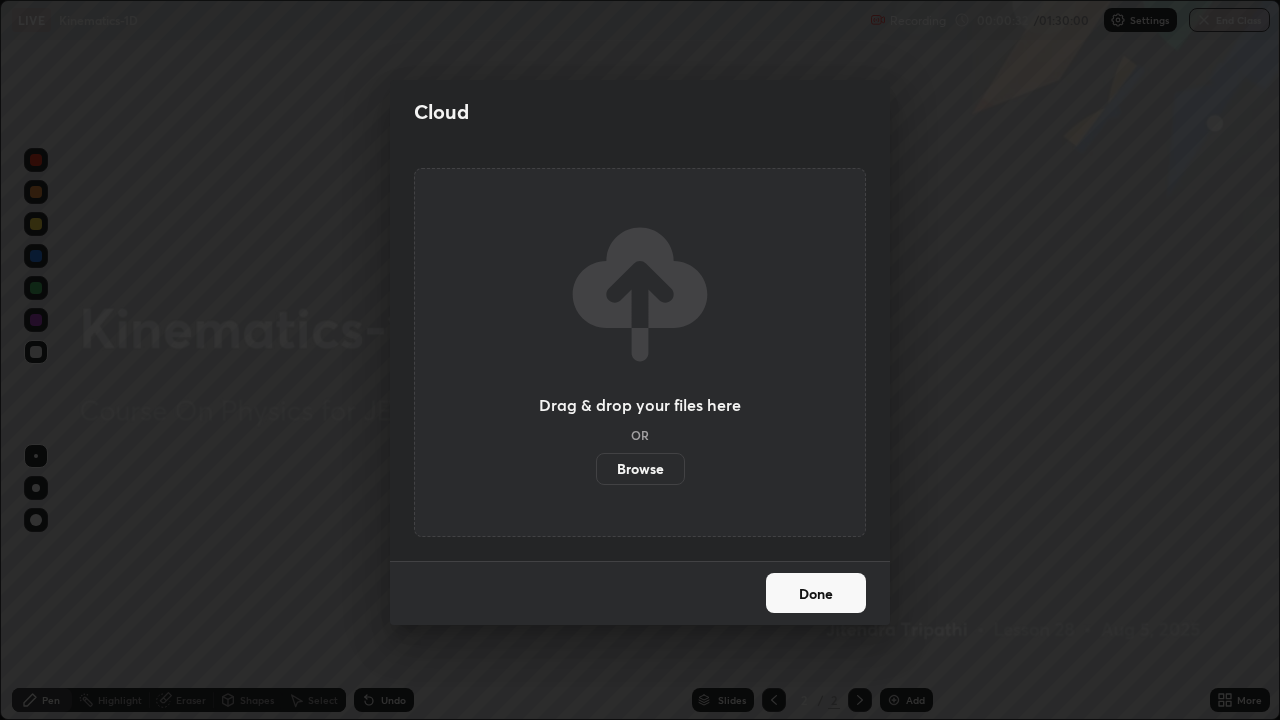 click on "Browse" at bounding box center [640, 469] 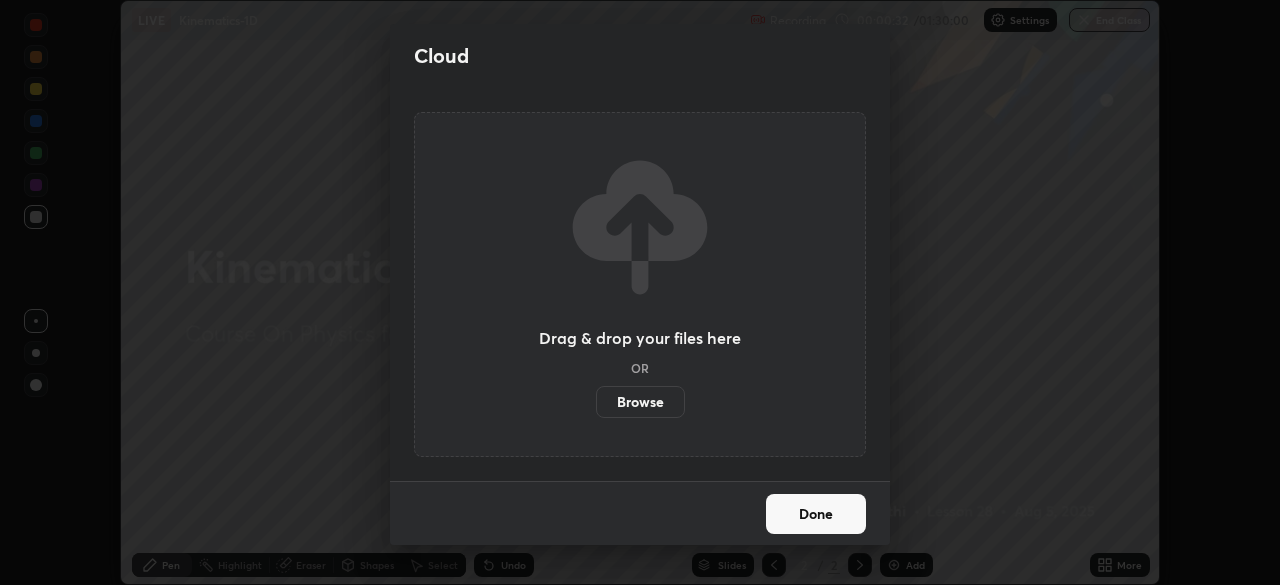 scroll, scrollTop: 585, scrollLeft: 1280, axis: both 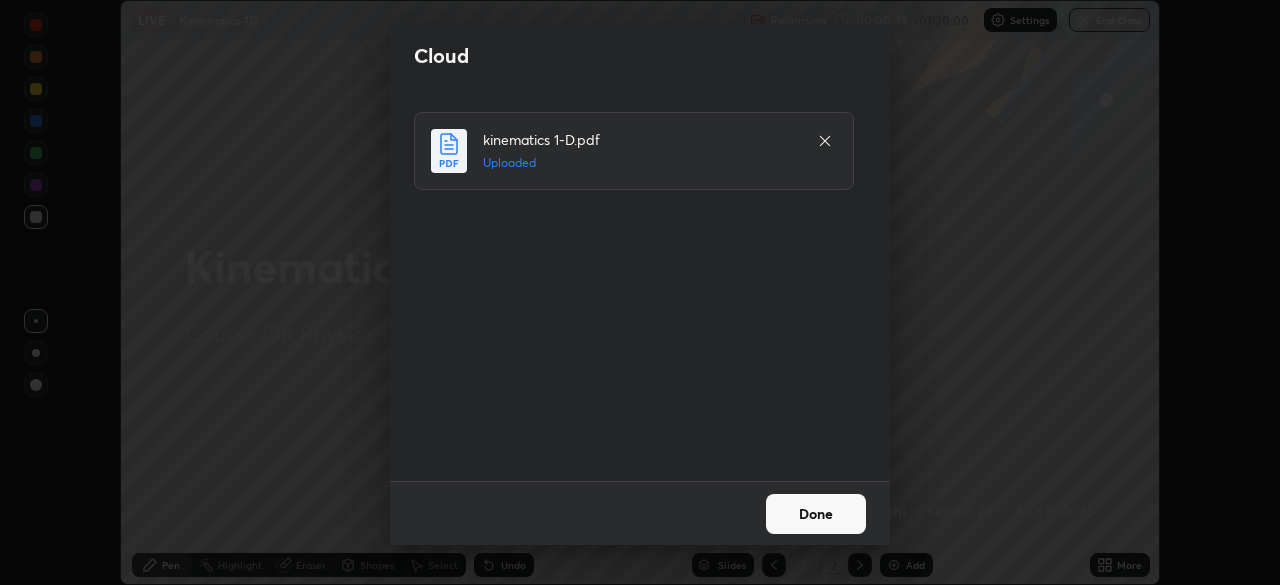 click on "Done" at bounding box center (816, 514) 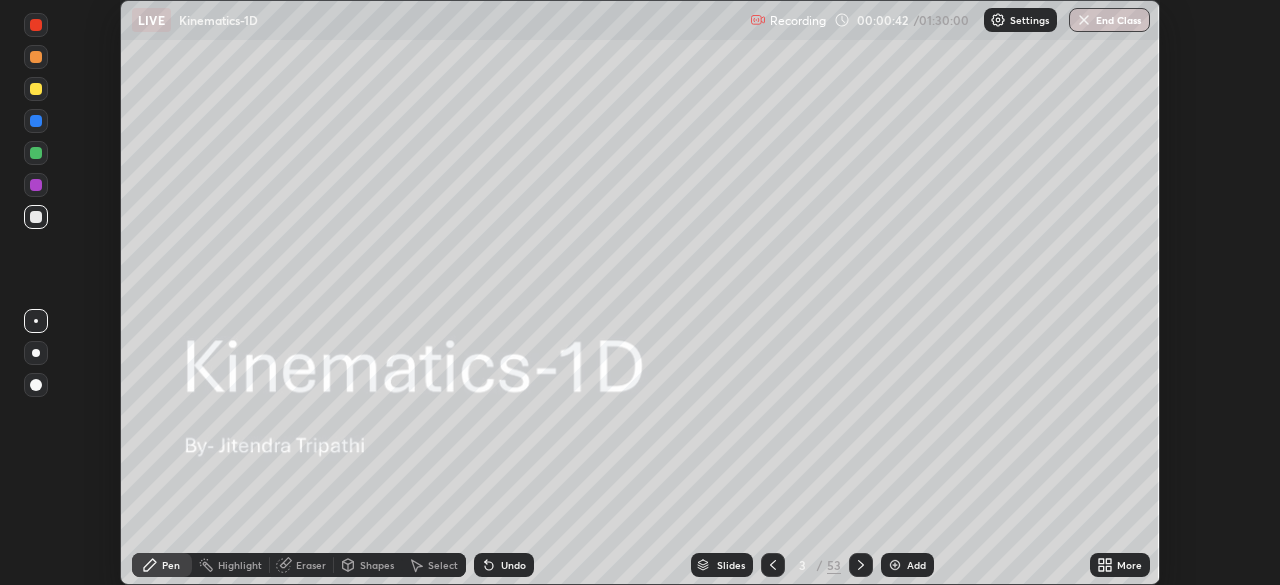 click 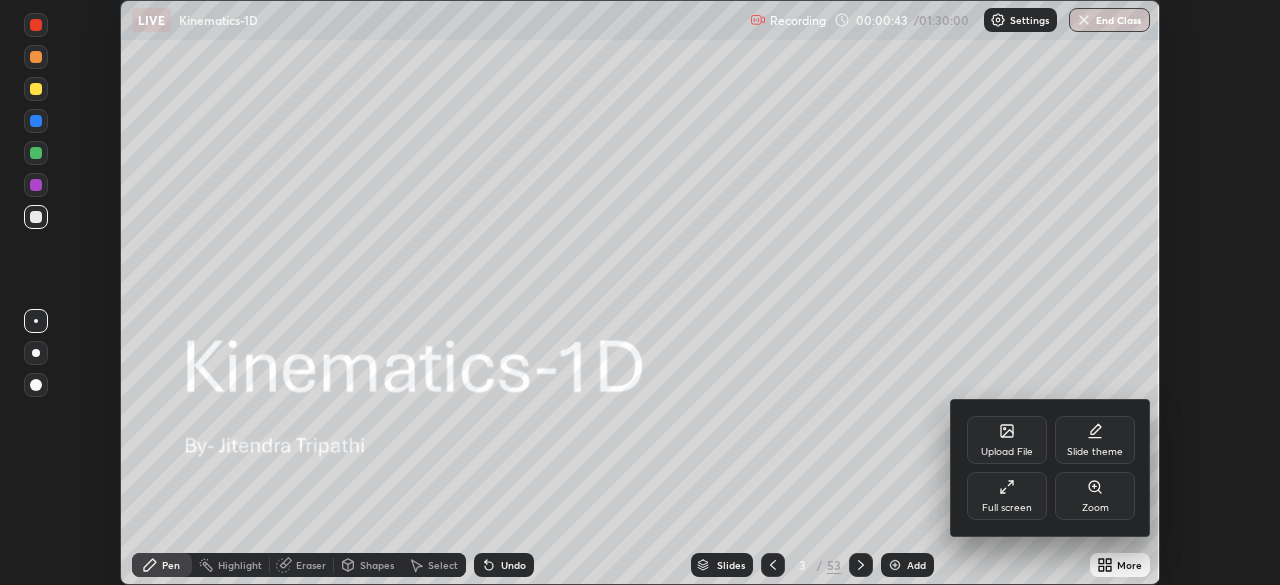 click on "Full screen" at bounding box center [1007, 508] 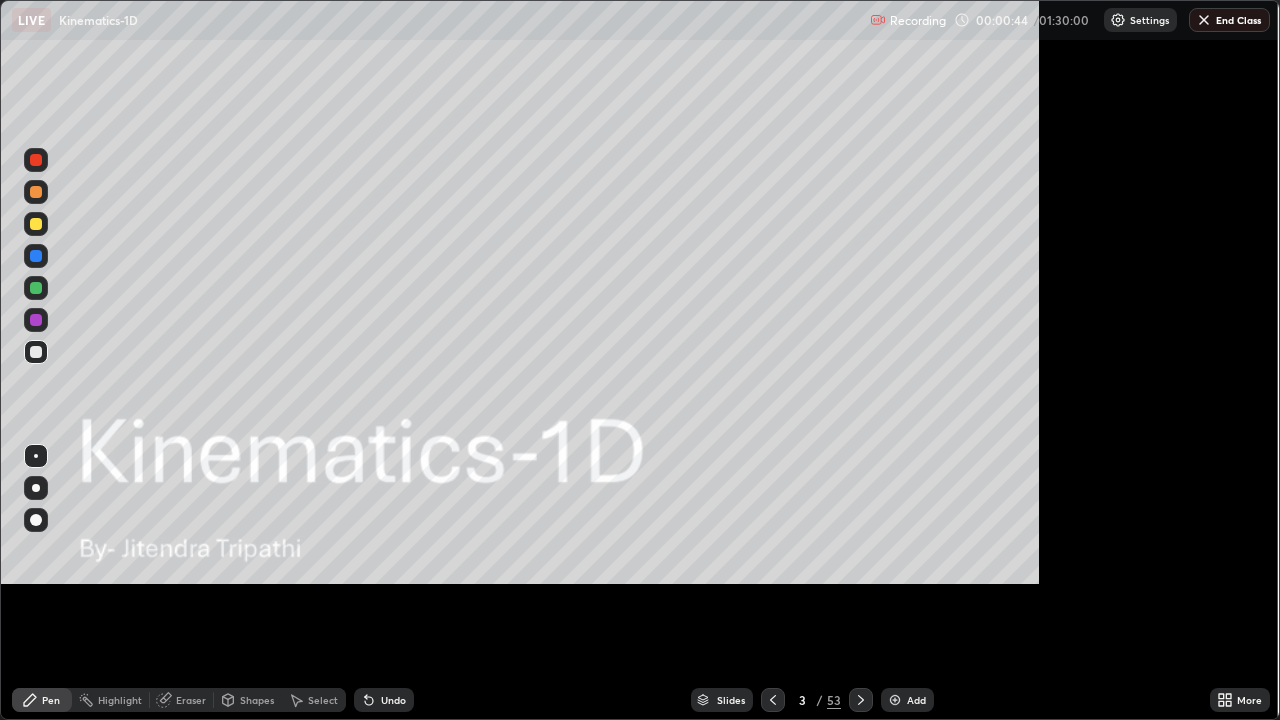 scroll, scrollTop: 99280, scrollLeft: 98720, axis: both 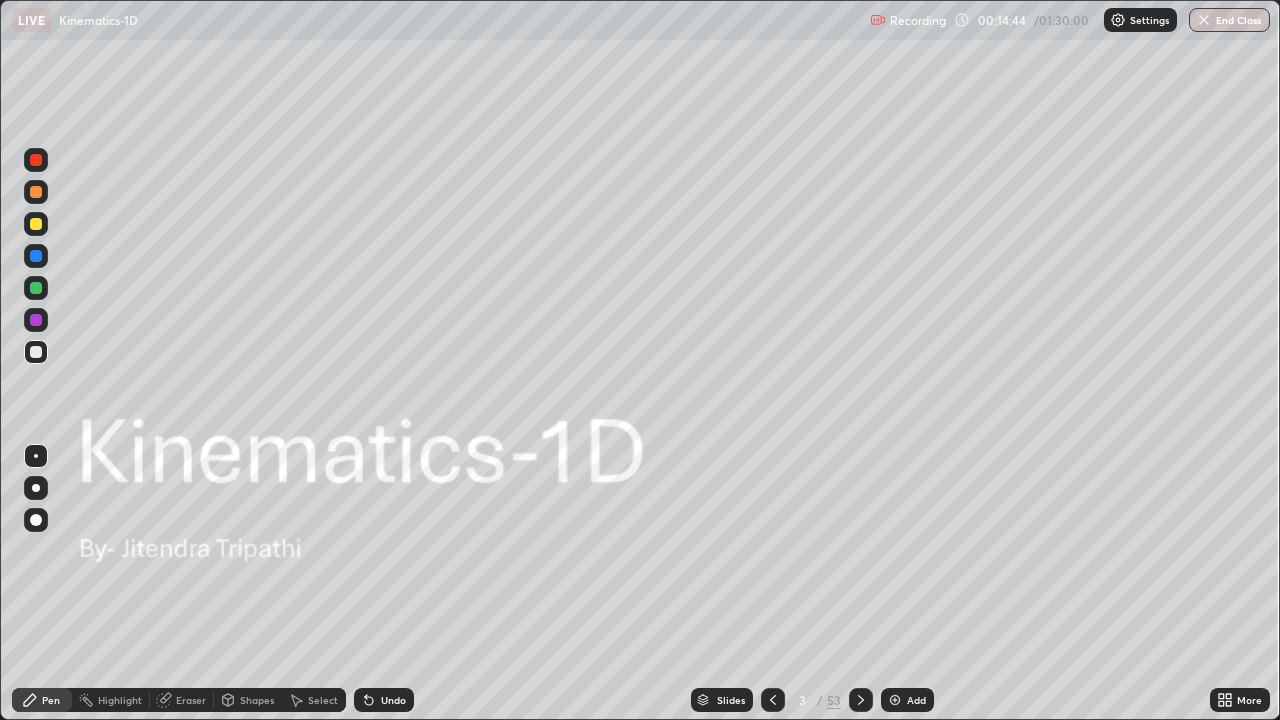 click on "Slides" at bounding box center [722, 700] 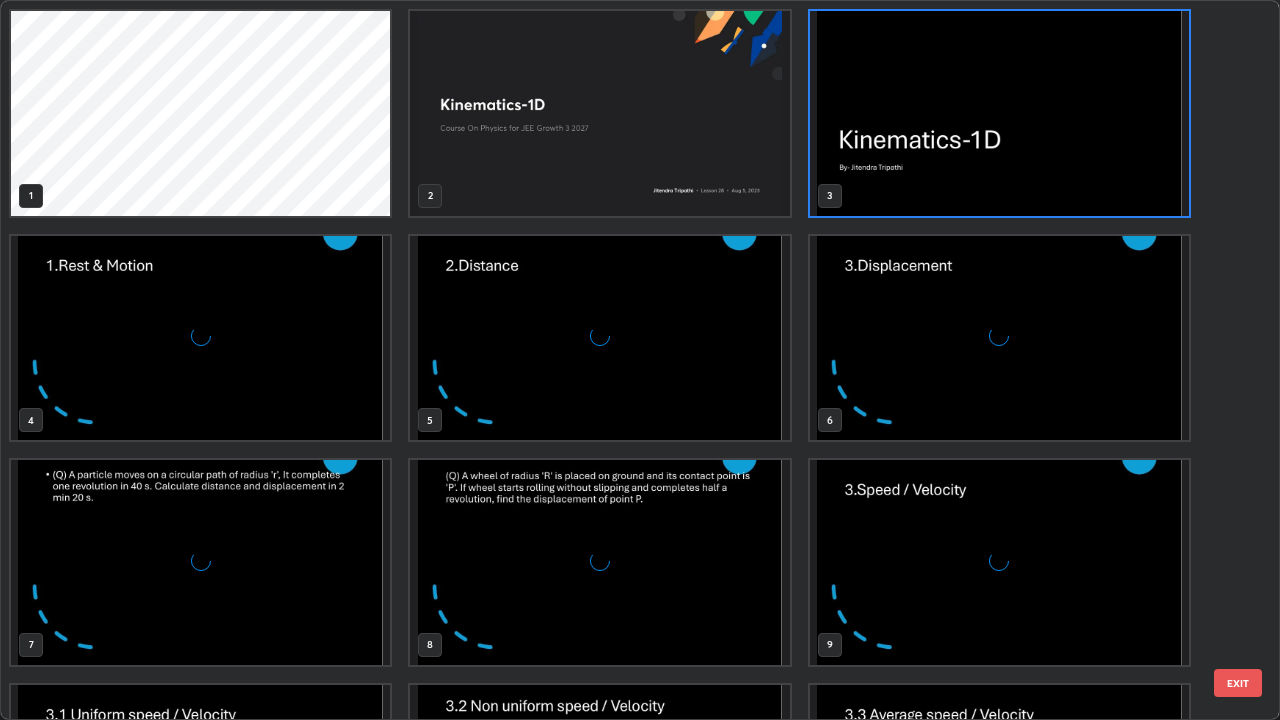 scroll, scrollTop: 7, scrollLeft: 11, axis: both 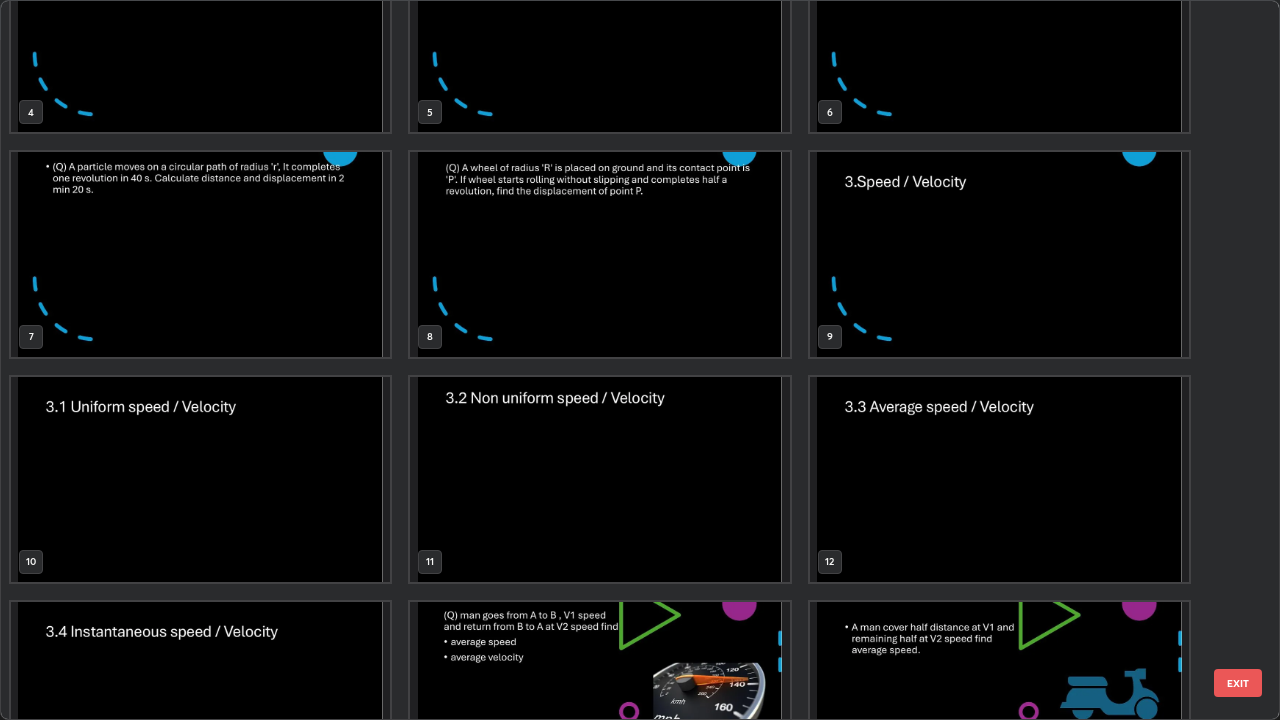 click at bounding box center (999, 254) 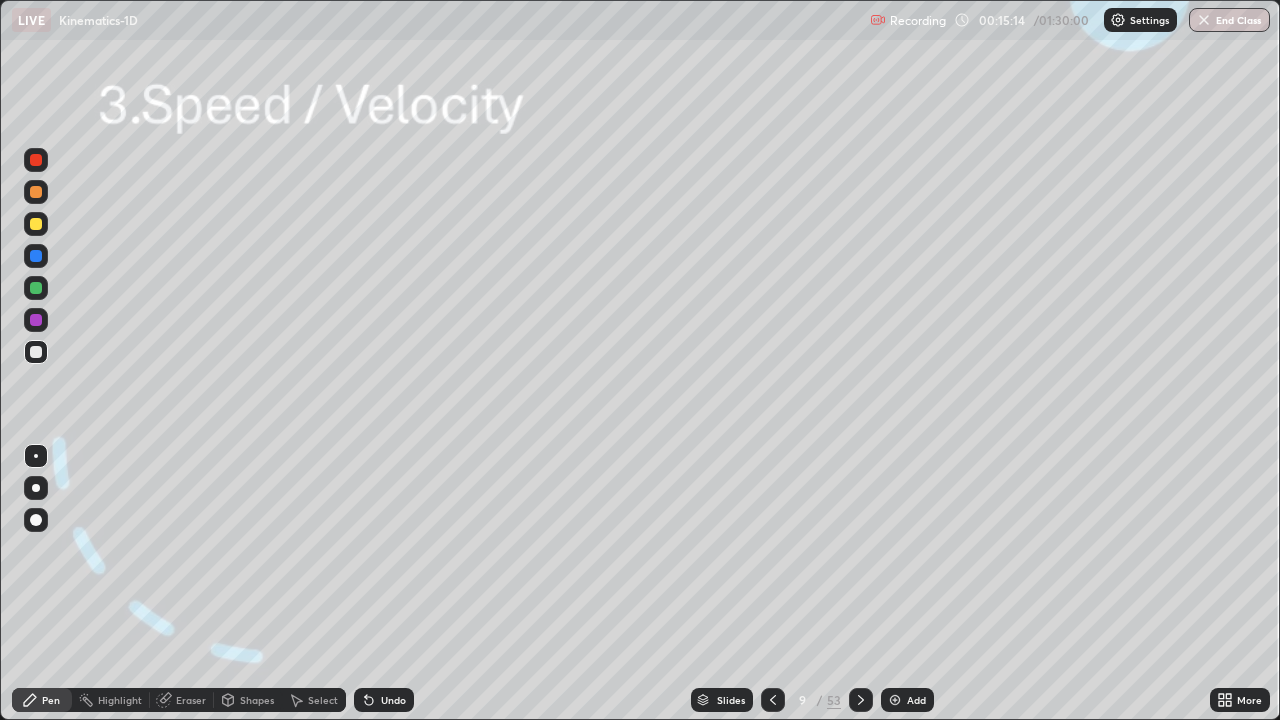click at bounding box center [36, 192] 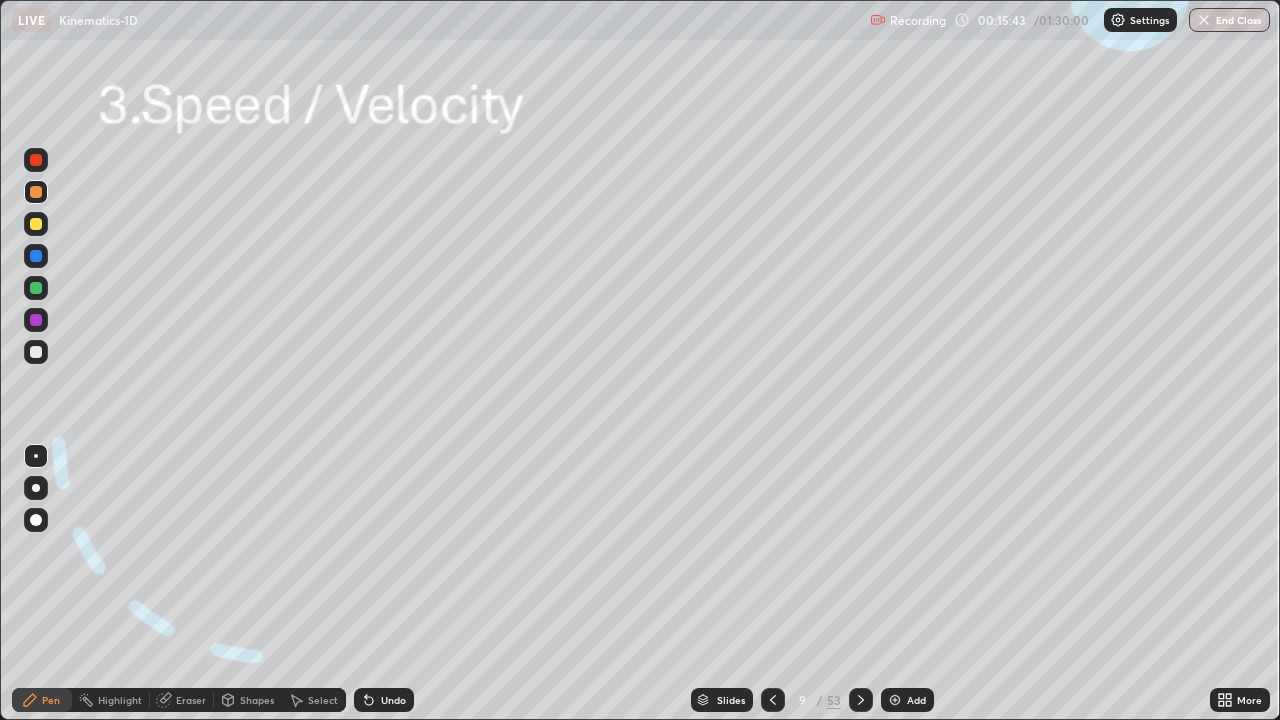 click at bounding box center (36, 256) 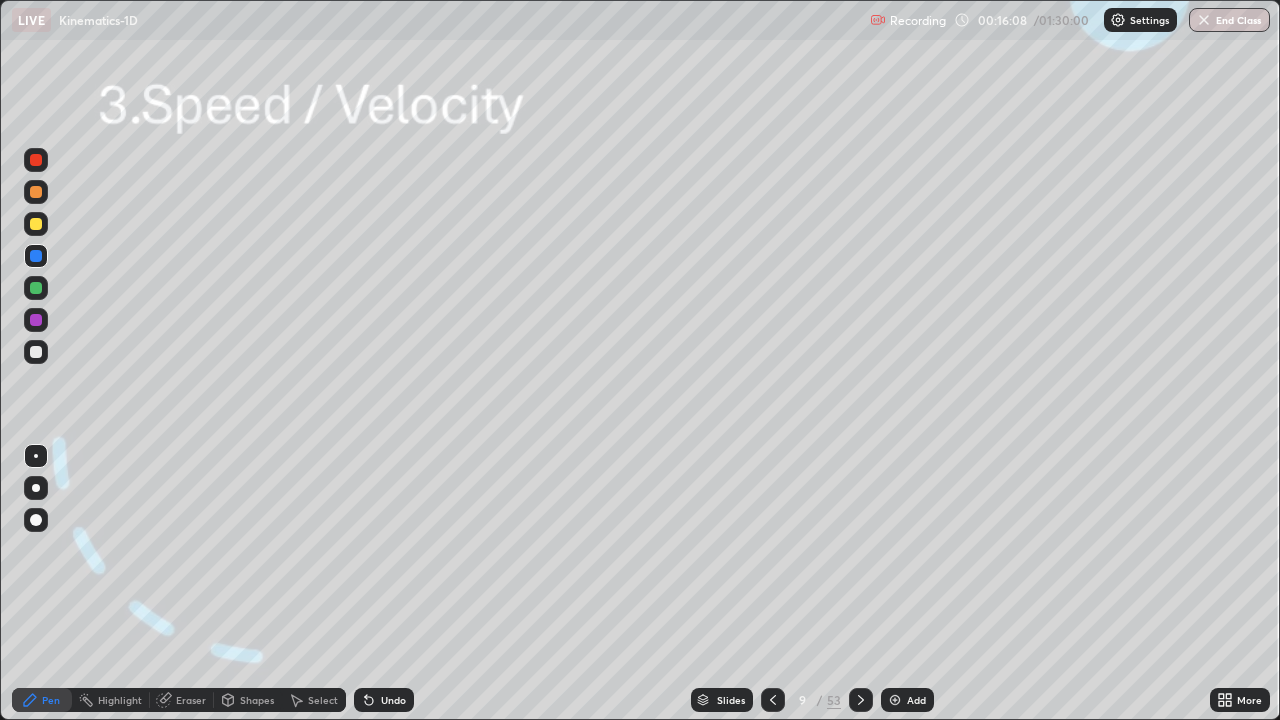 click at bounding box center (36, 320) 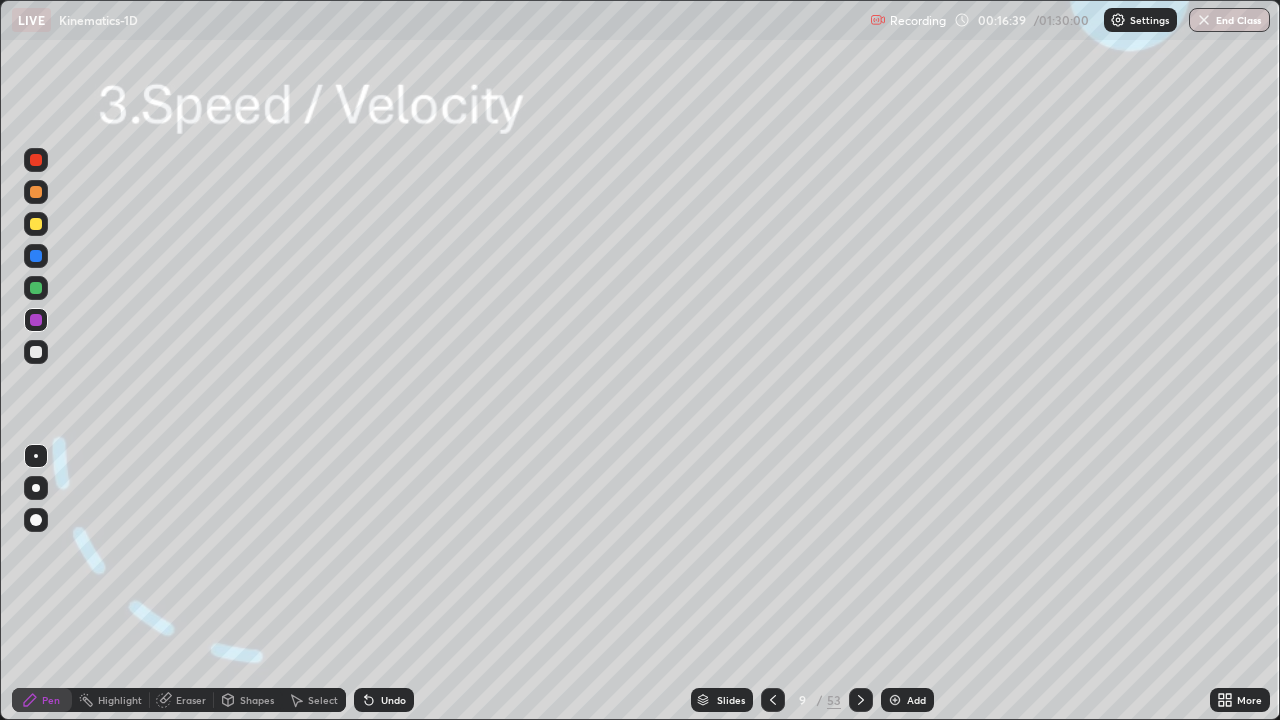 click at bounding box center [36, 224] 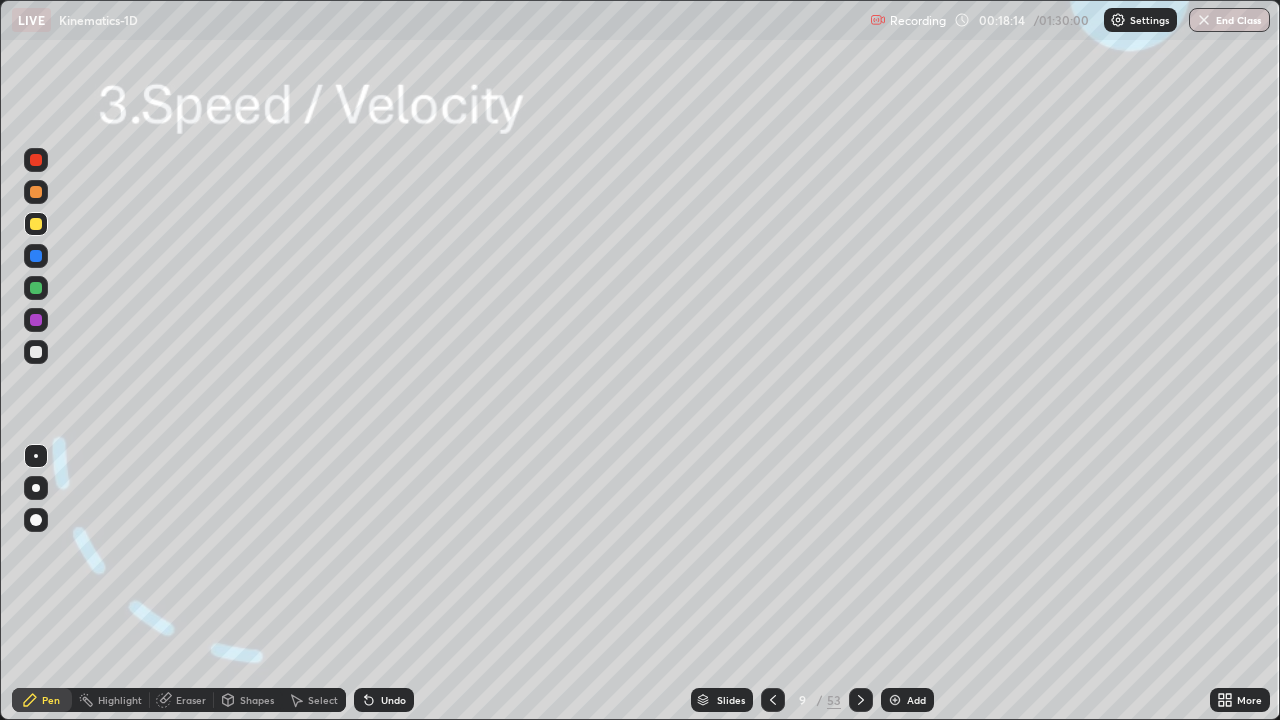 click on "Add" at bounding box center [916, 700] 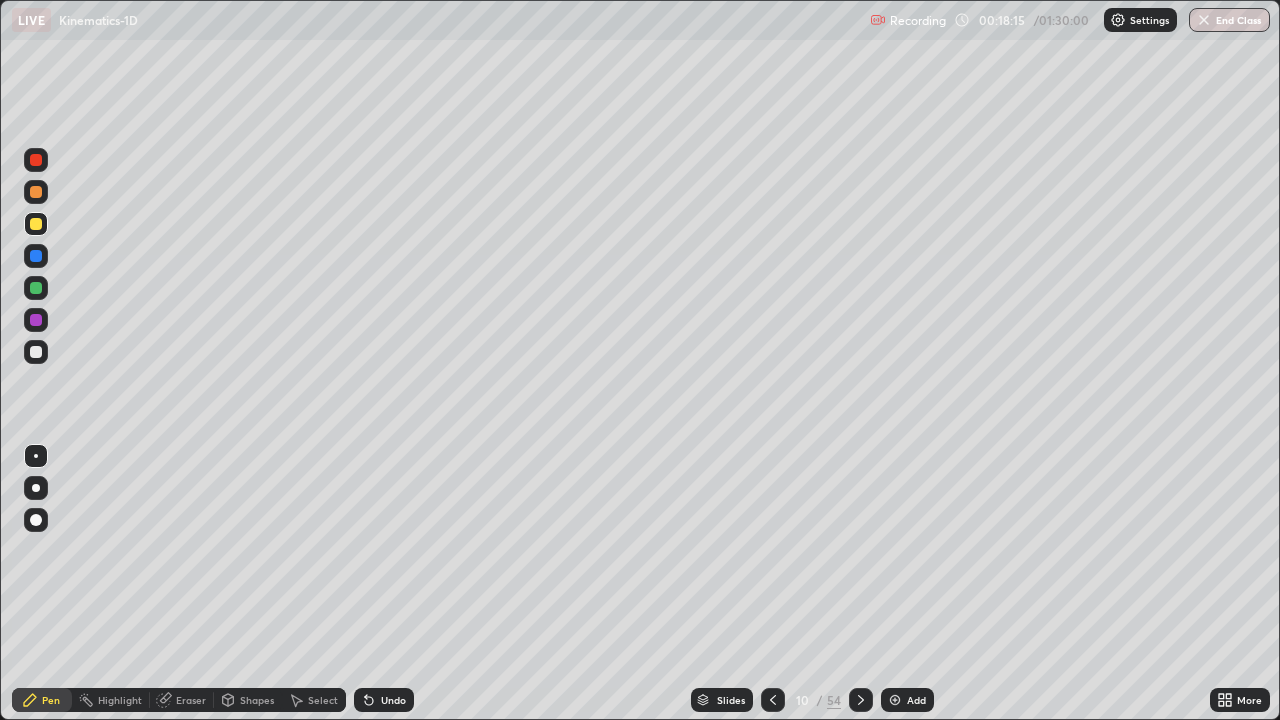 click at bounding box center (36, 192) 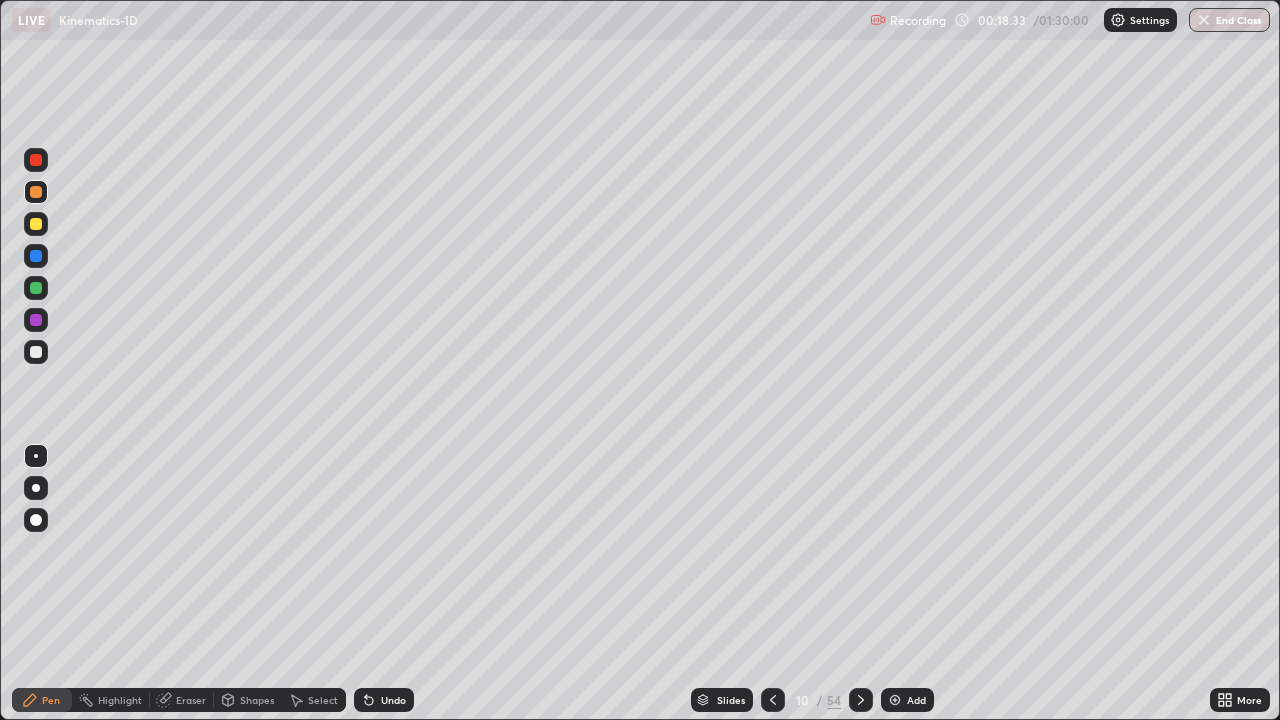 click on "Undo" at bounding box center (393, 700) 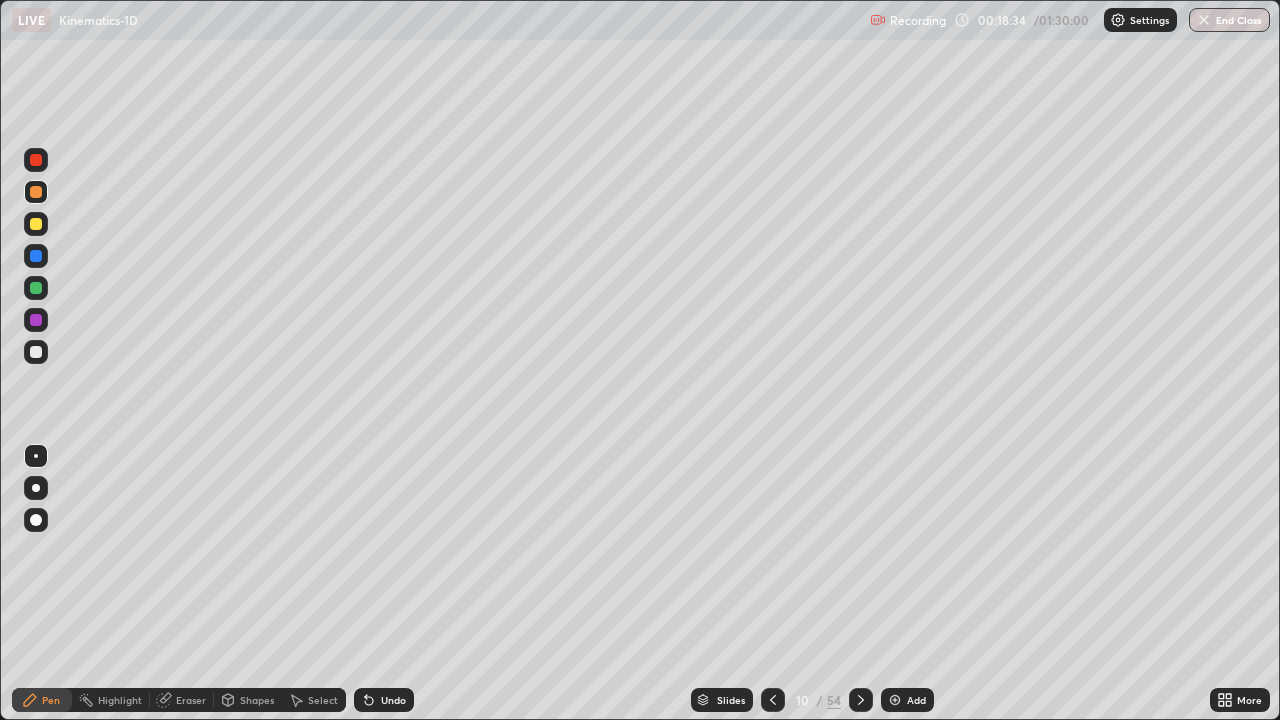 click on "Undo" at bounding box center [393, 700] 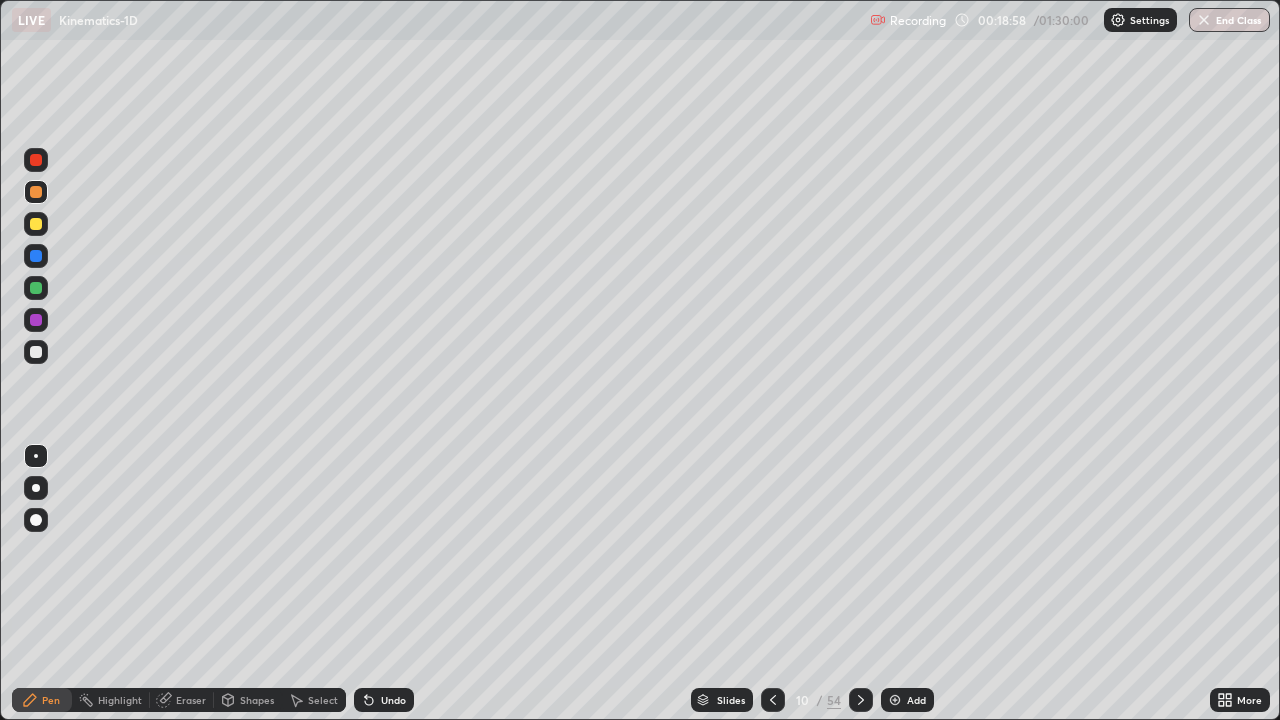 click at bounding box center [36, 288] 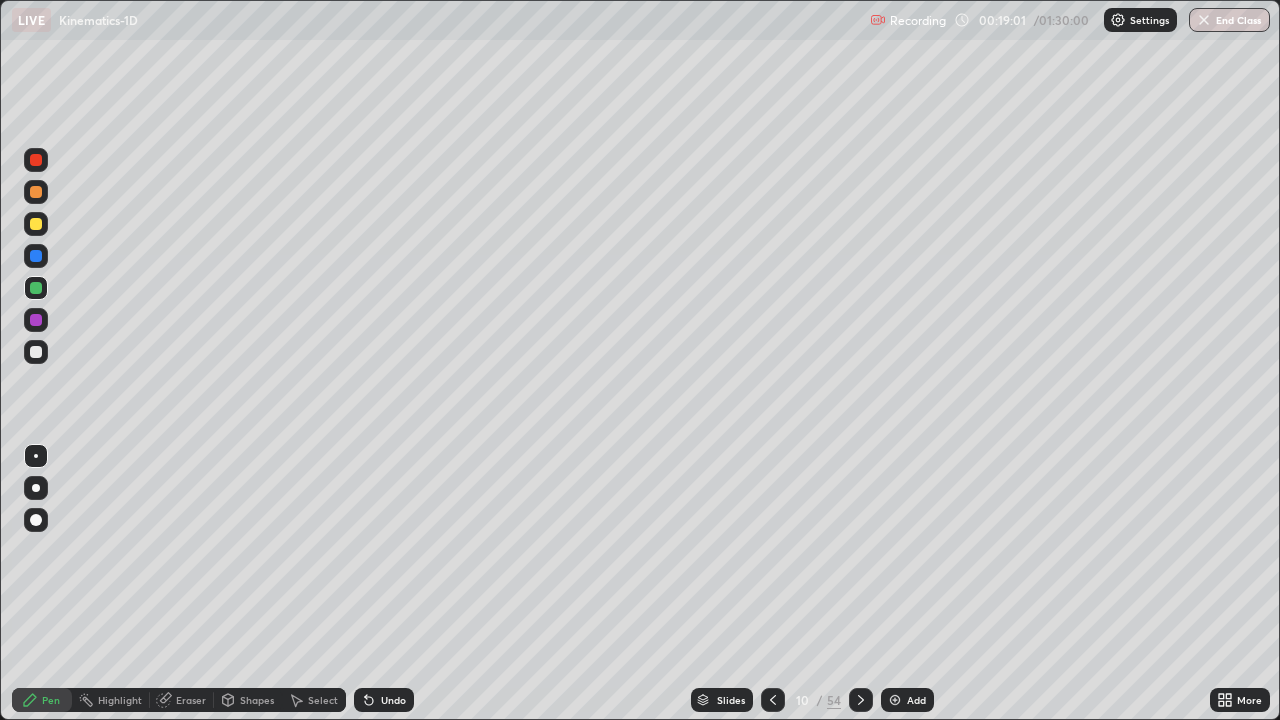 click on "Eraser" at bounding box center [191, 700] 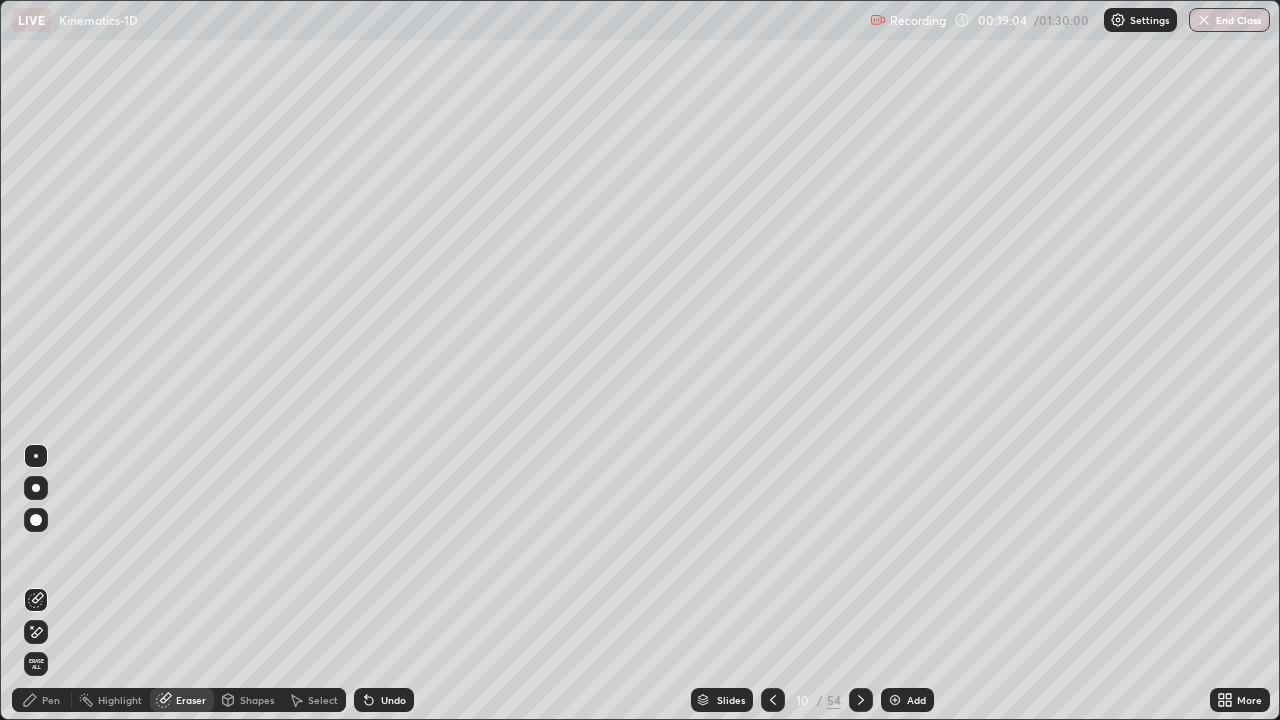 click on "Pen" at bounding box center [42, 700] 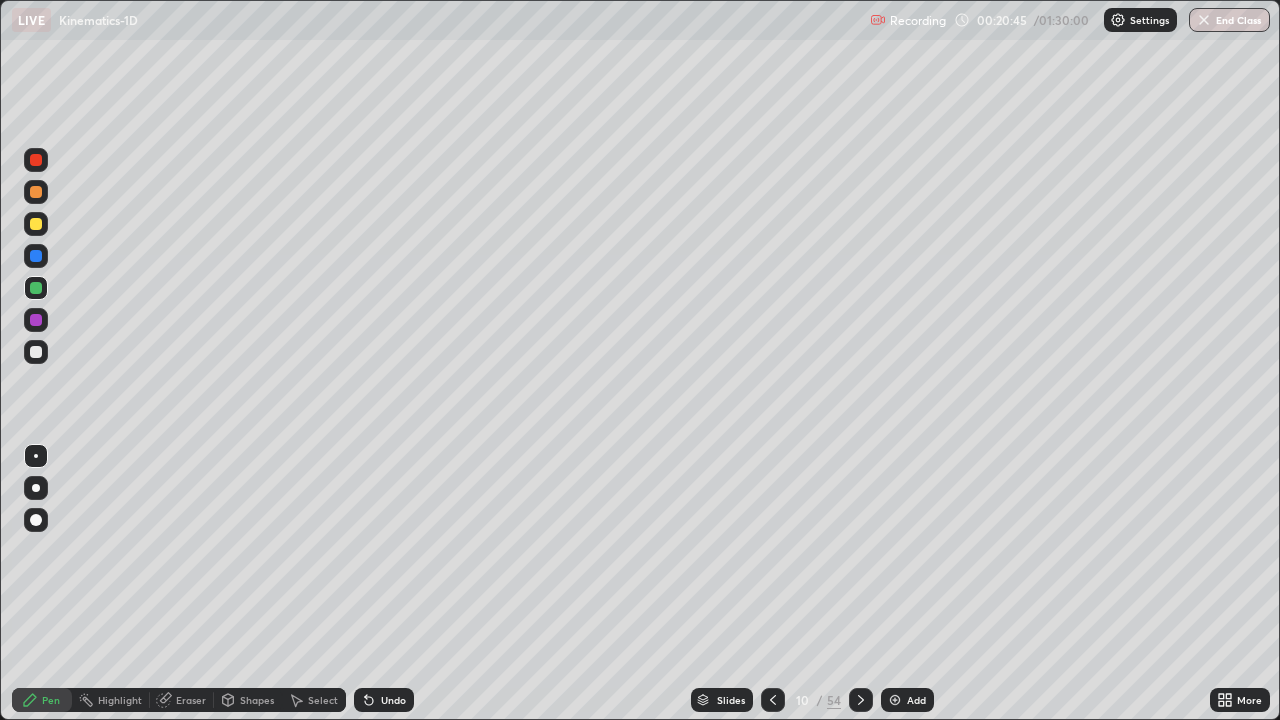 click at bounding box center [36, 160] 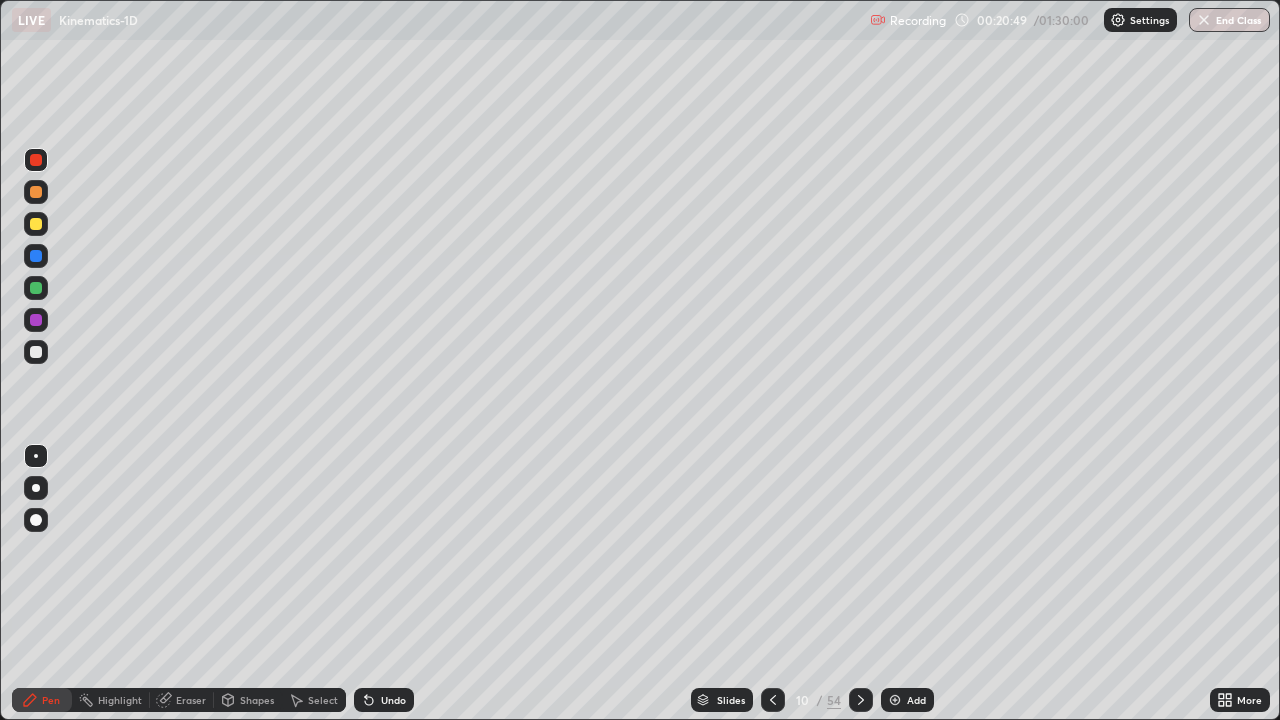 click on "Undo" at bounding box center [384, 700] 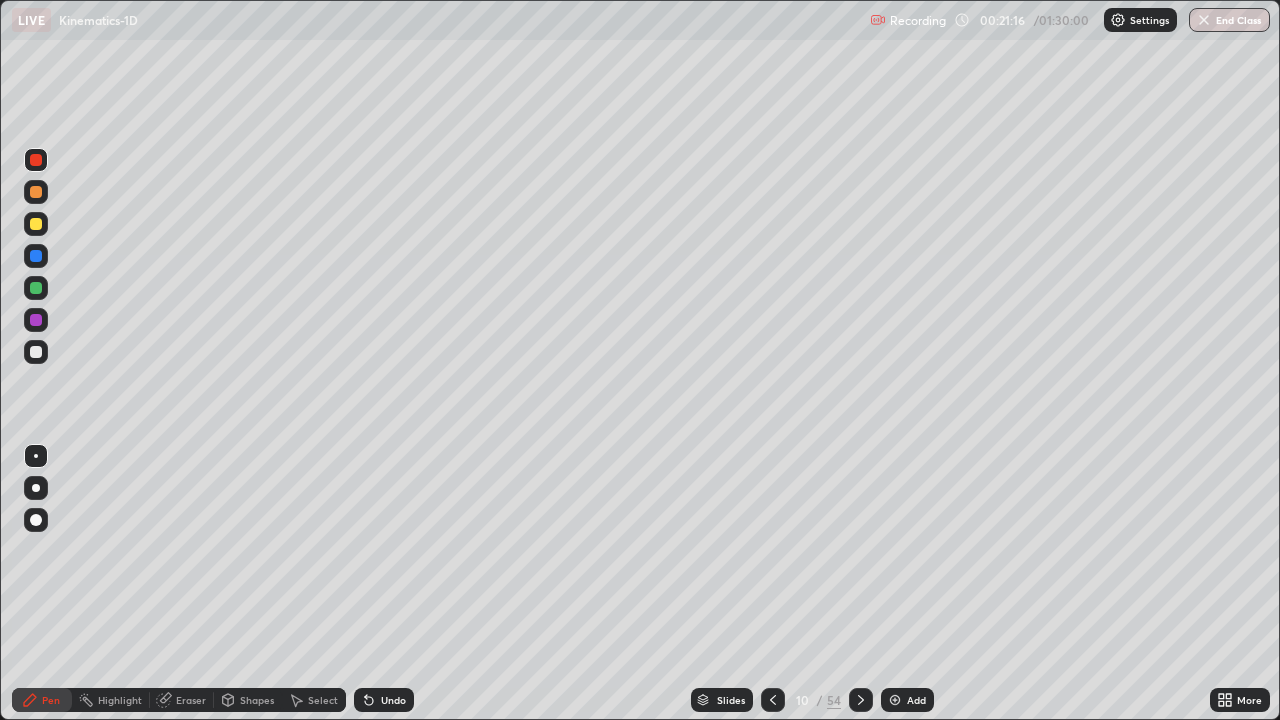 click at bounding box center (36, 320) 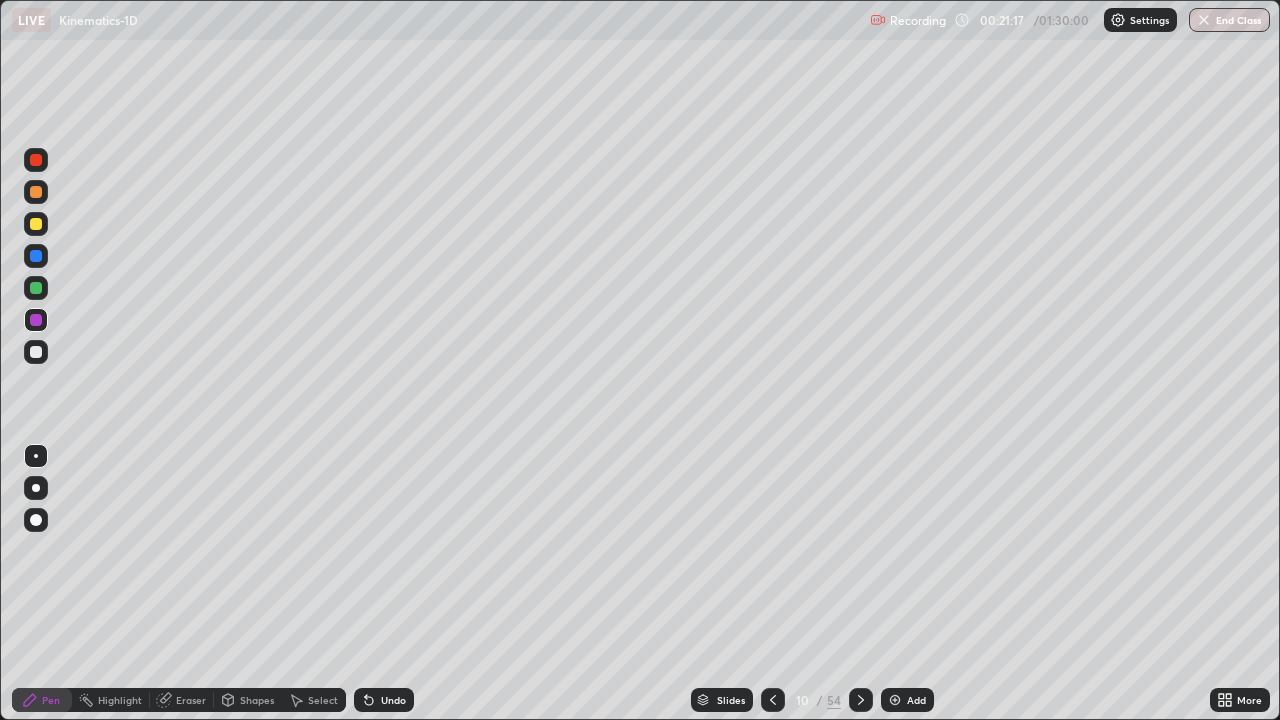 click at bounding box center (36, 352) 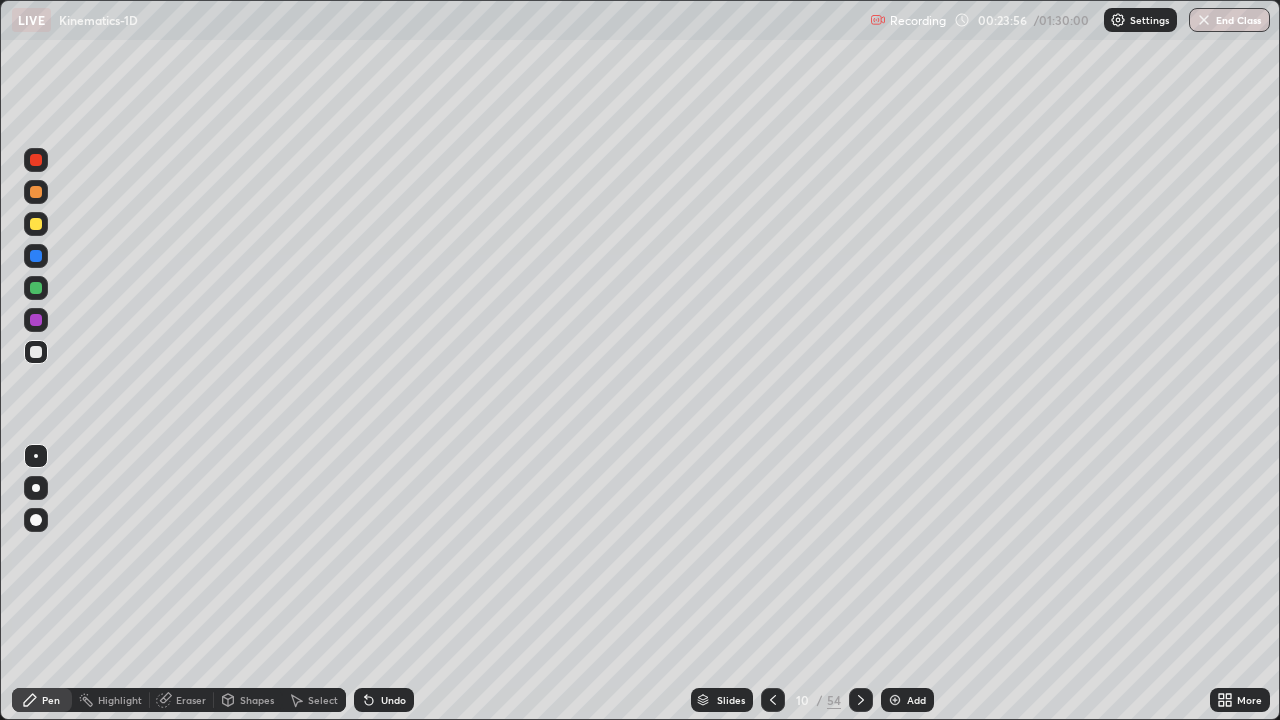 click at bounding box center [861, 700] 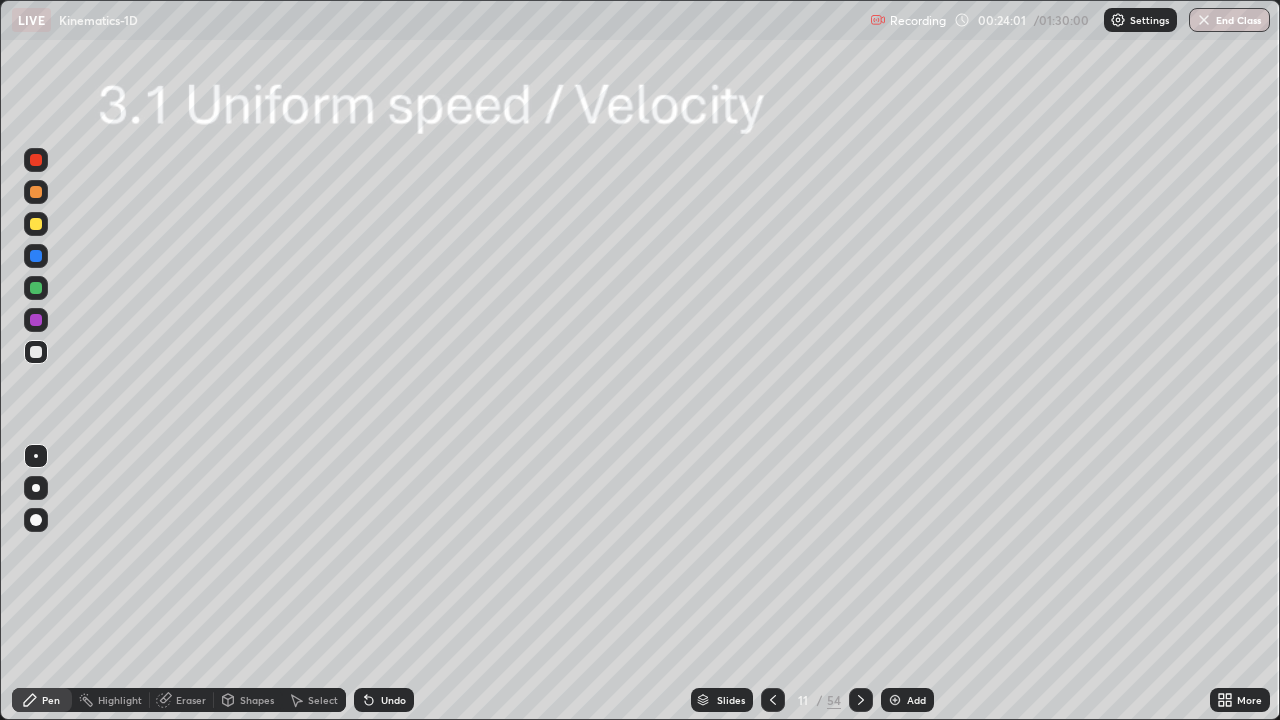 click 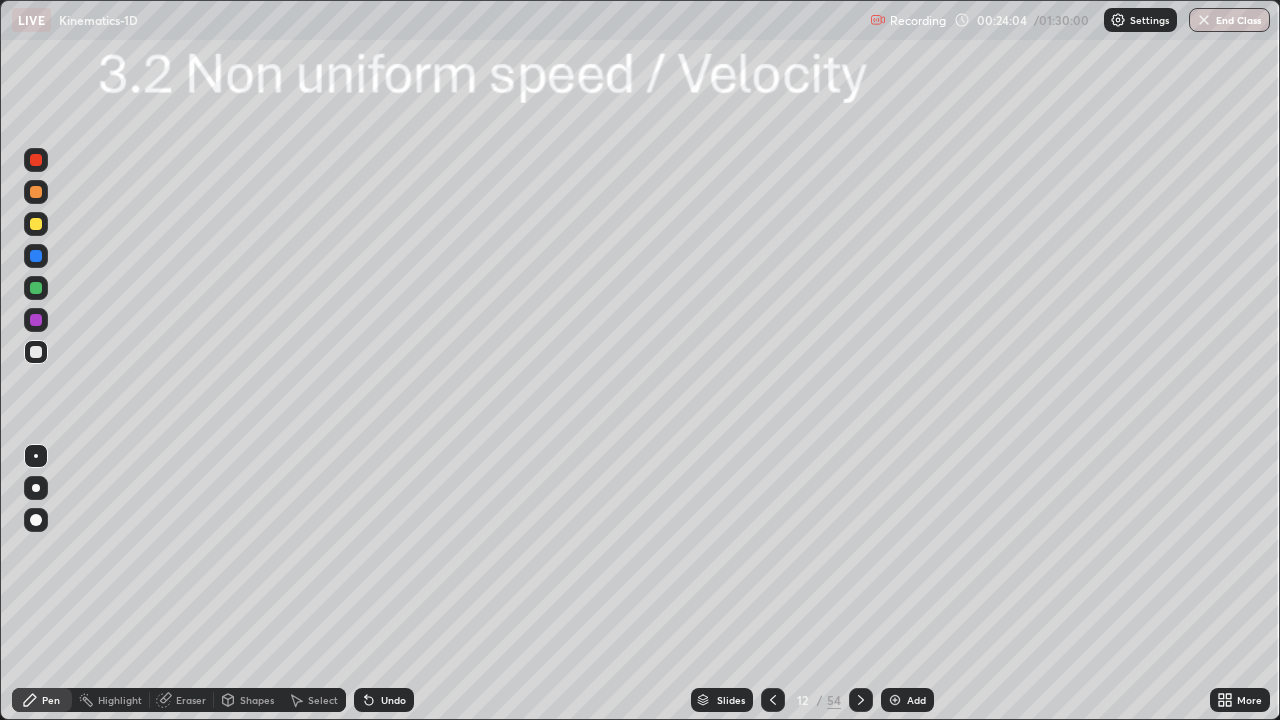 click 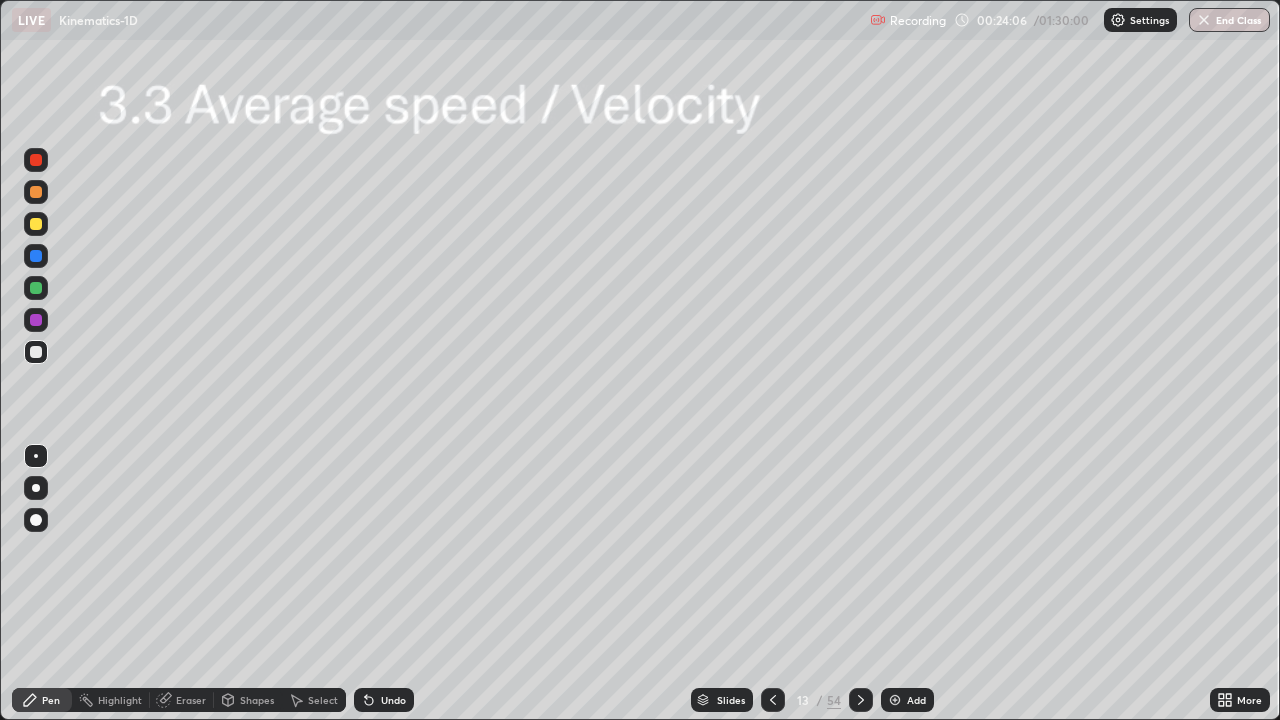 click 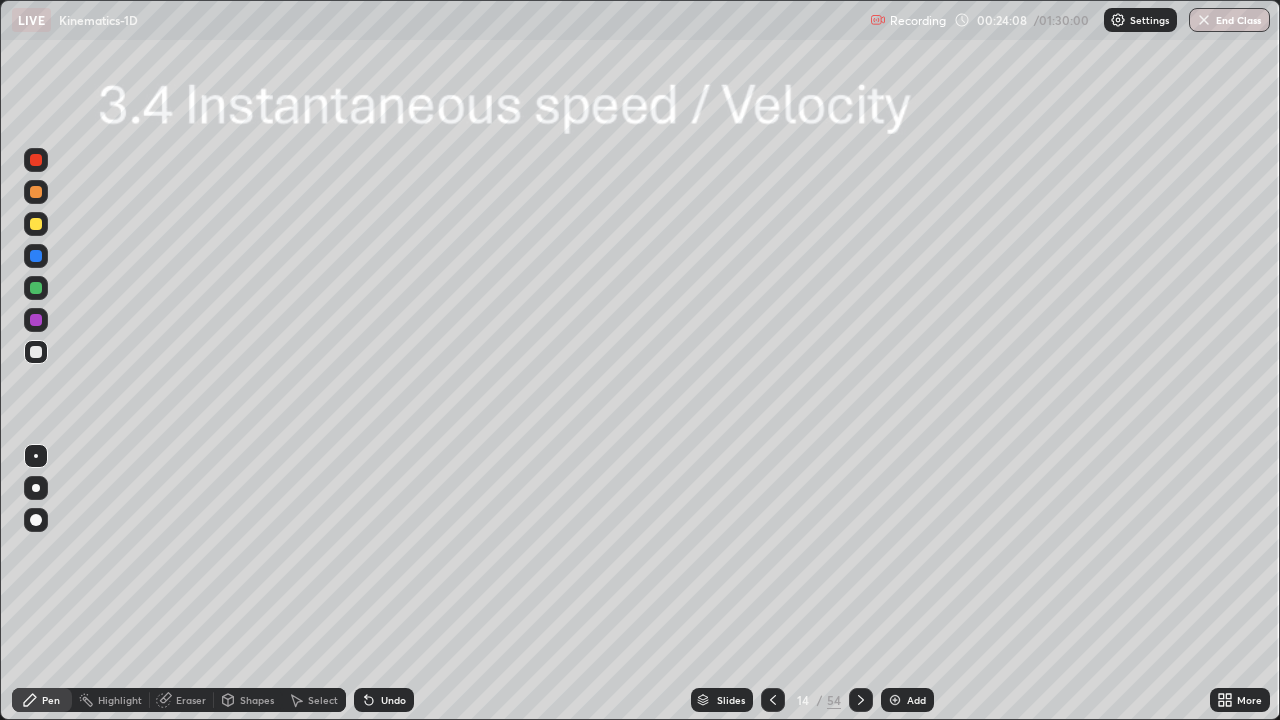 click 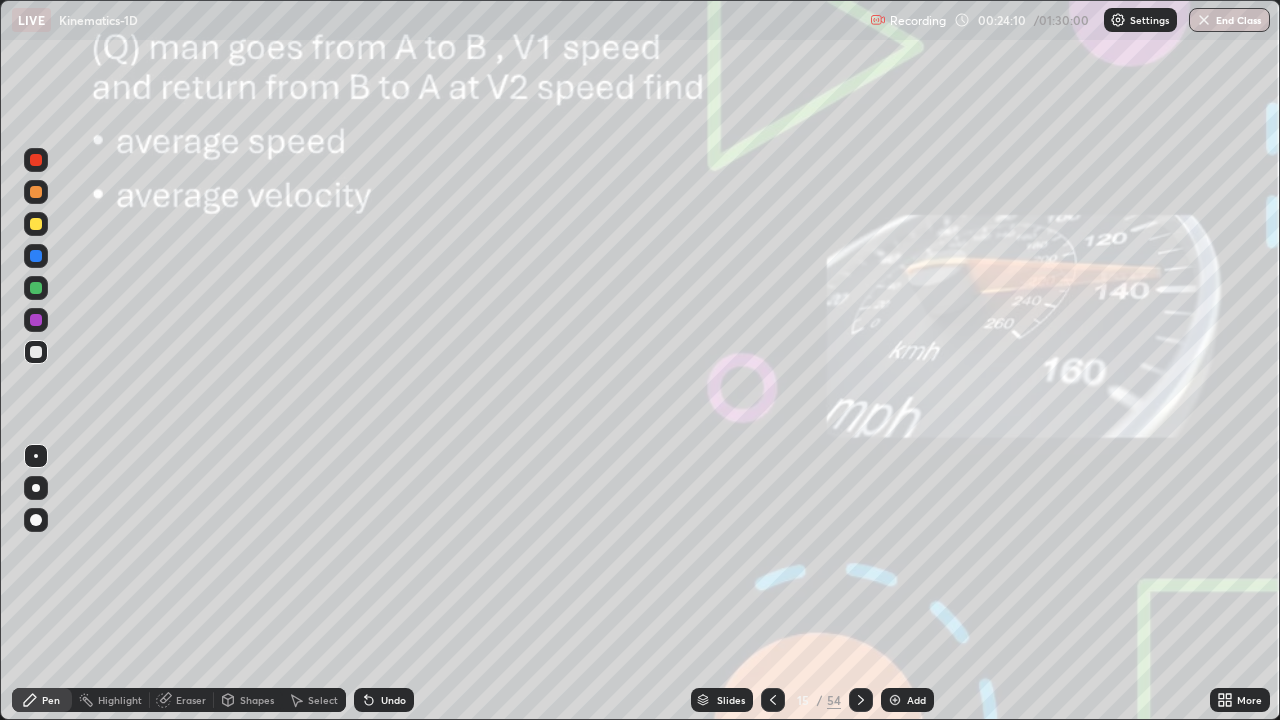 click 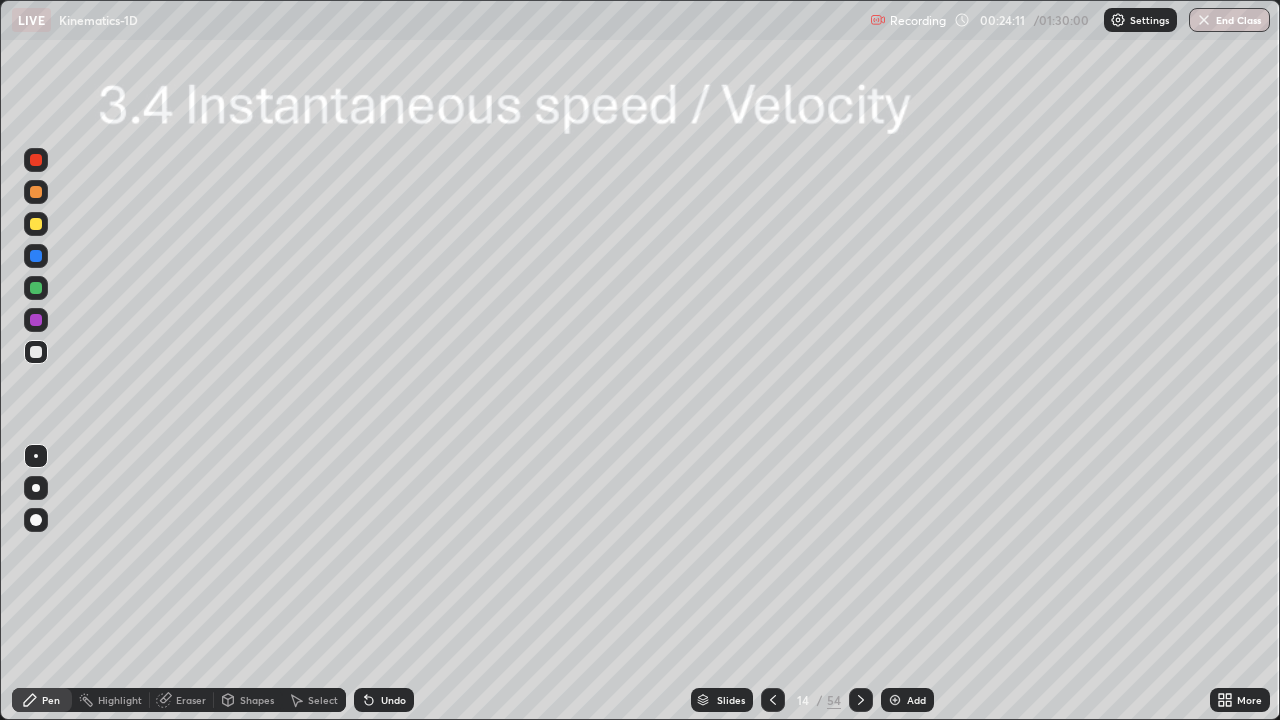 click on "Add" at bounding box center (916, 700) 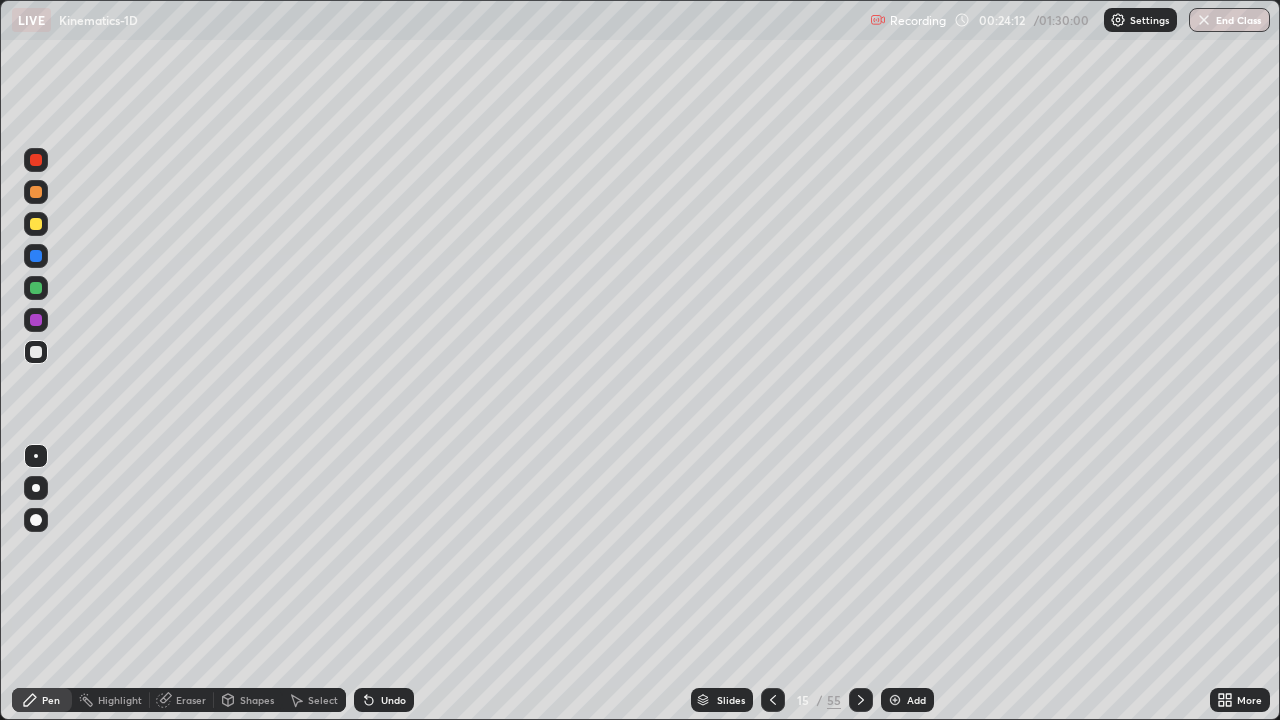 click 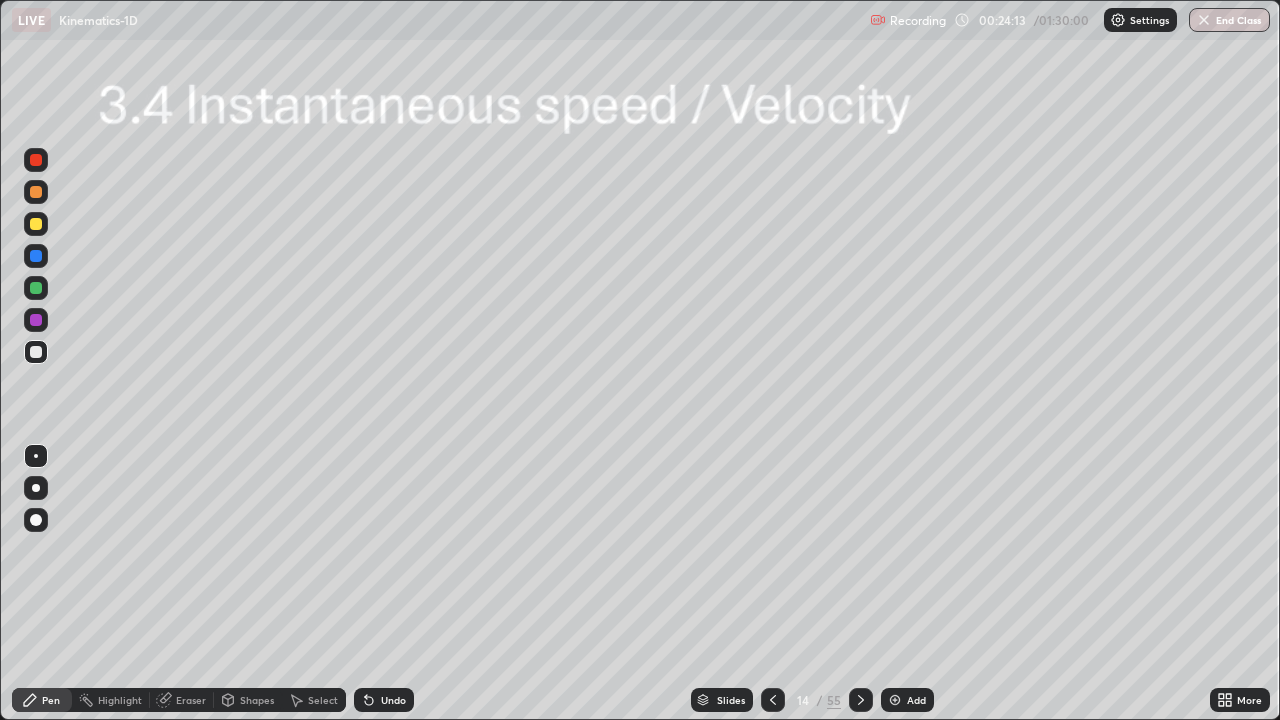 click 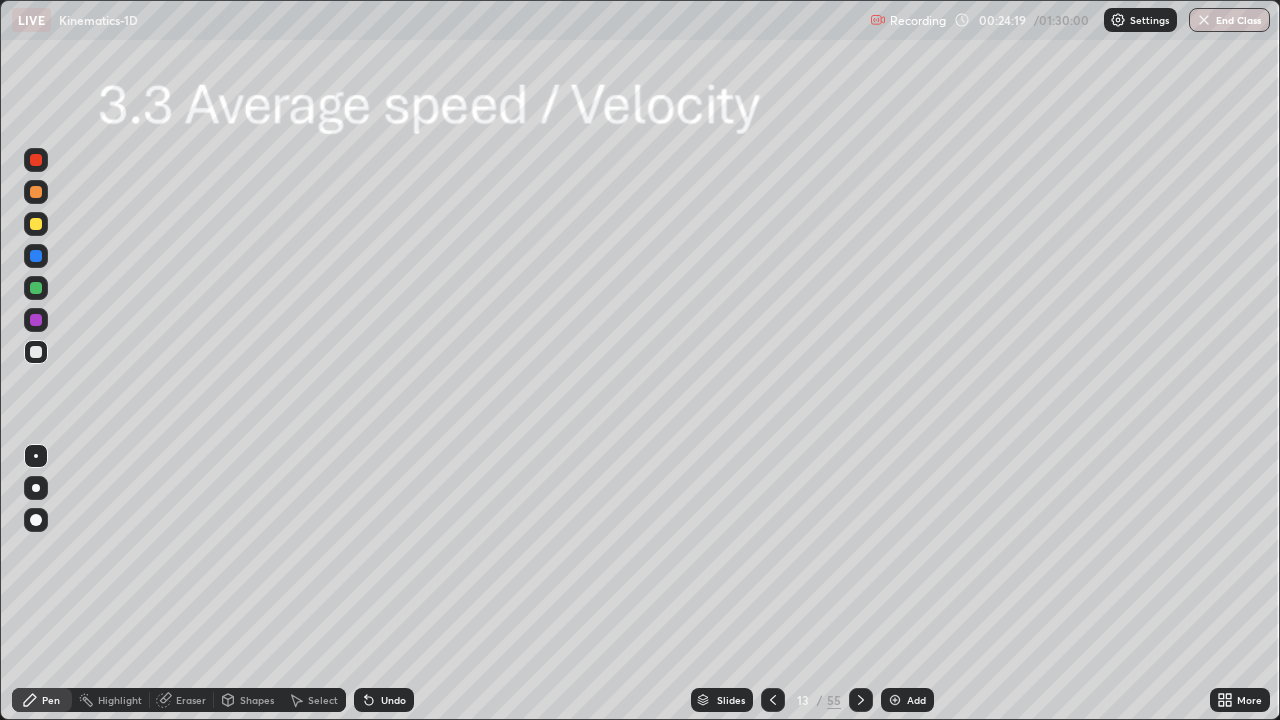 click at bounding box center [36, 224] 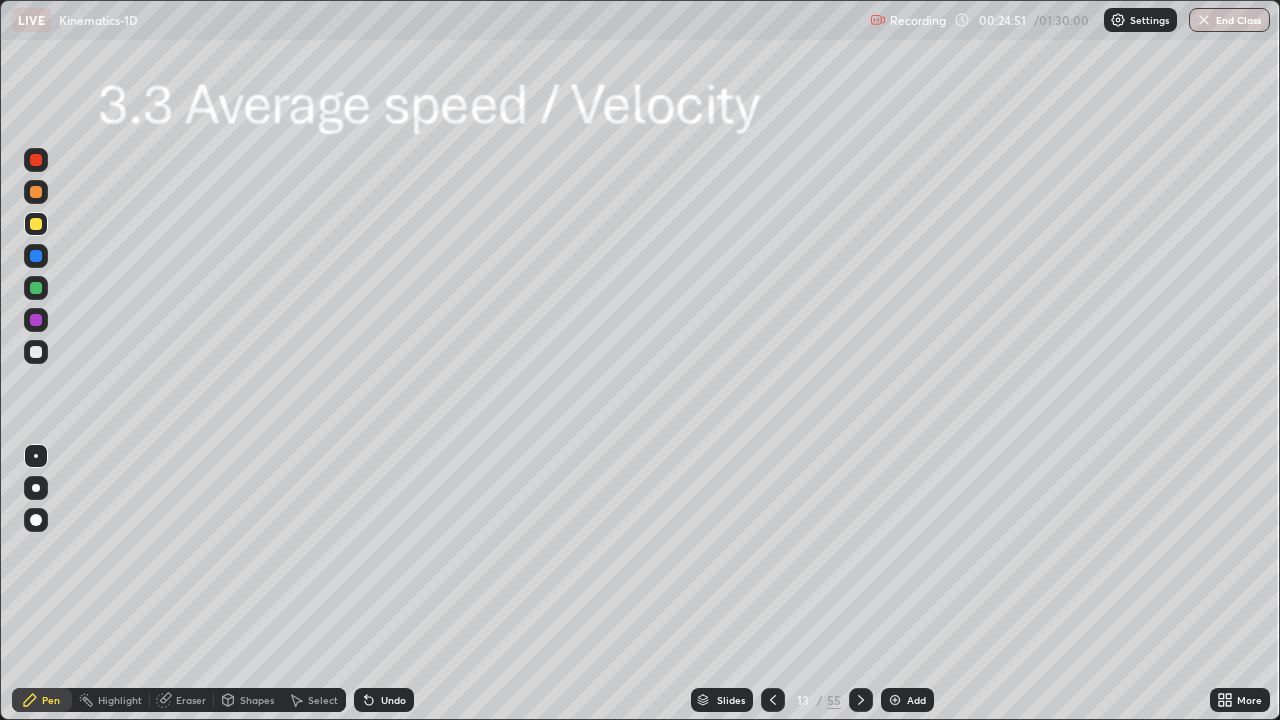 click 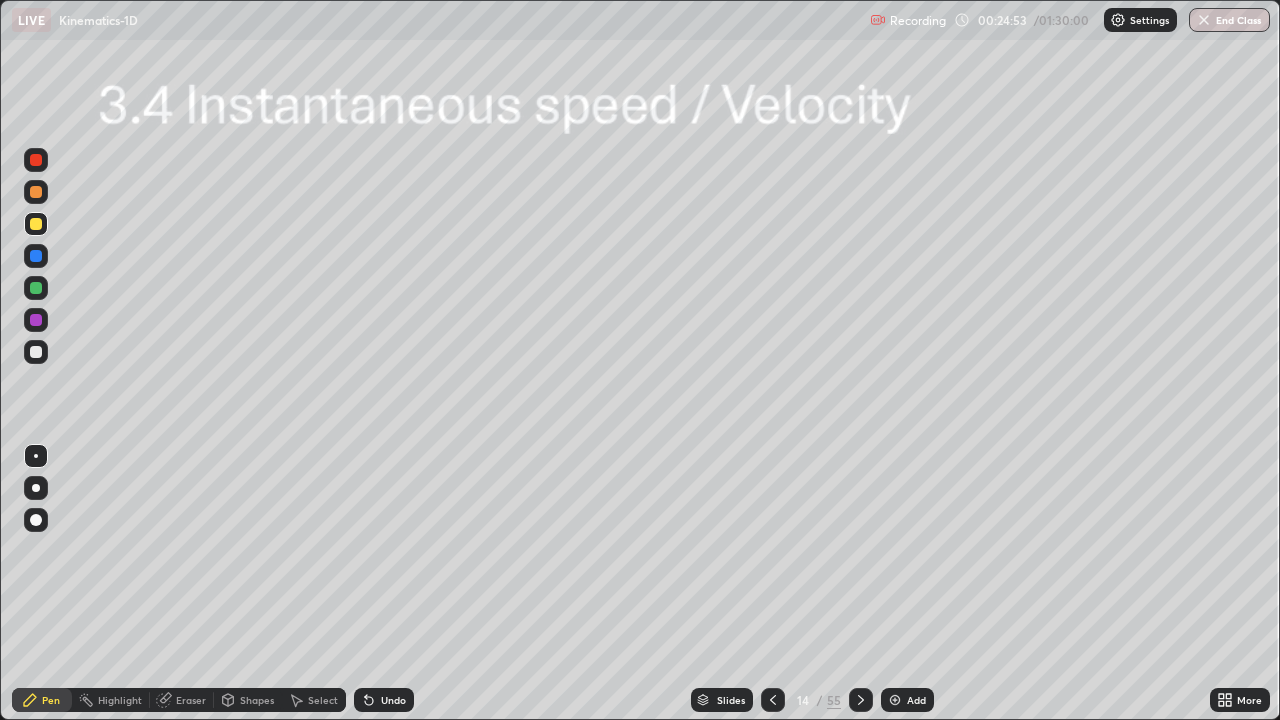 click 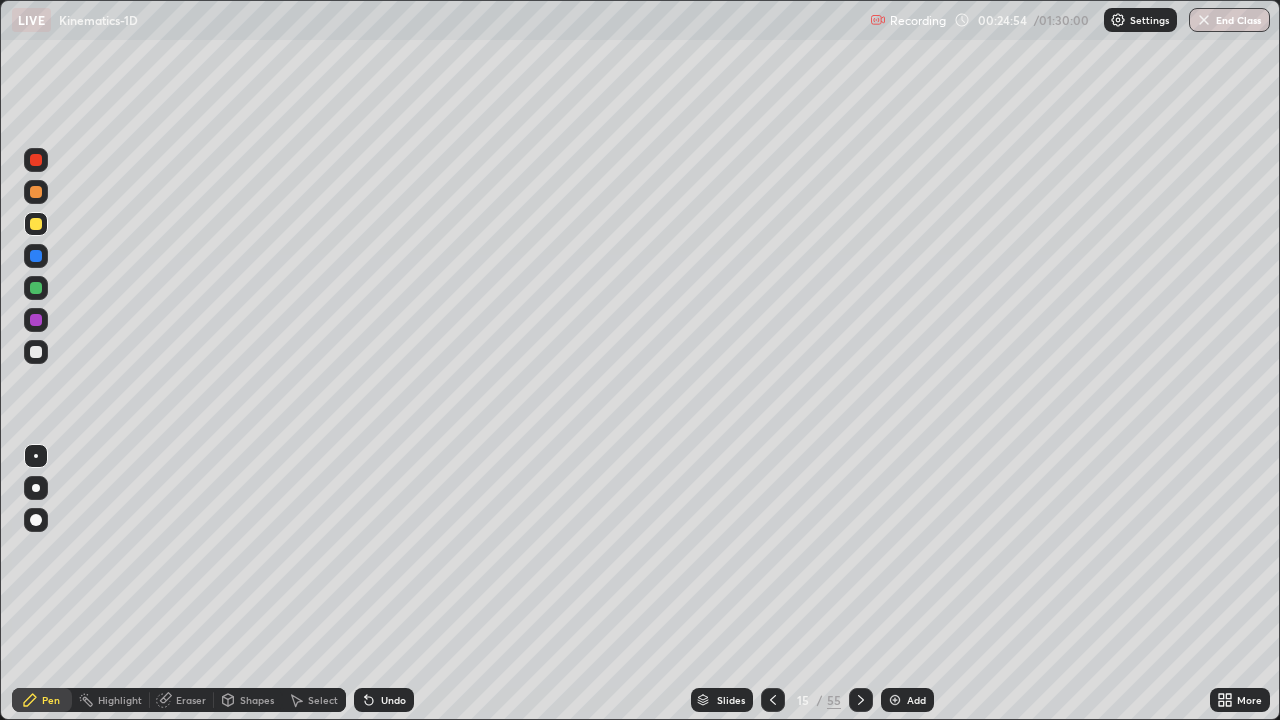 click 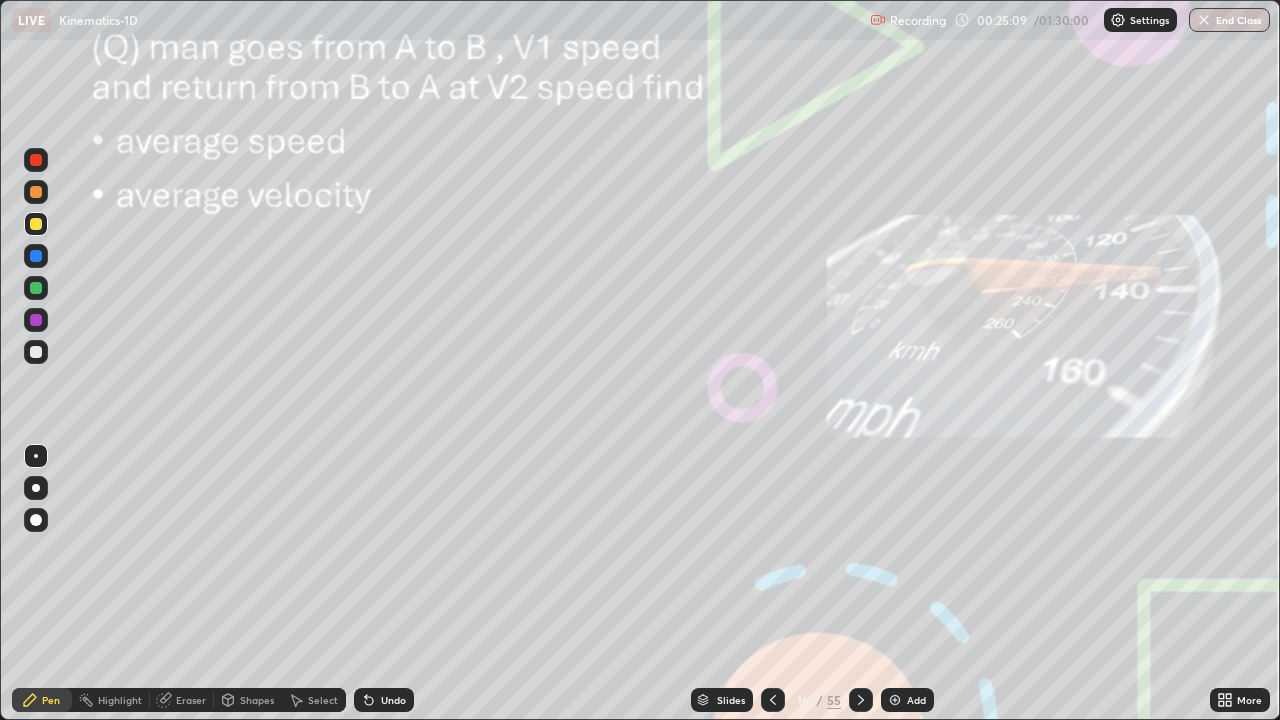 click at bounding box center [36, 288] 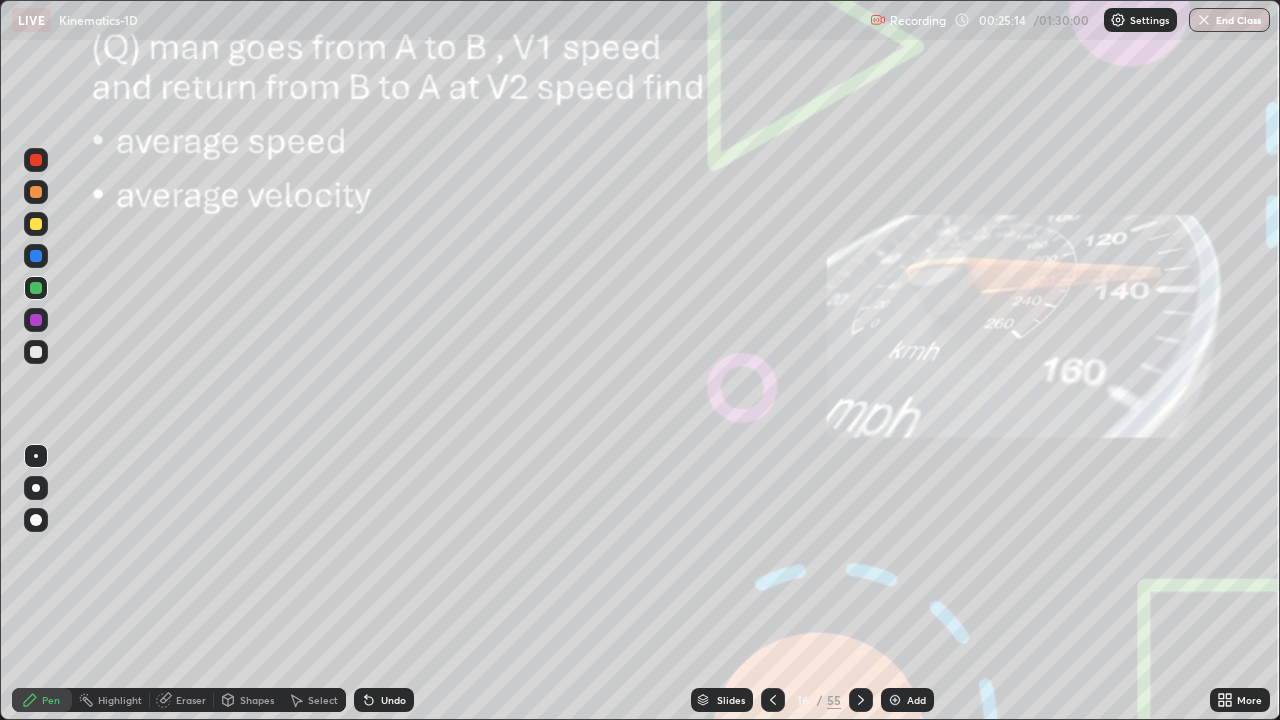 click at bounding box center [36, 288] 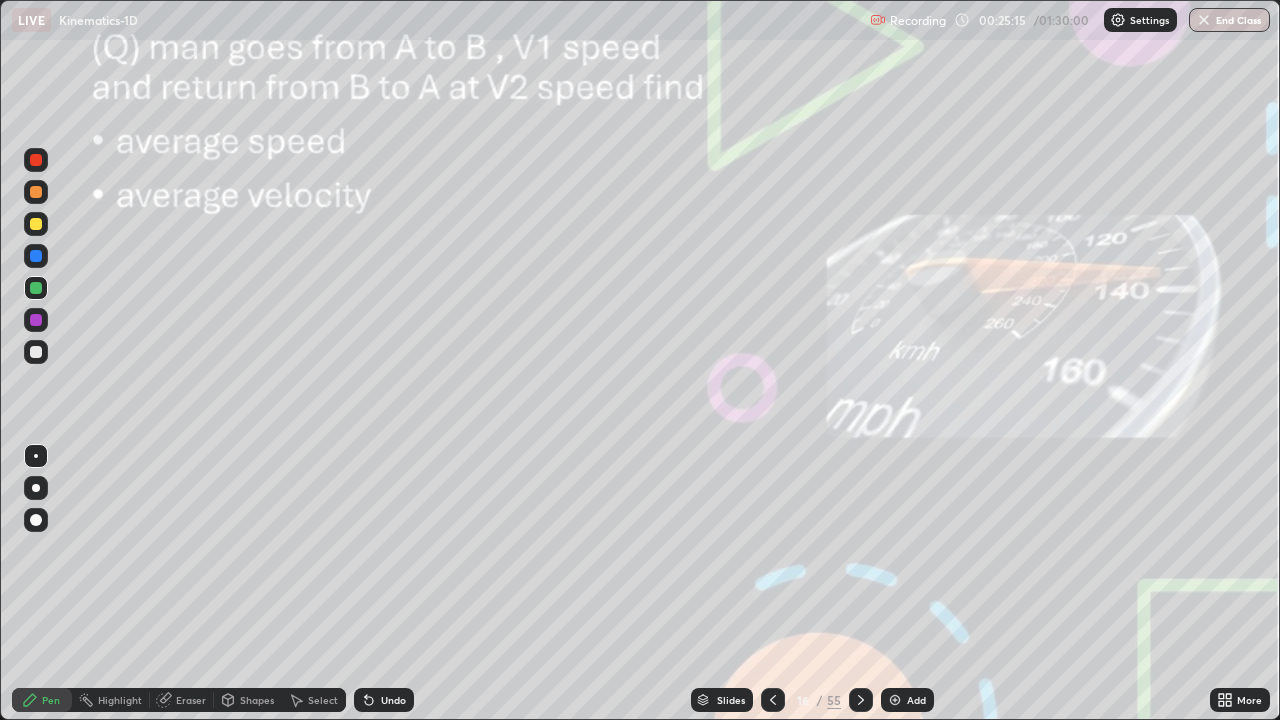 click at bounding box center [36, 224] 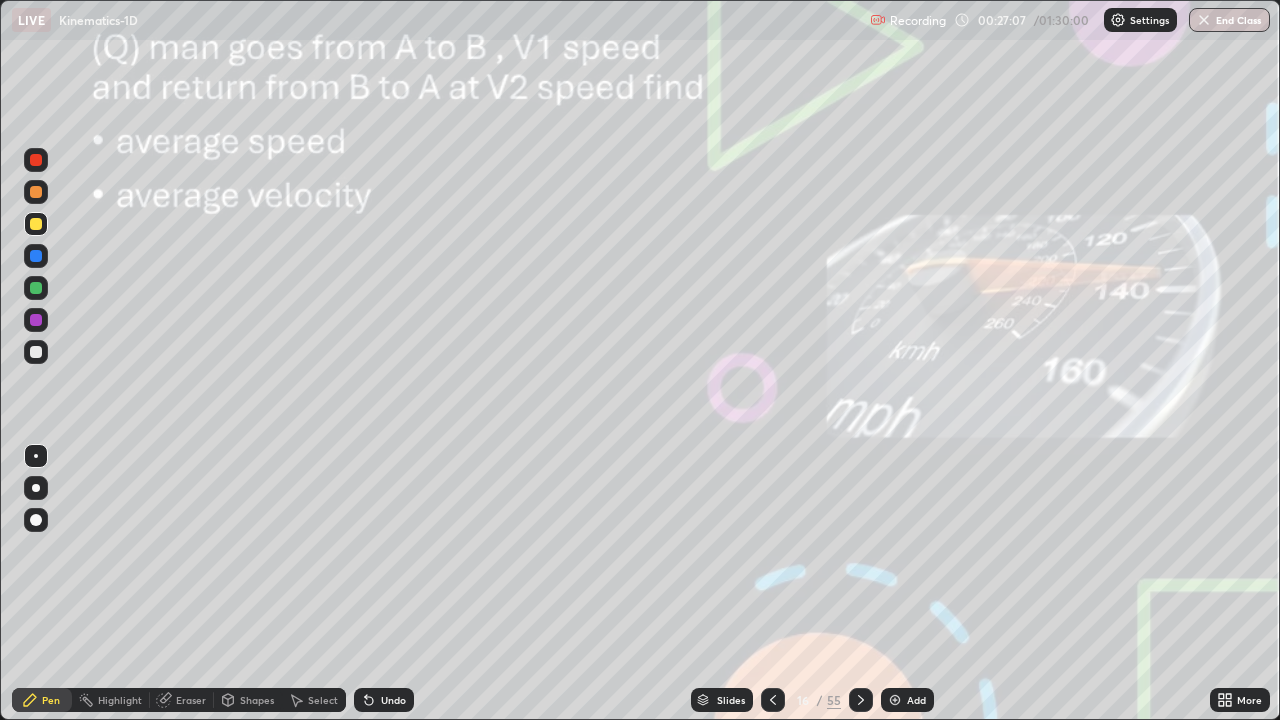 click at bounding box center [36, 320] 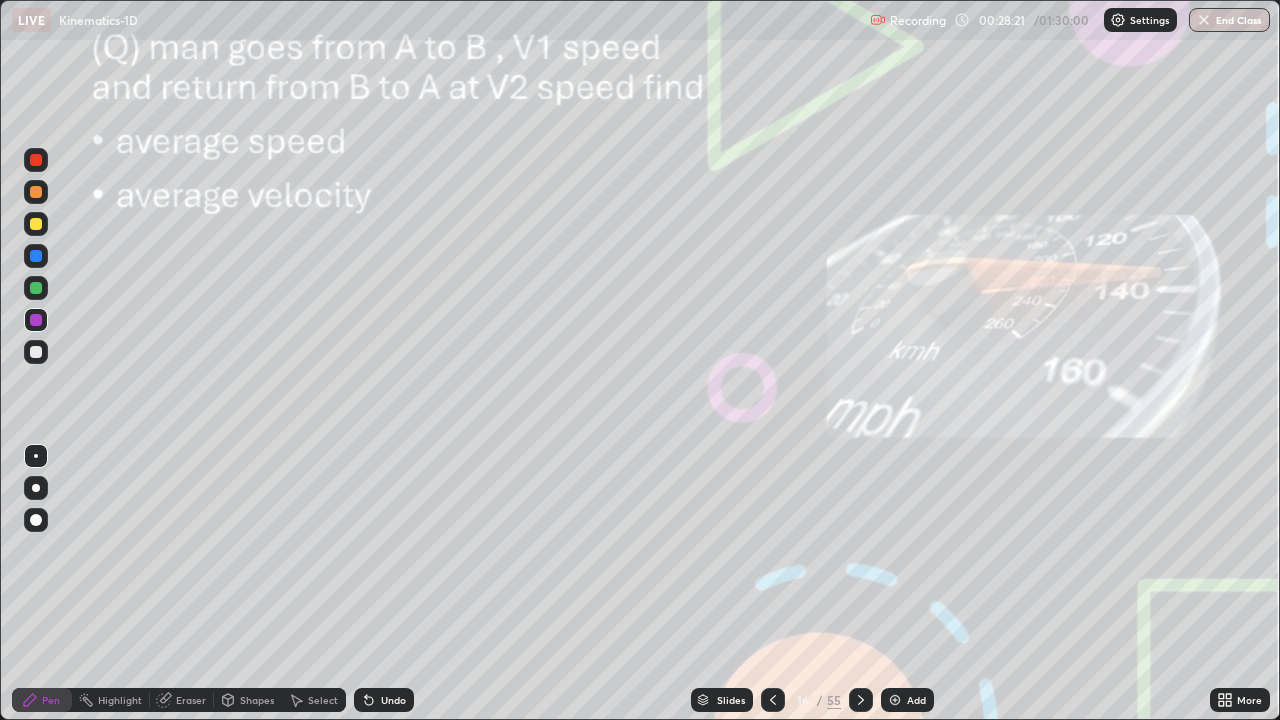 click at bounding box center [36, 256] 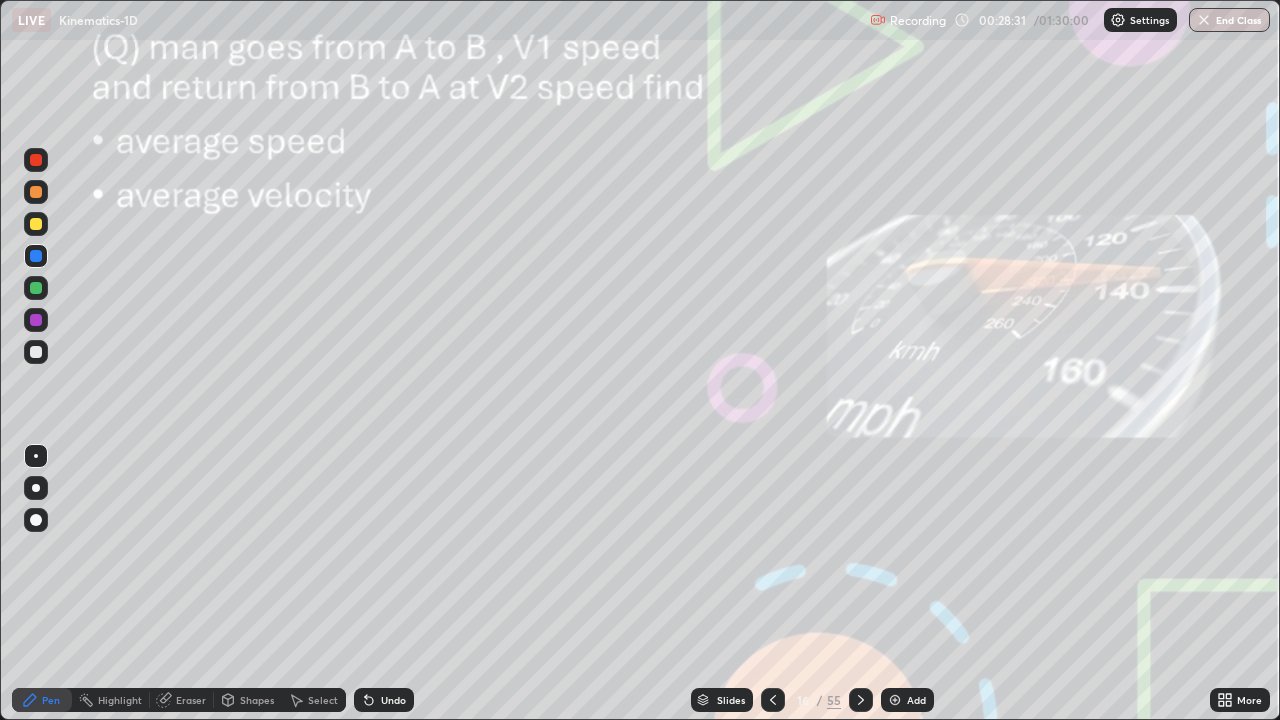 click at bounding box center [36, 320] 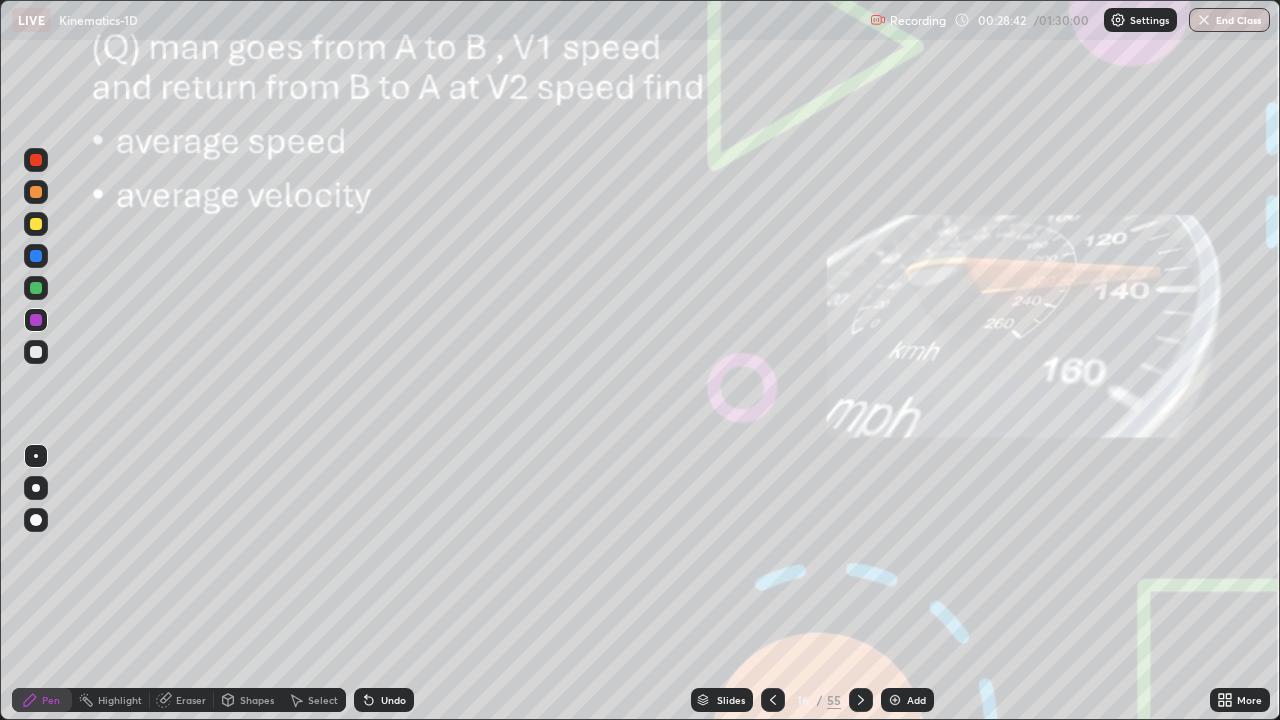 click at bounding box center [36, 288] 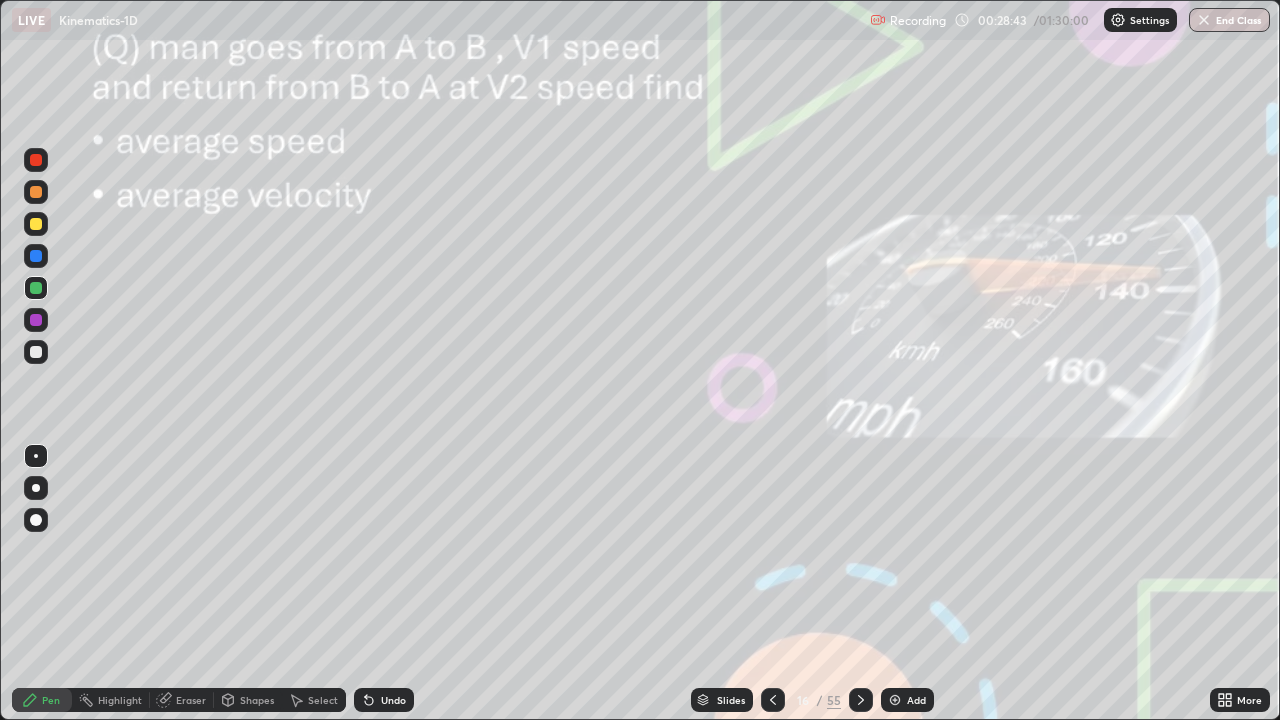 click at bounding box center (36, 160) 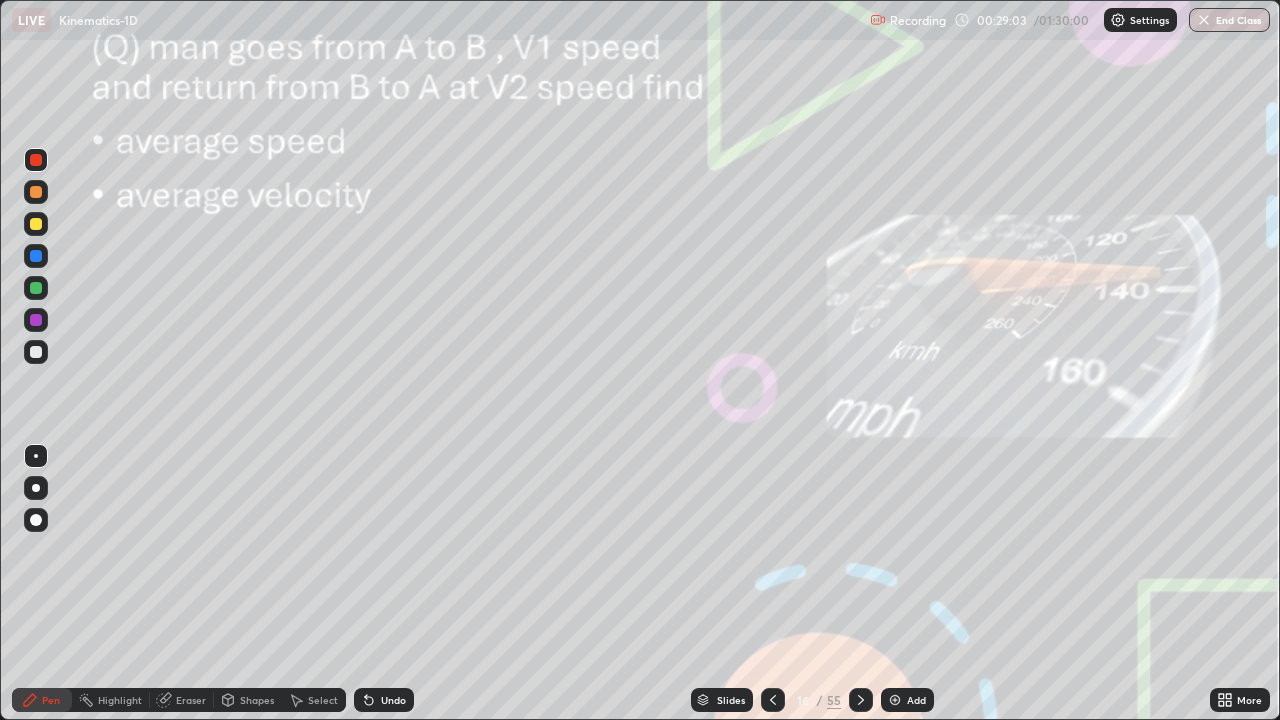 click at bounding box center [36, 352] 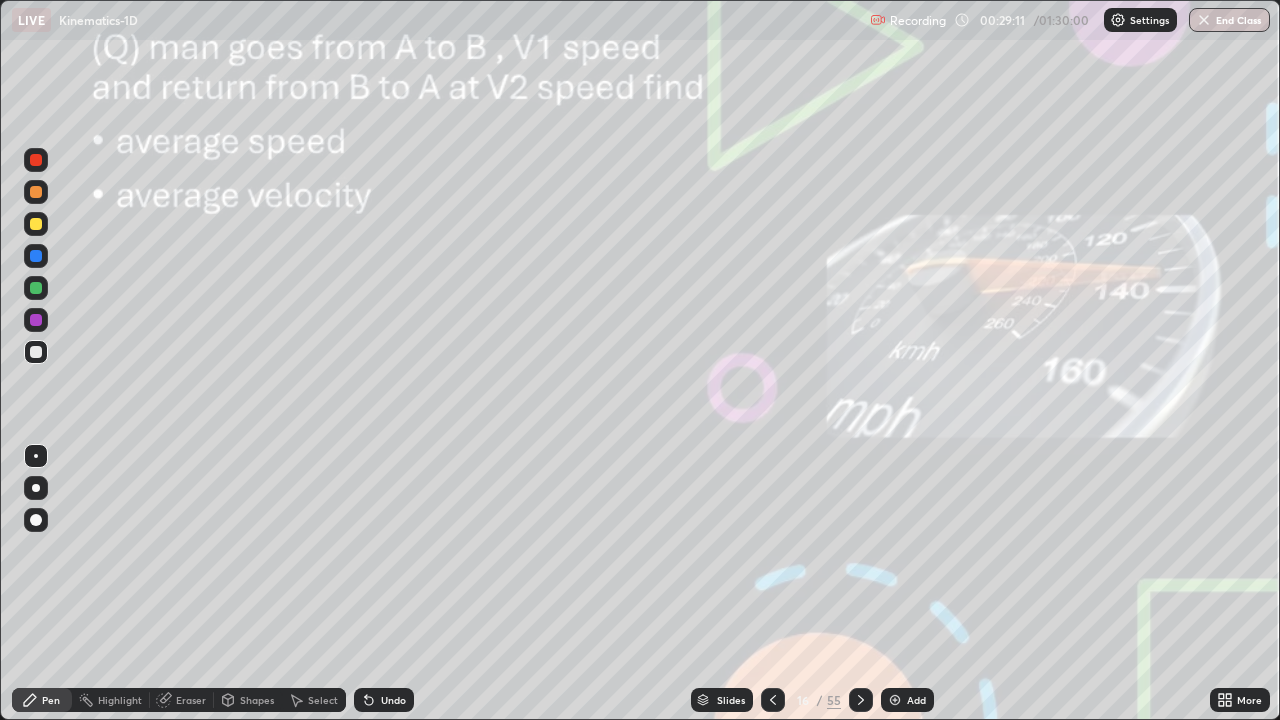 click on "Eraser" at bounding box center [191, 700] 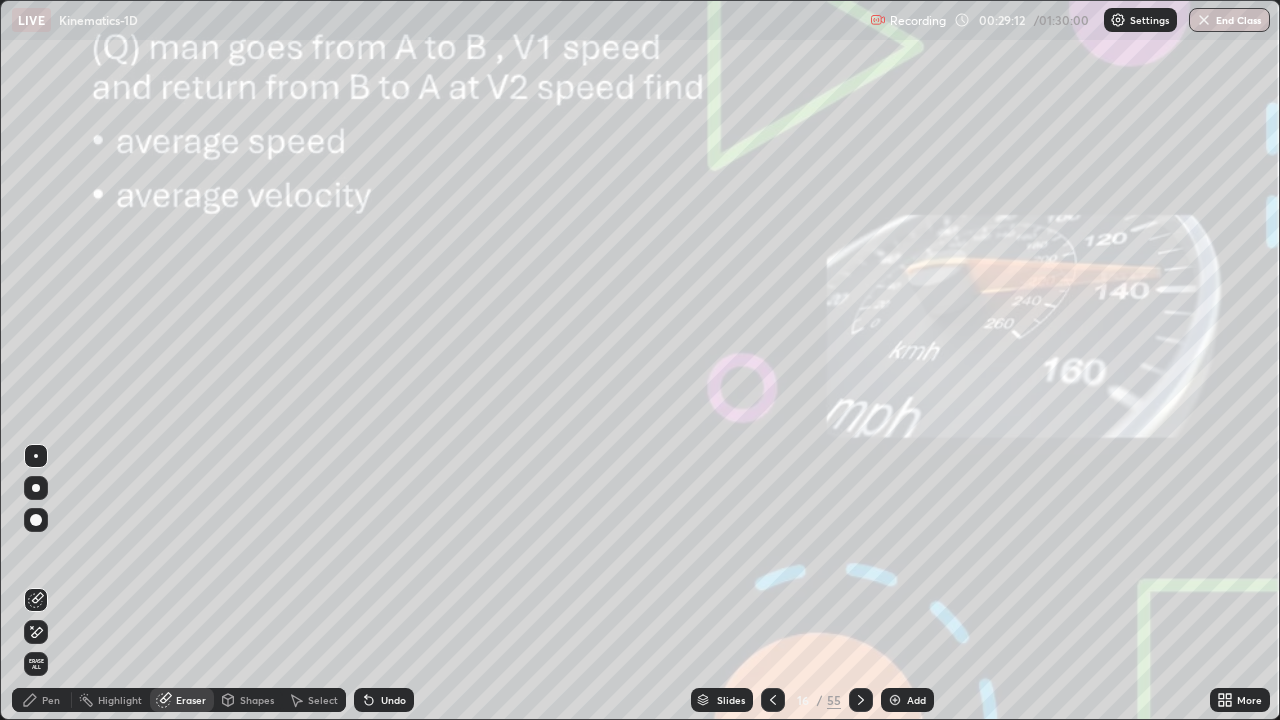 click on "Pen" at bounding box center [51, 700] 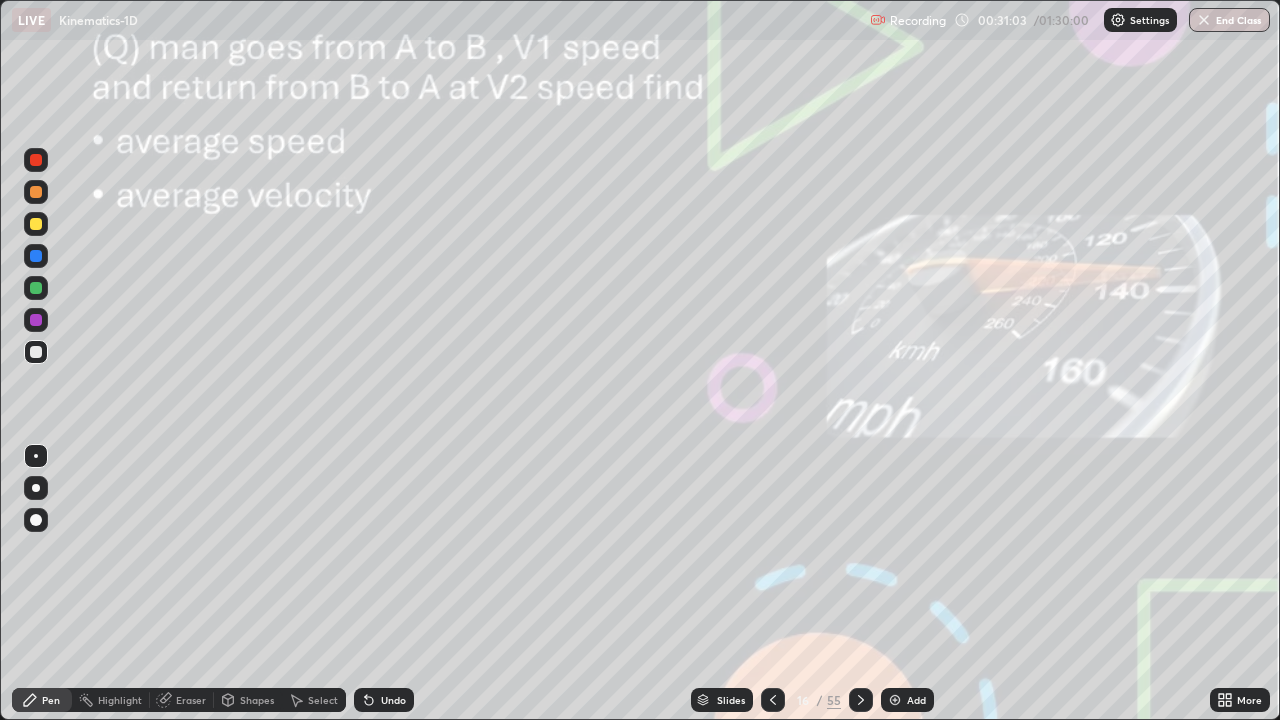 click 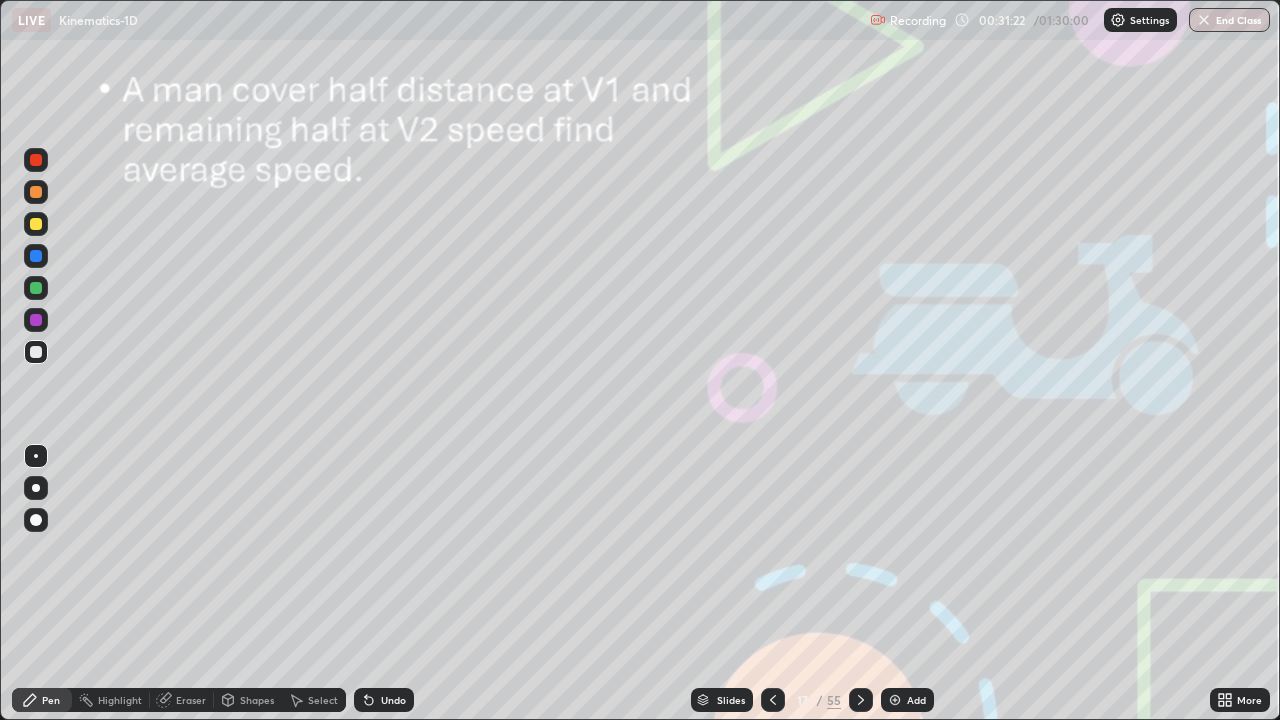 click 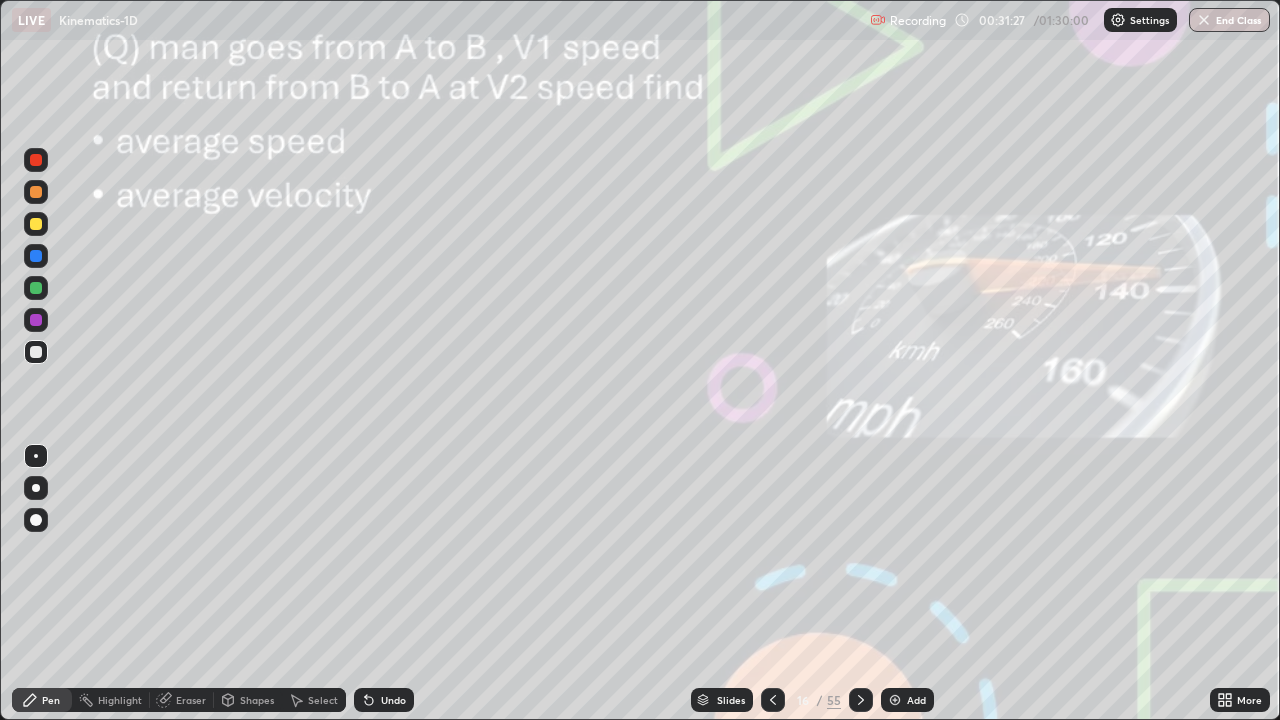 click 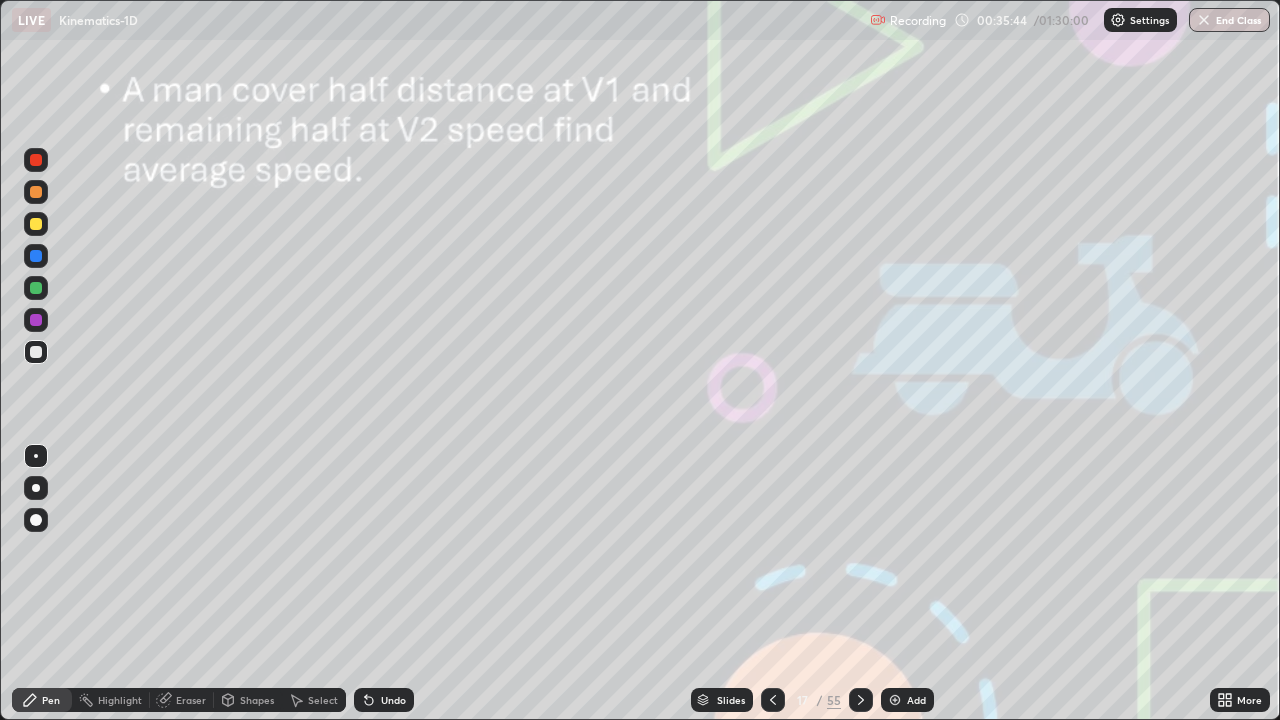 click at bounding box center [36, 224] 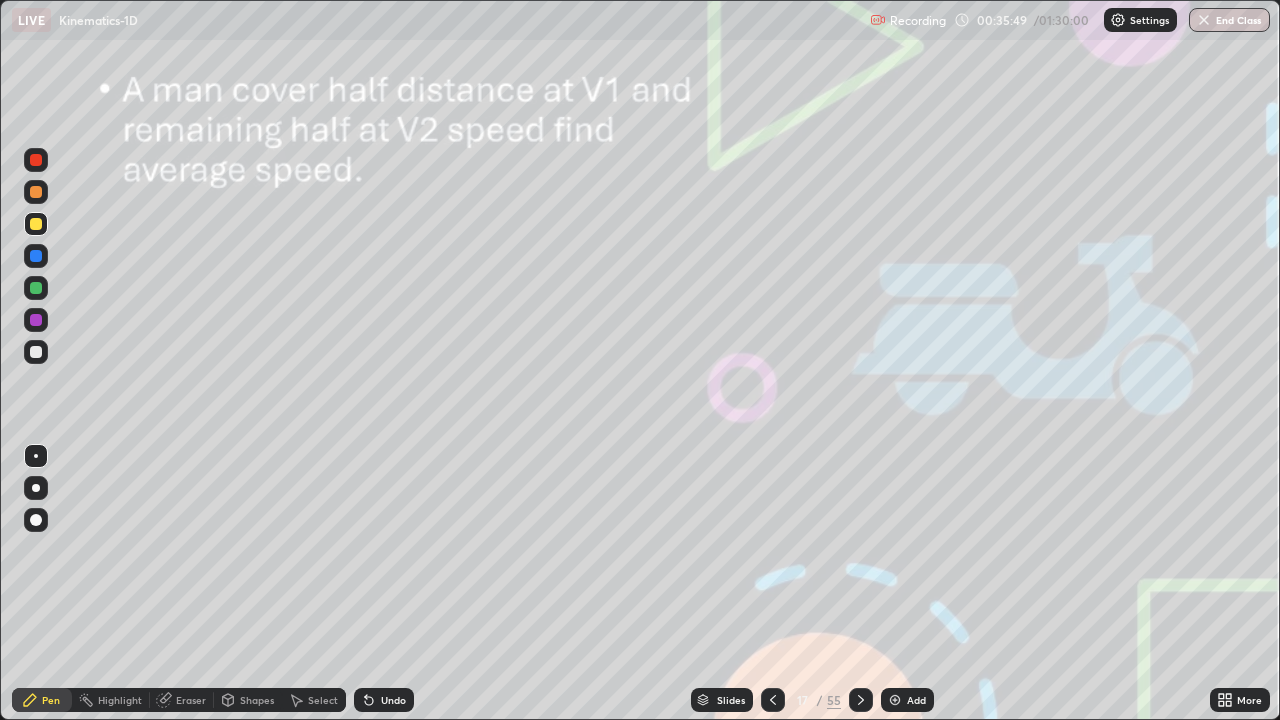 click at bounding box center (36, 256) 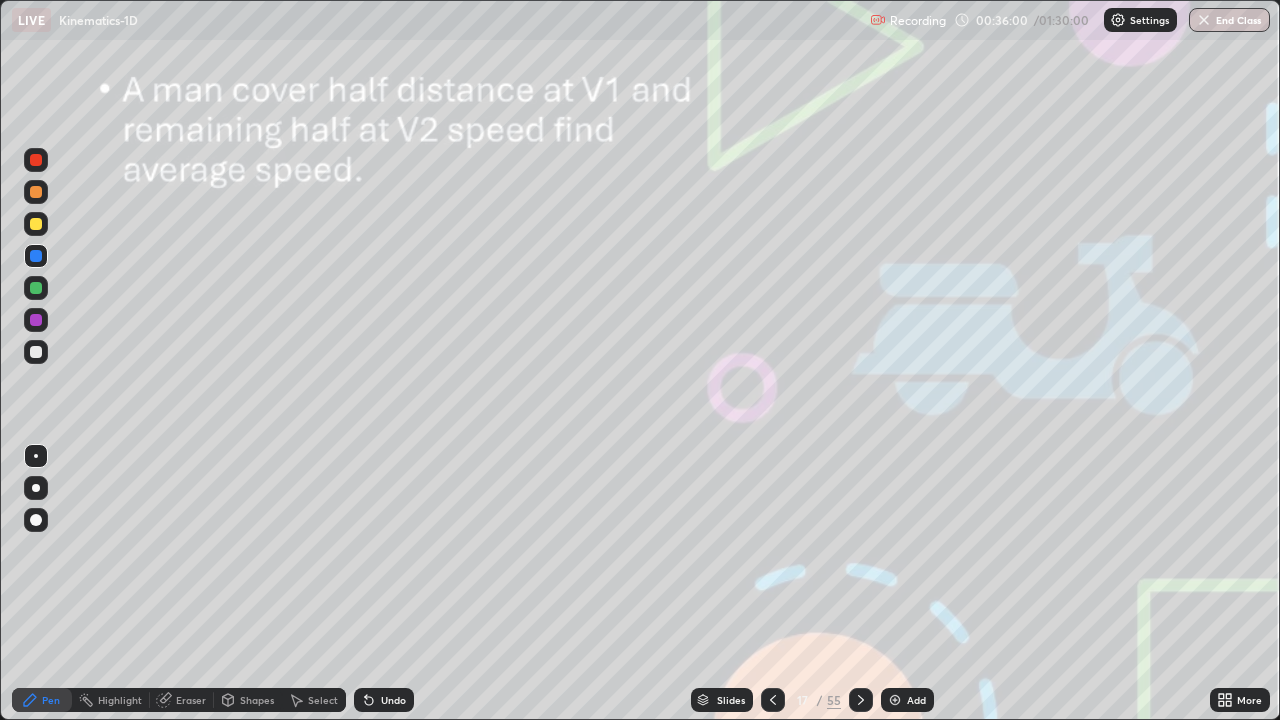 click at bounding box center (36, 224) 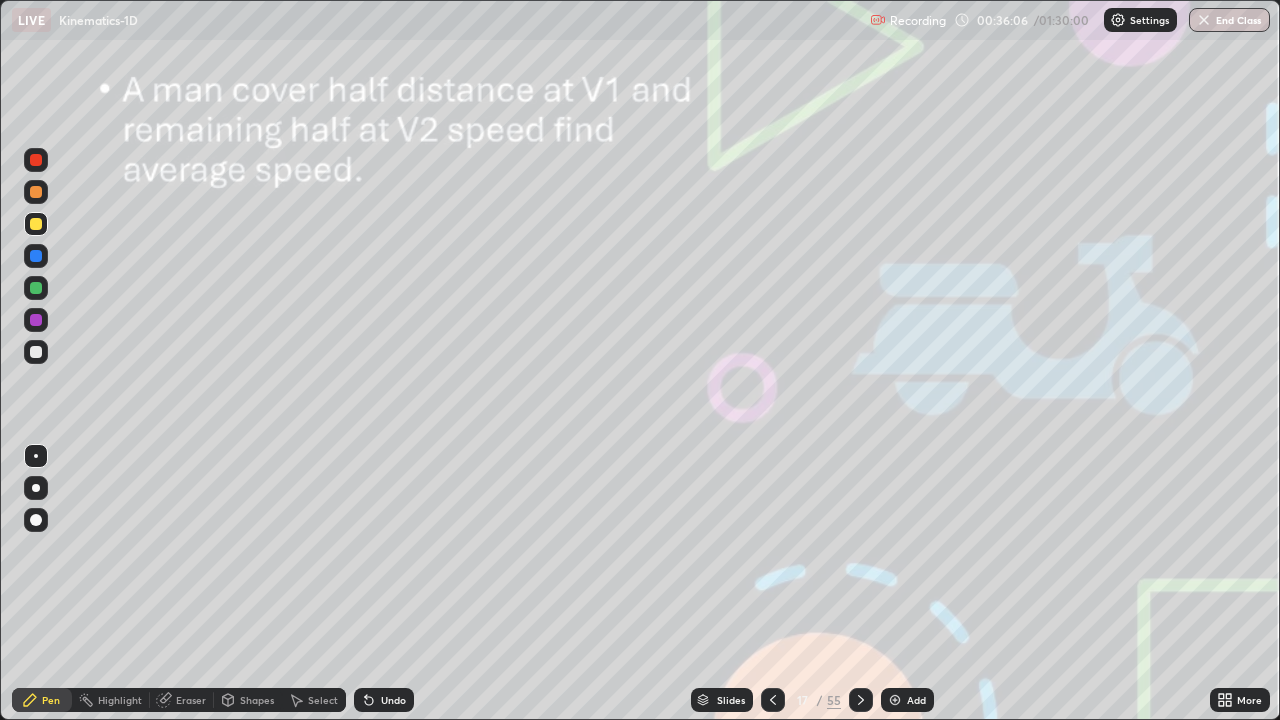 click at bounding box center [36, 256] 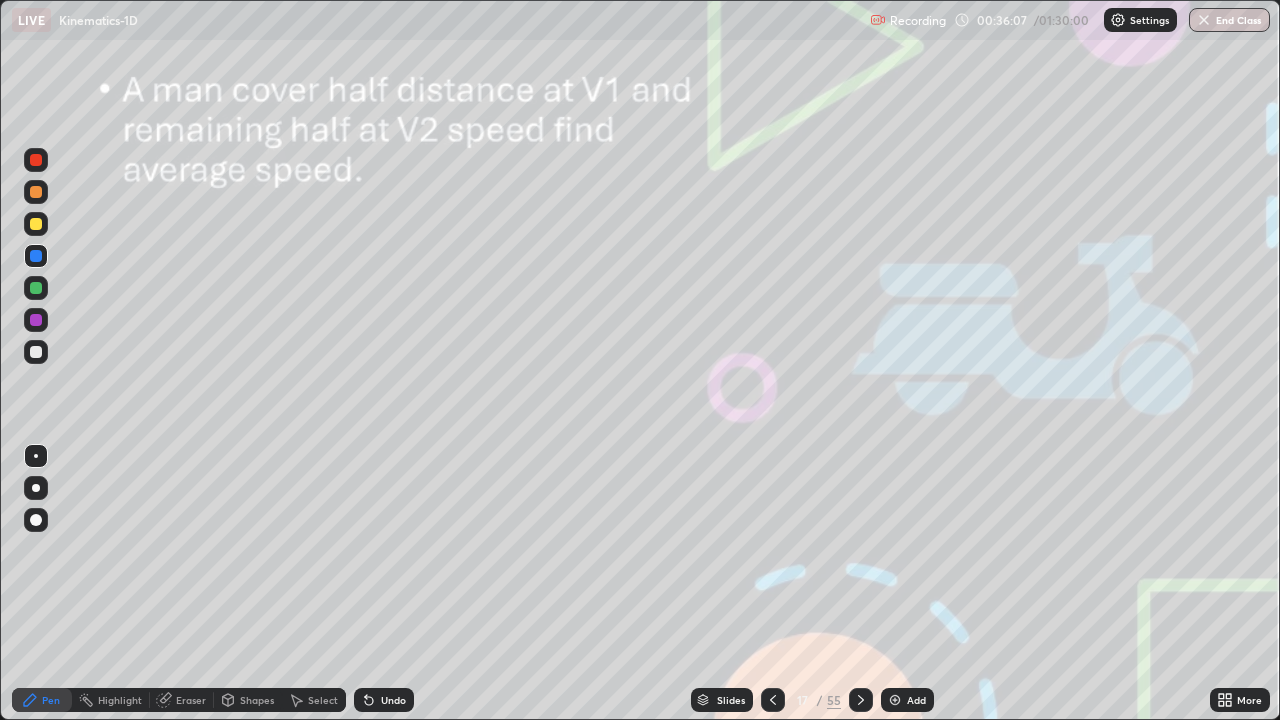 click at bounding box center [36, 320] 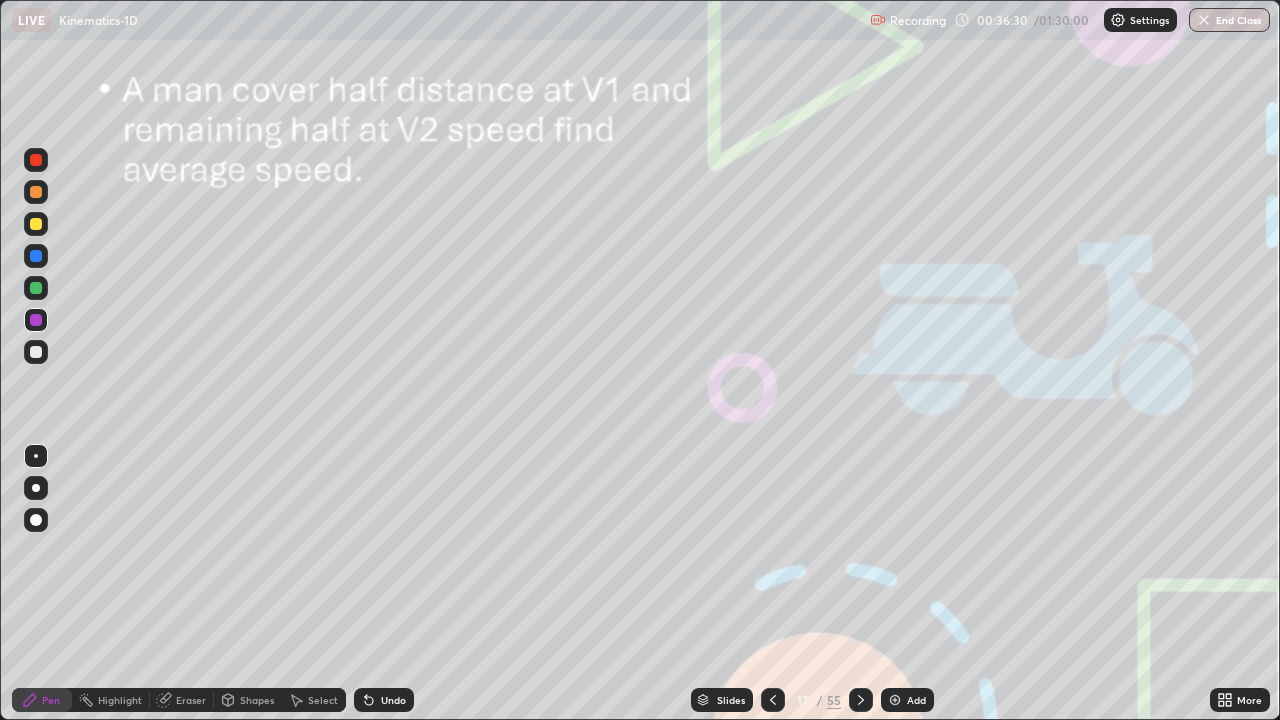 click on "Undo" at bounding box center (393, 700) 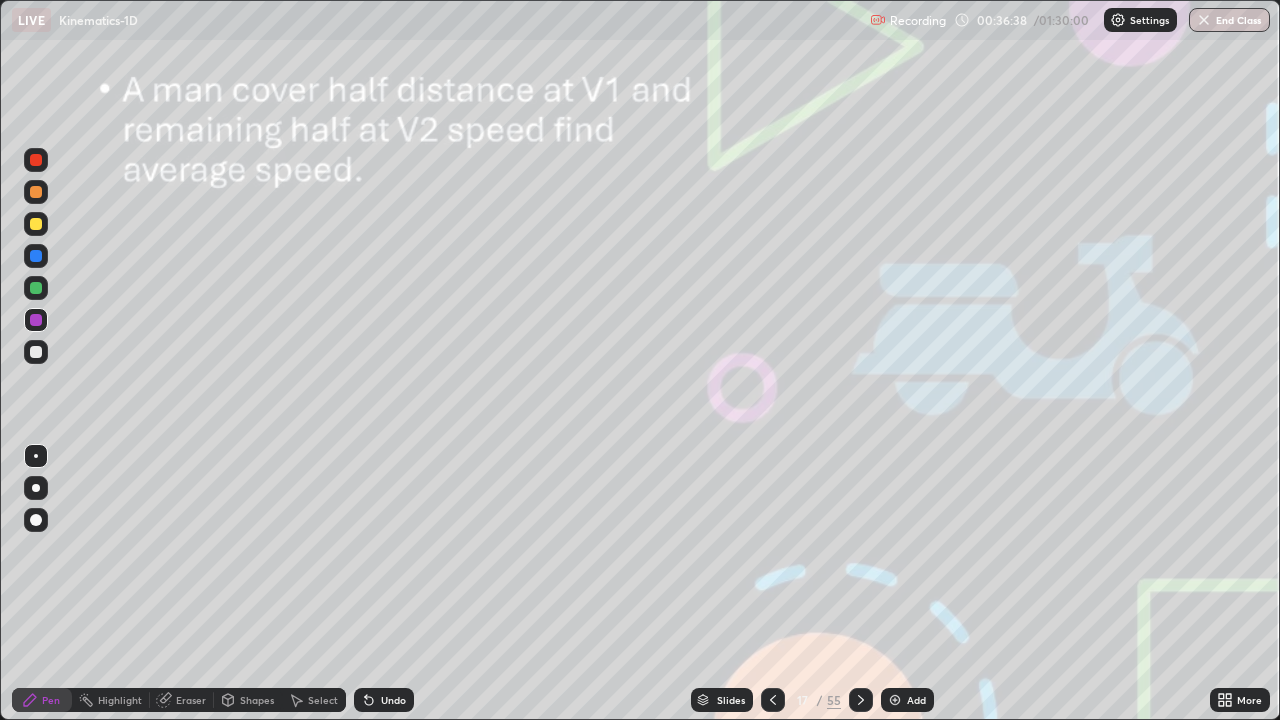 click at bounding box center [36, 352] 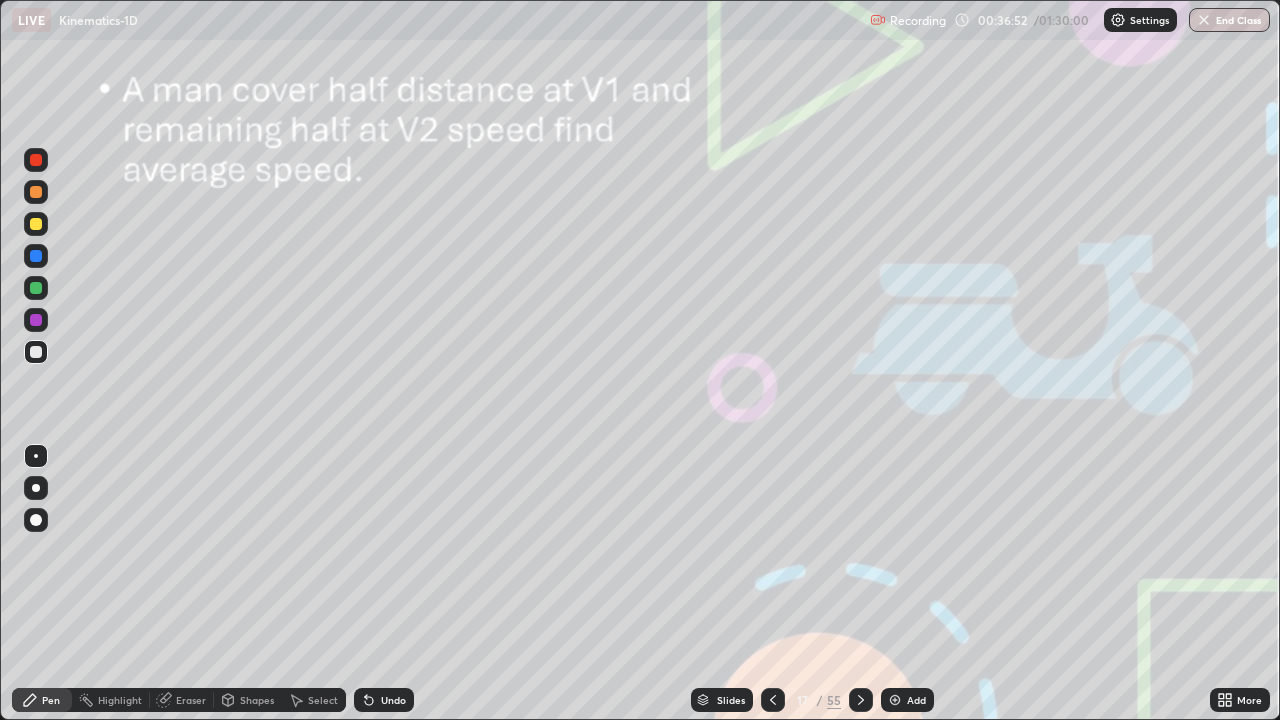 click on "Undo" at bounding box center [393, 700] 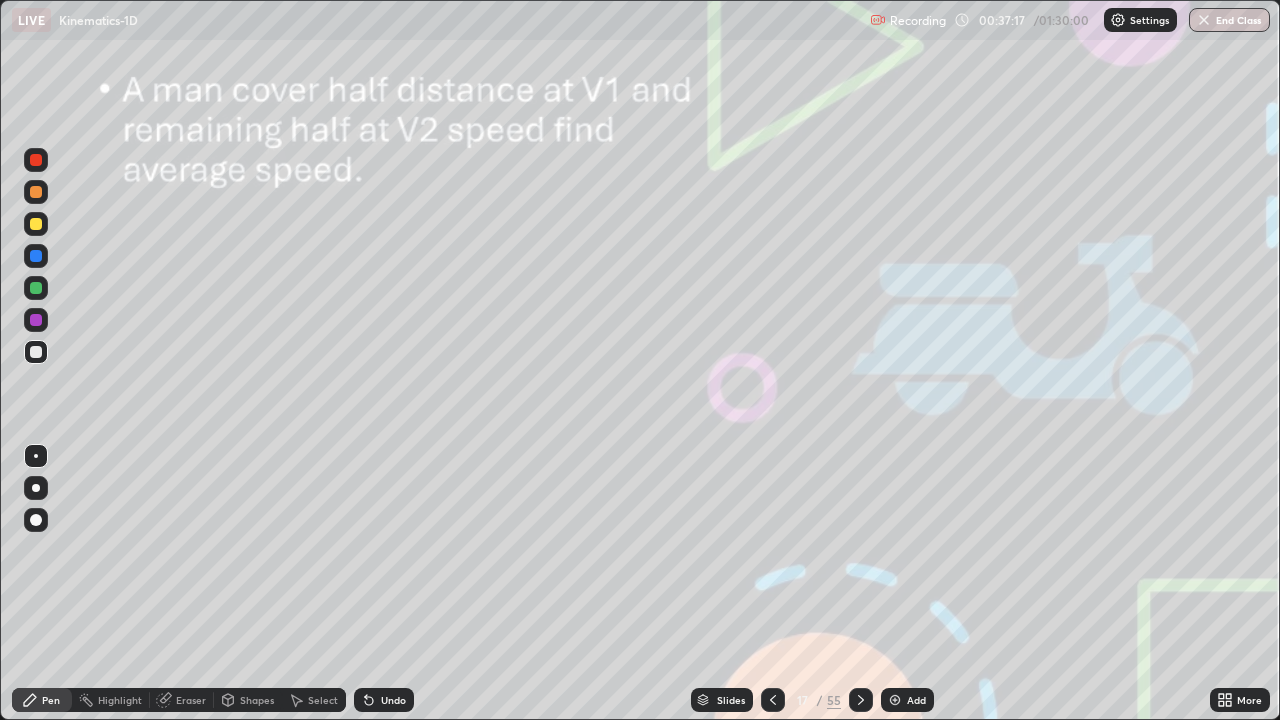 click on "Undo" at bounding box center (393, 700) 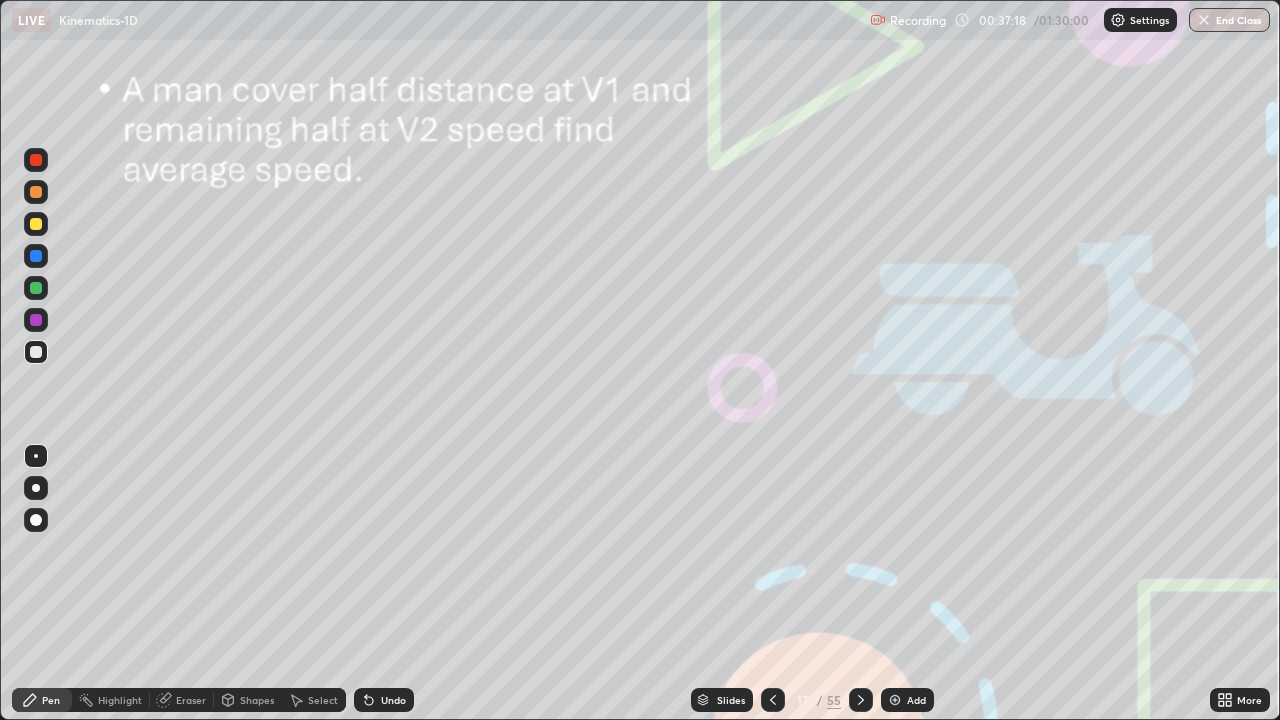 click on "Undo" at bounding box center [393, 700] 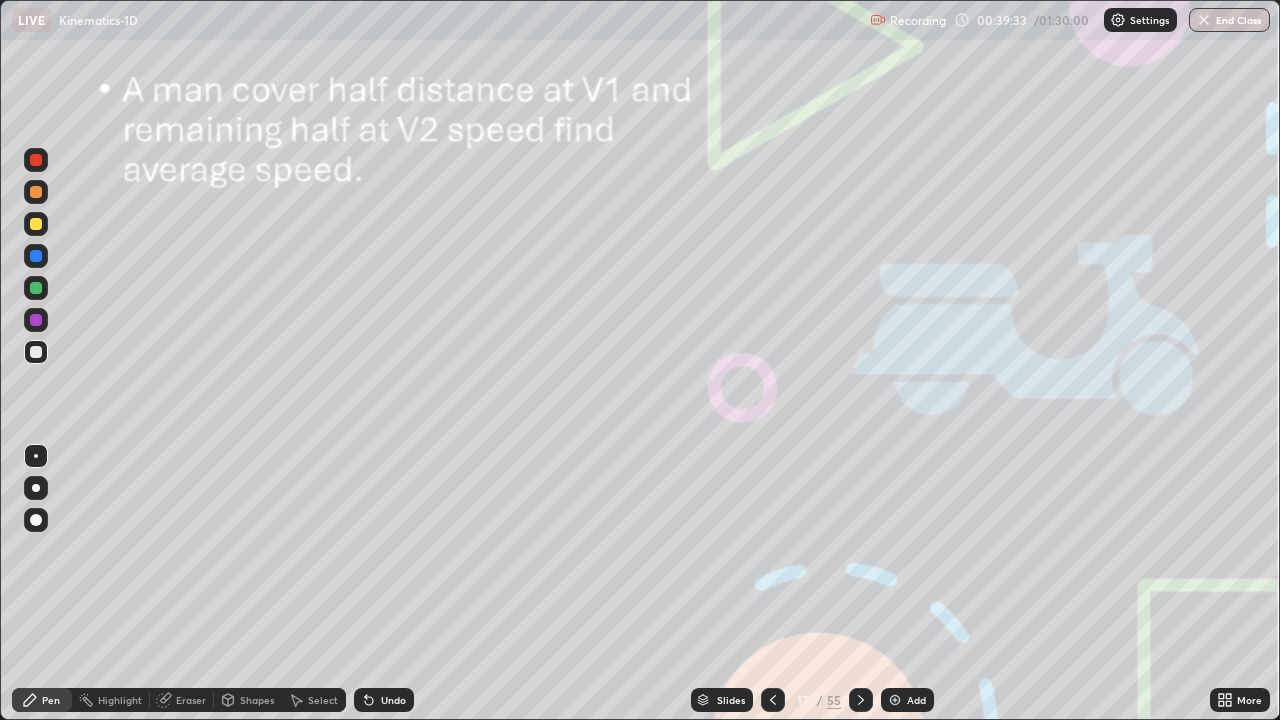 click 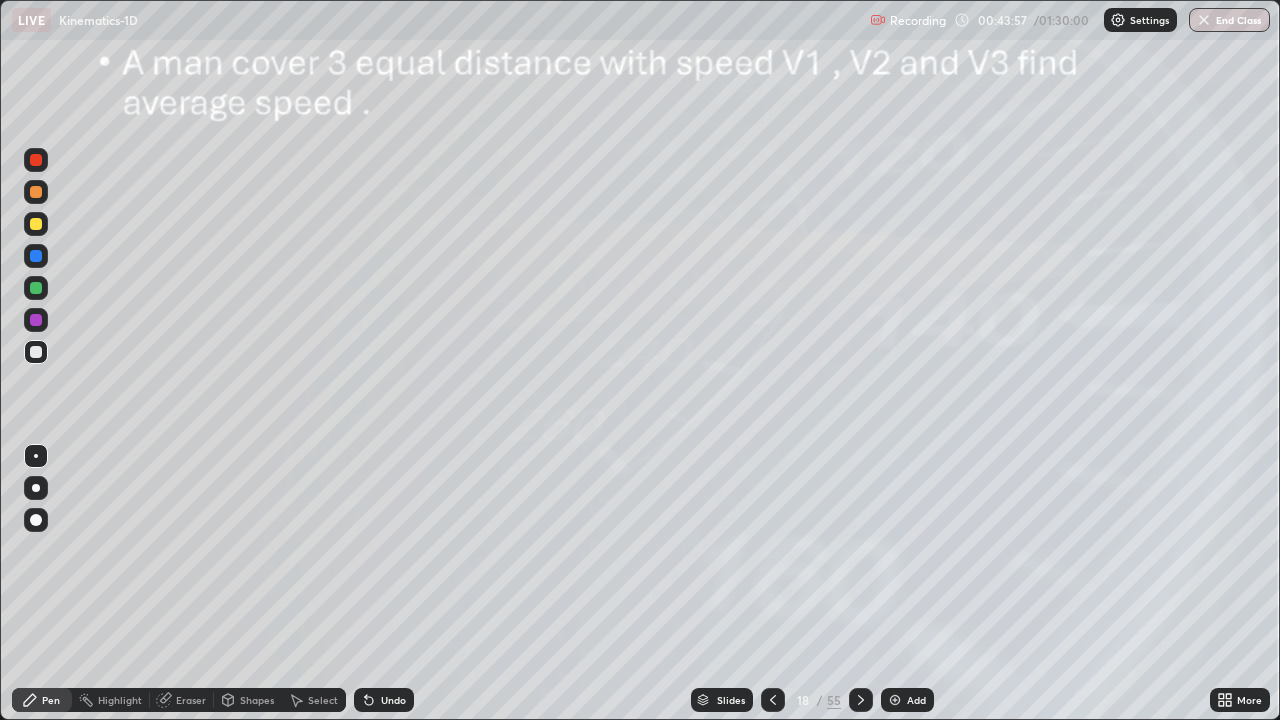 click at bounding box center [36, 192] 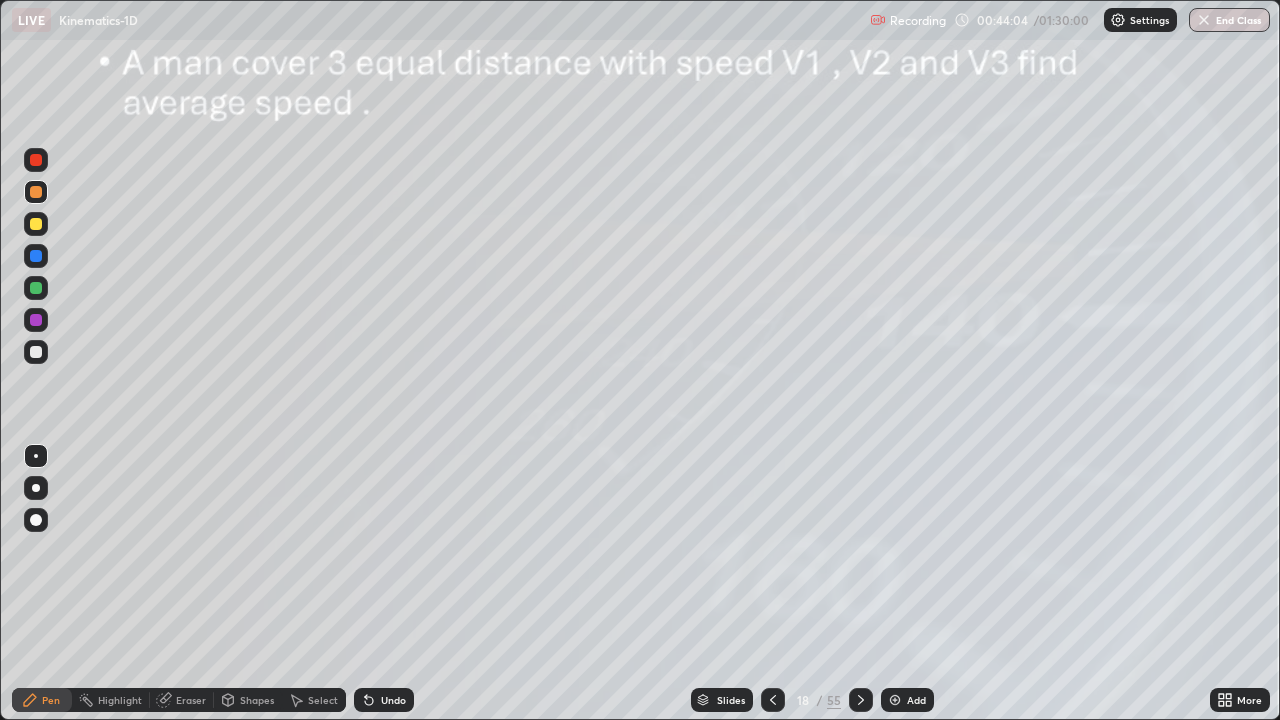 click at bounding box center (36, 256) 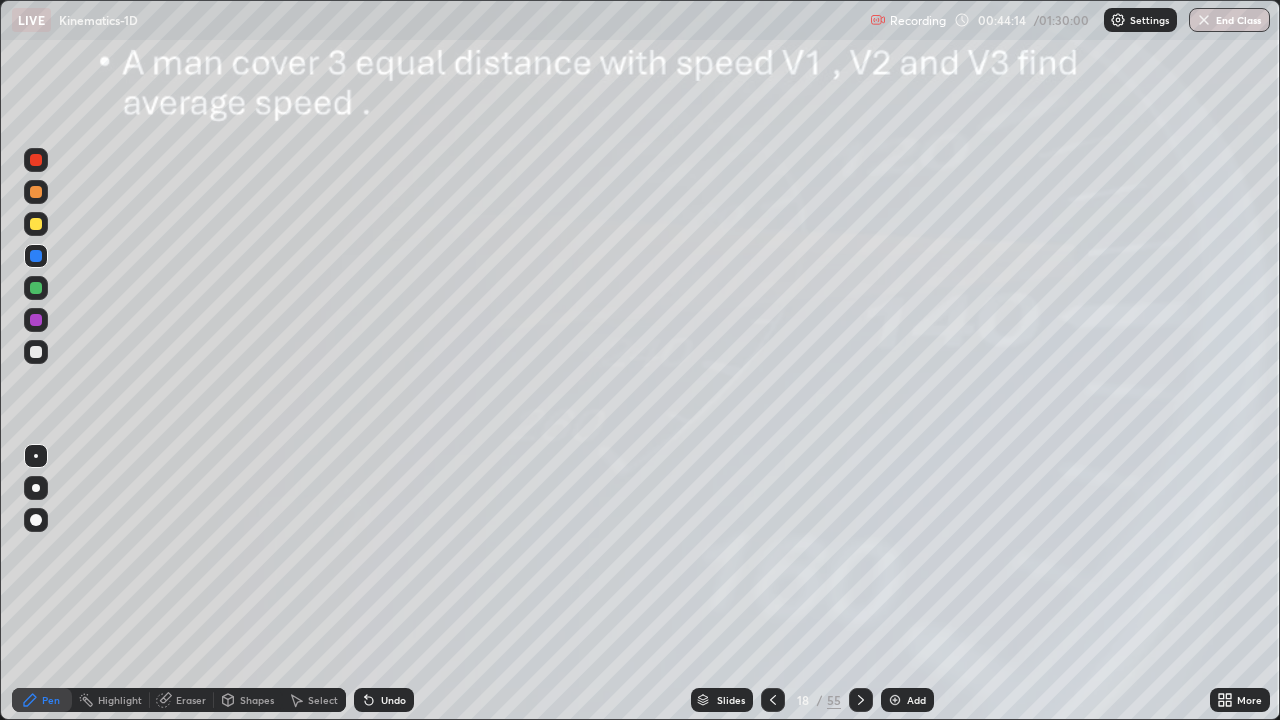 click at bounding box center (36, 224) 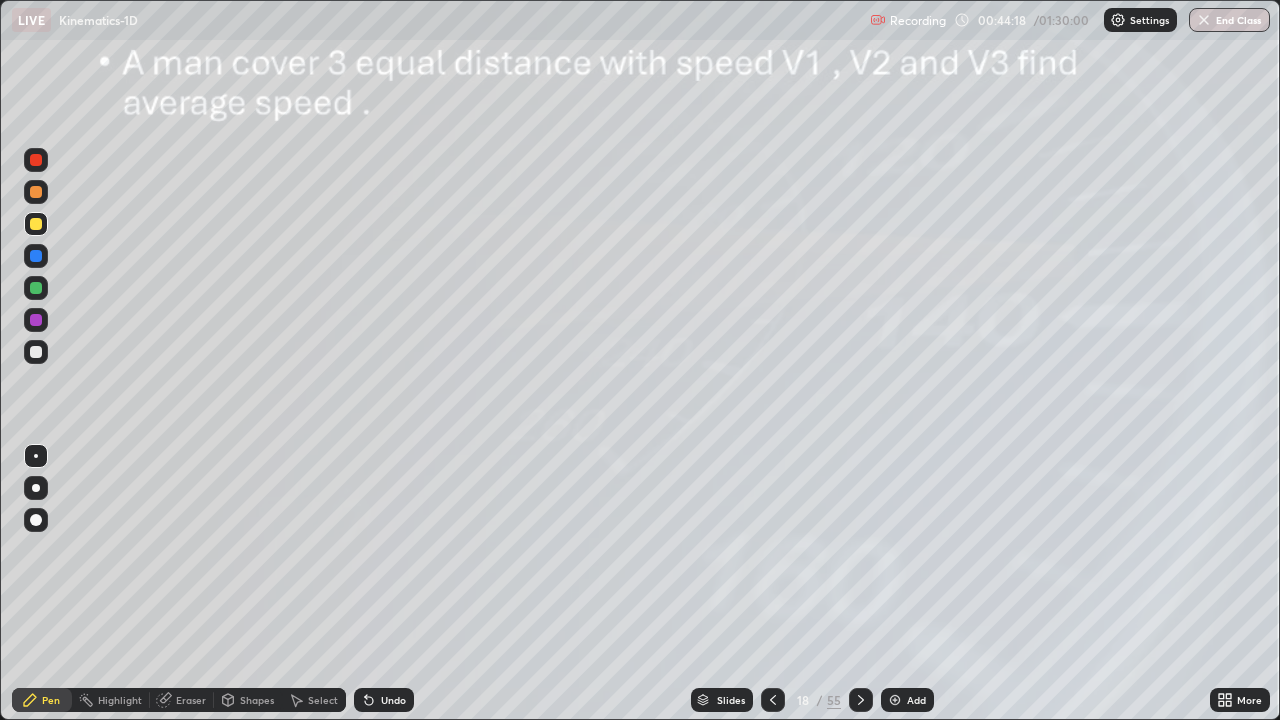 click at bounding box center [36, 288] 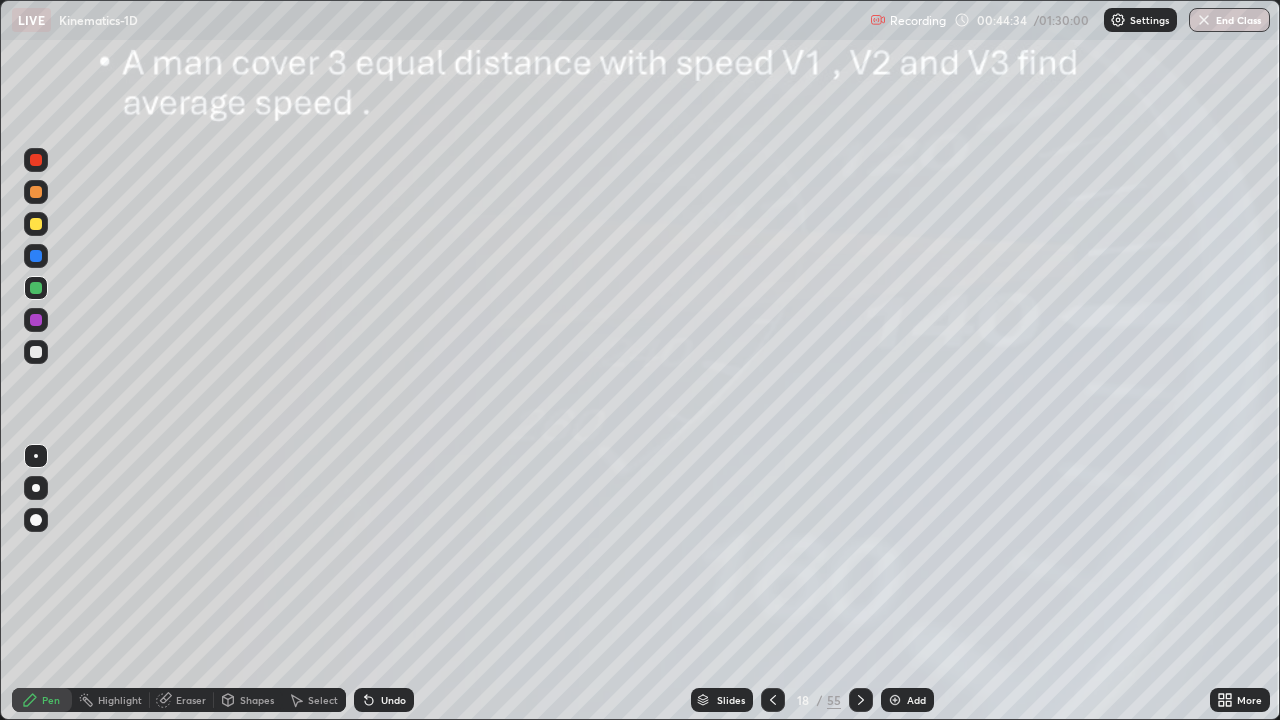 click at bounding box center [36, 320] 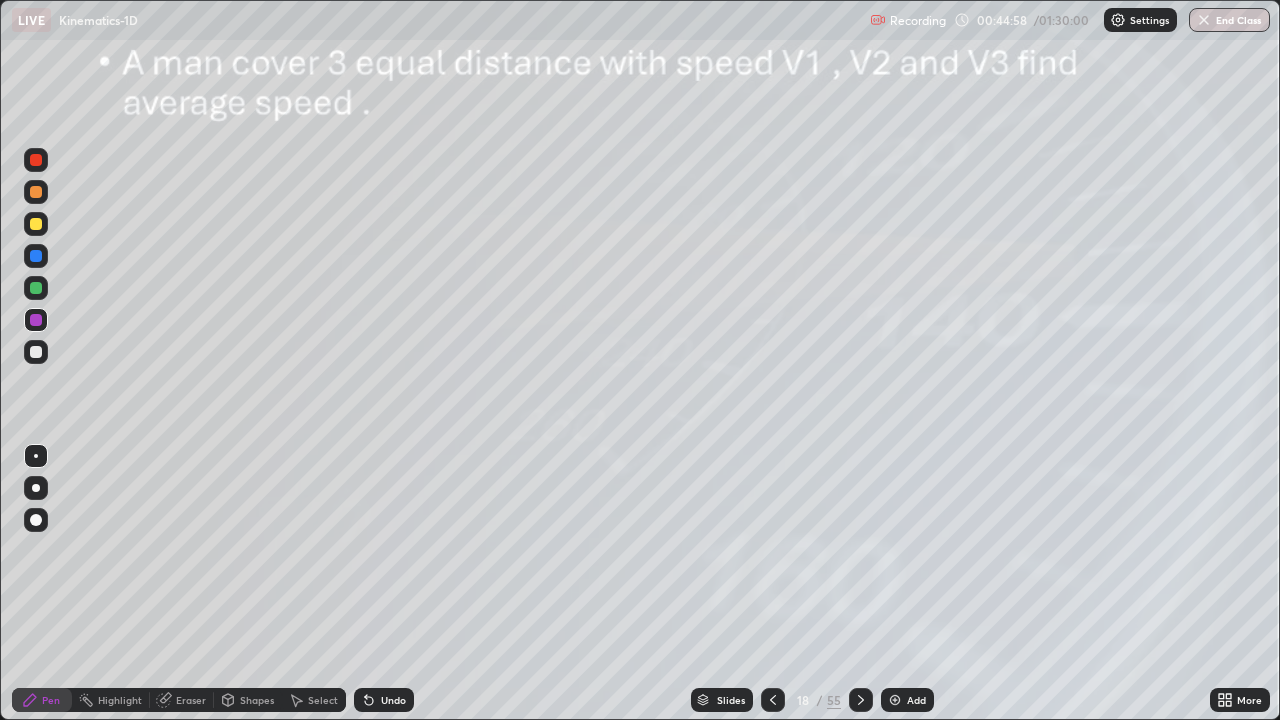 click at bounding box center [36, 224] 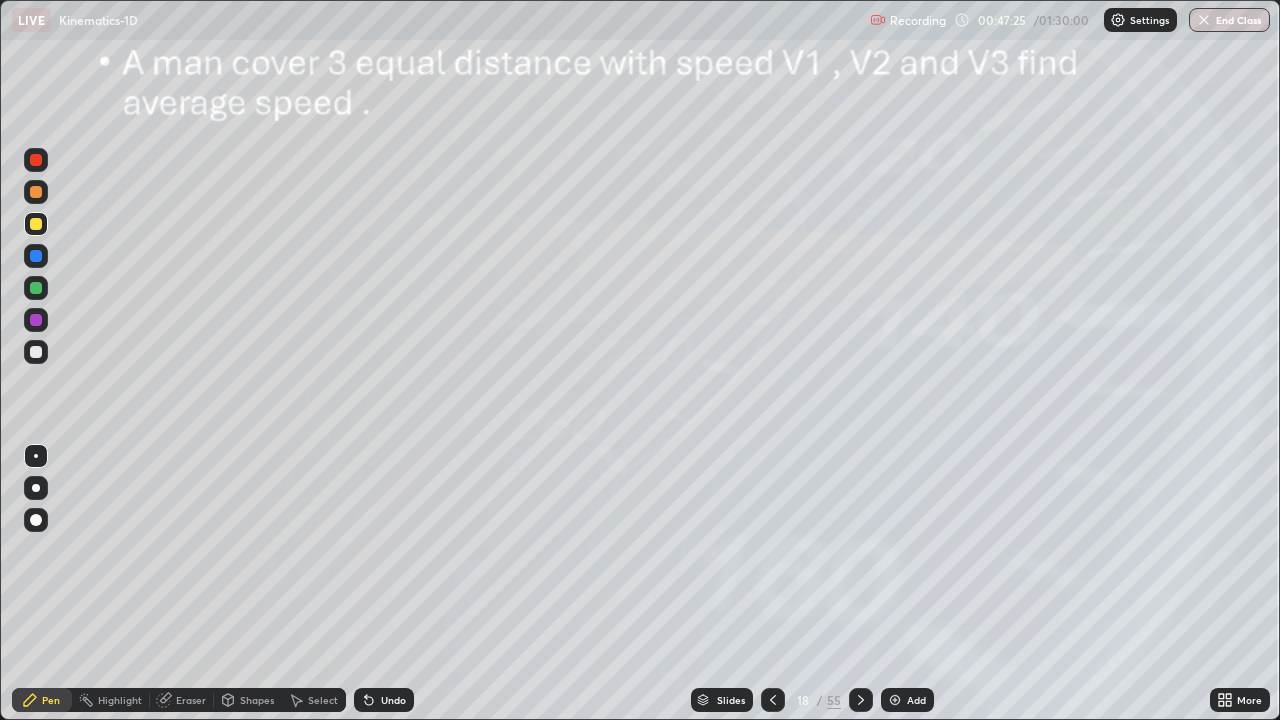 click 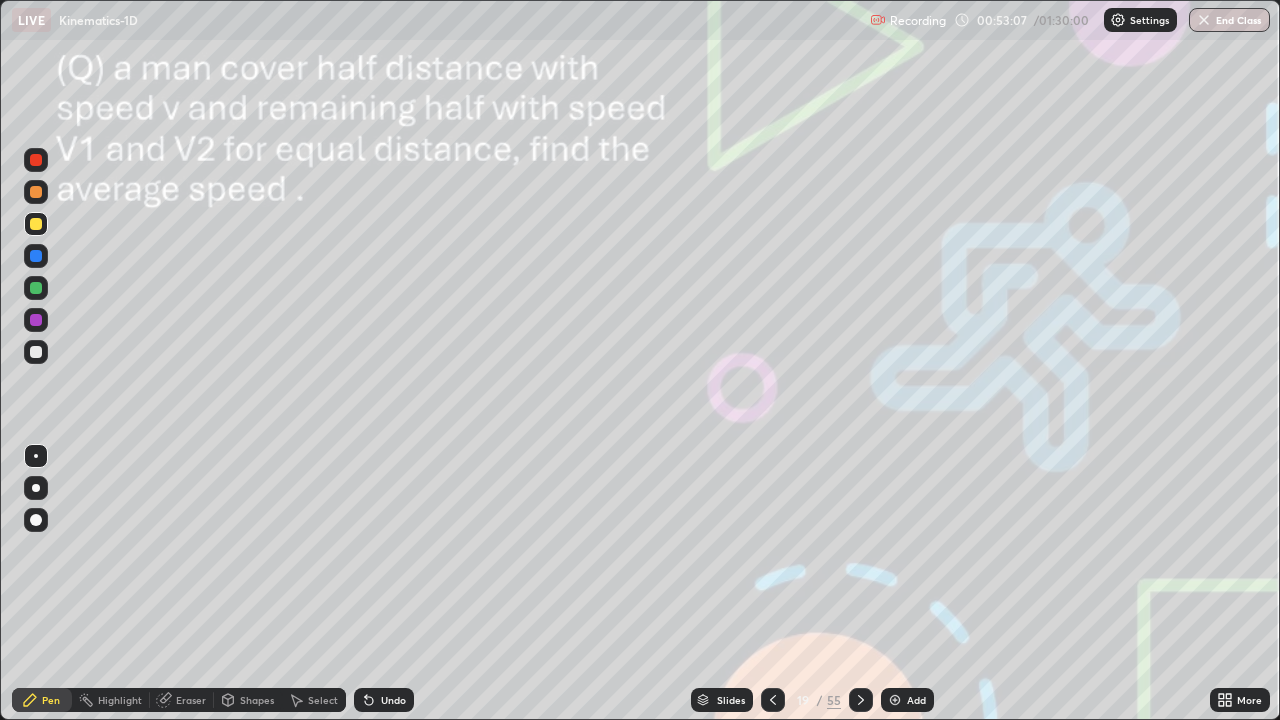 click at bounding box center (36, 192) 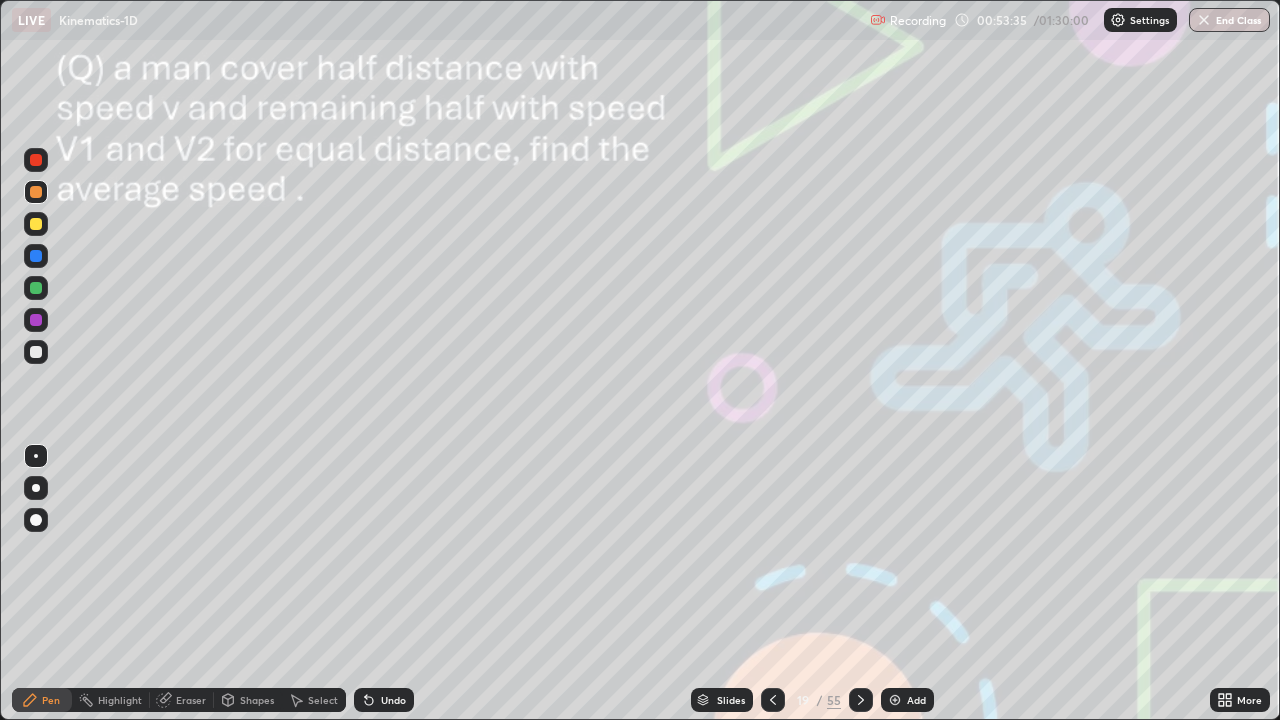 click at bounding box center [36, 256] 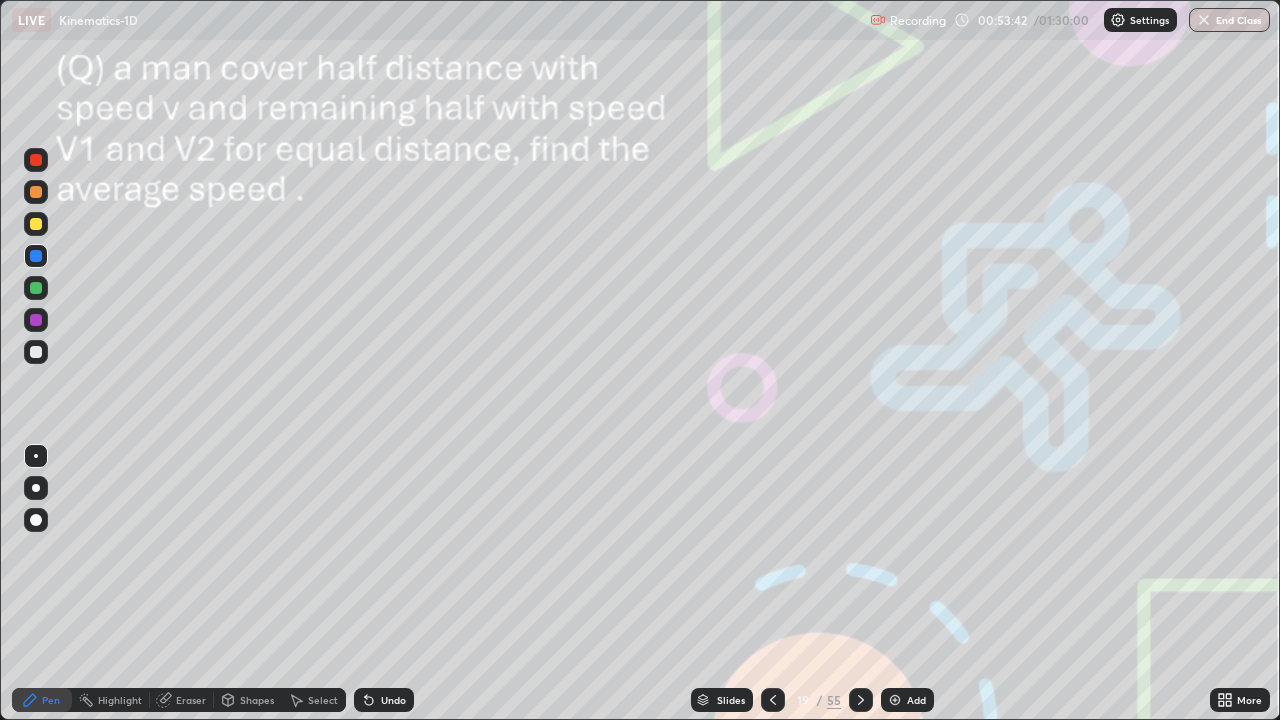 click at bounding box center [36, 288] 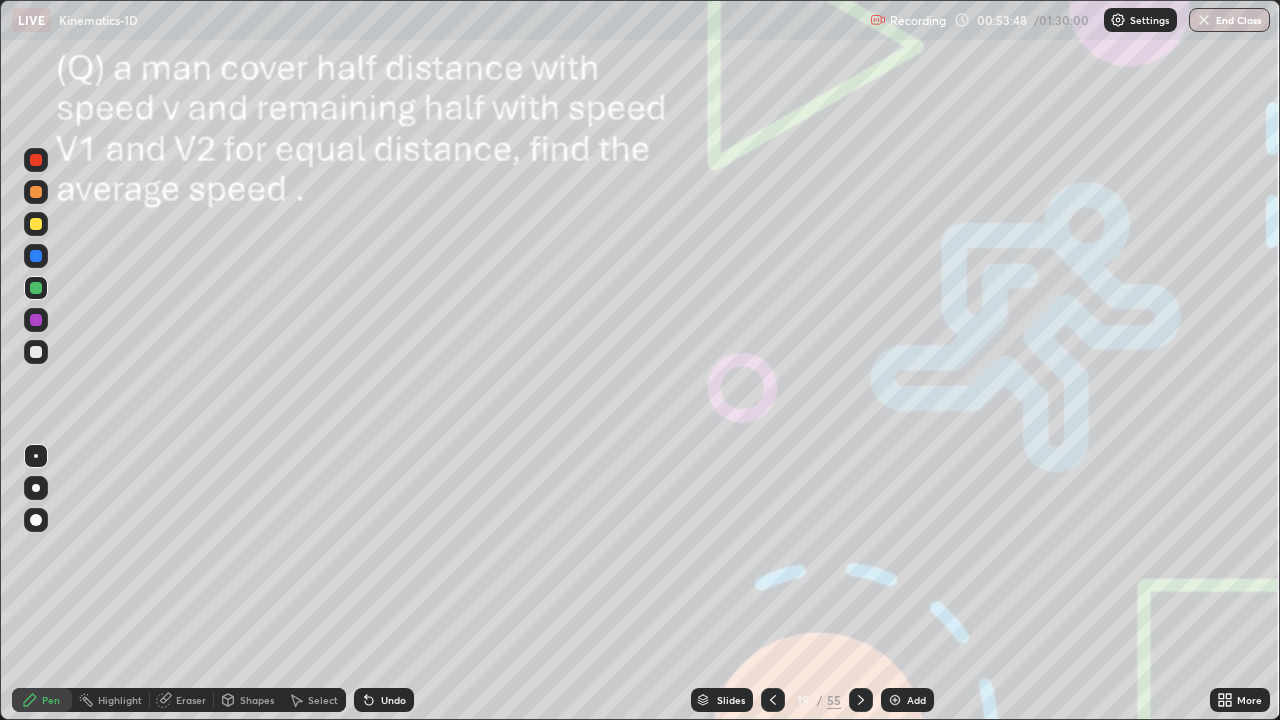 click on "Undo" at bounding box center (393, 700) 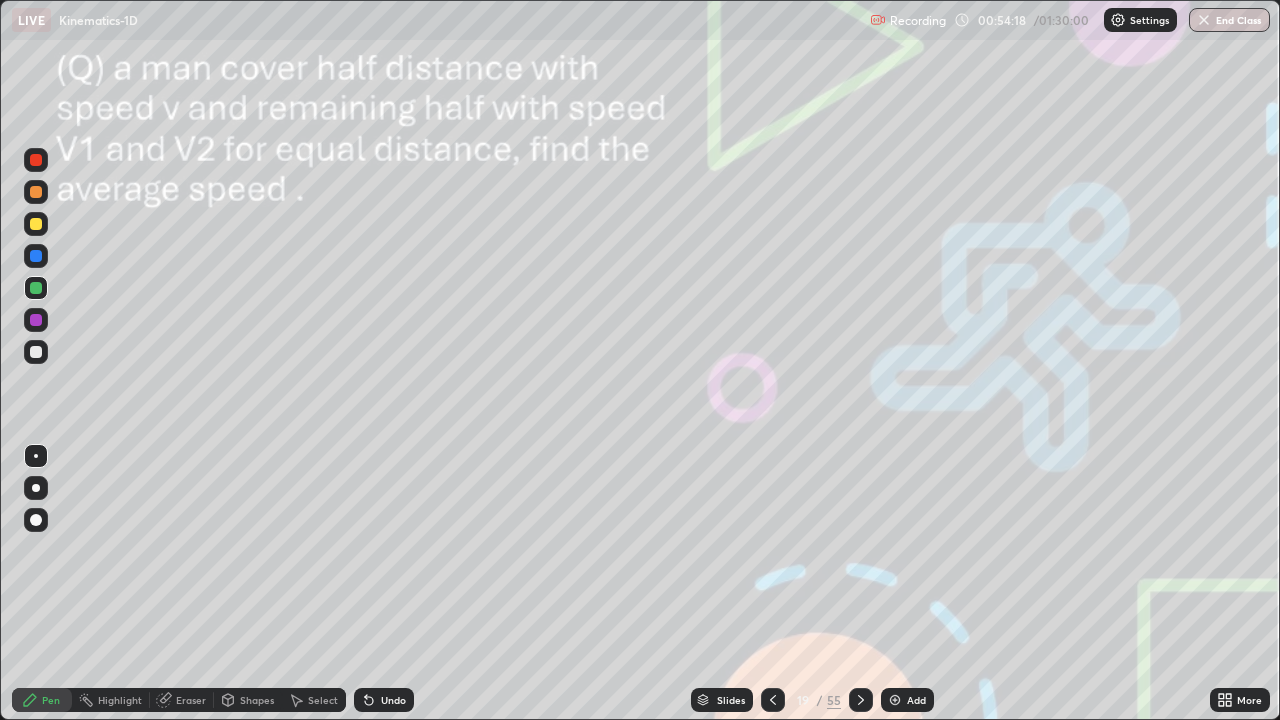 click at bounding box center [36, 288] 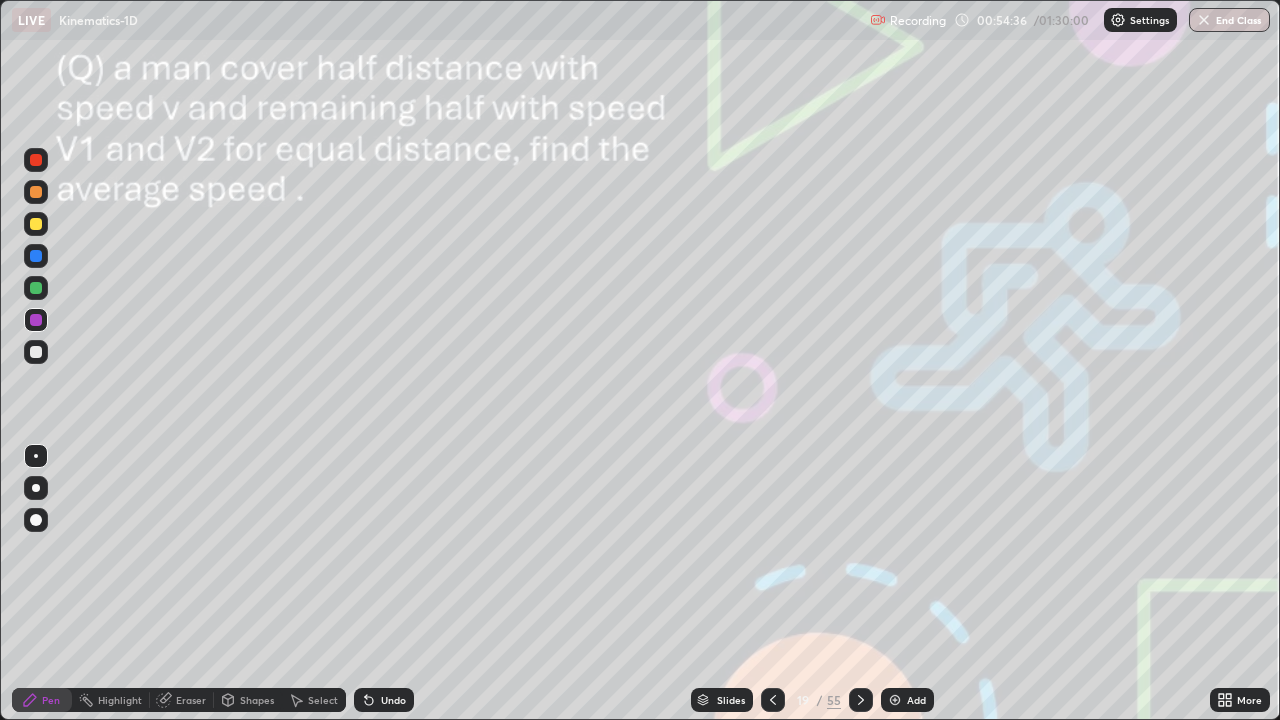 click at bounding box center (36, 352) 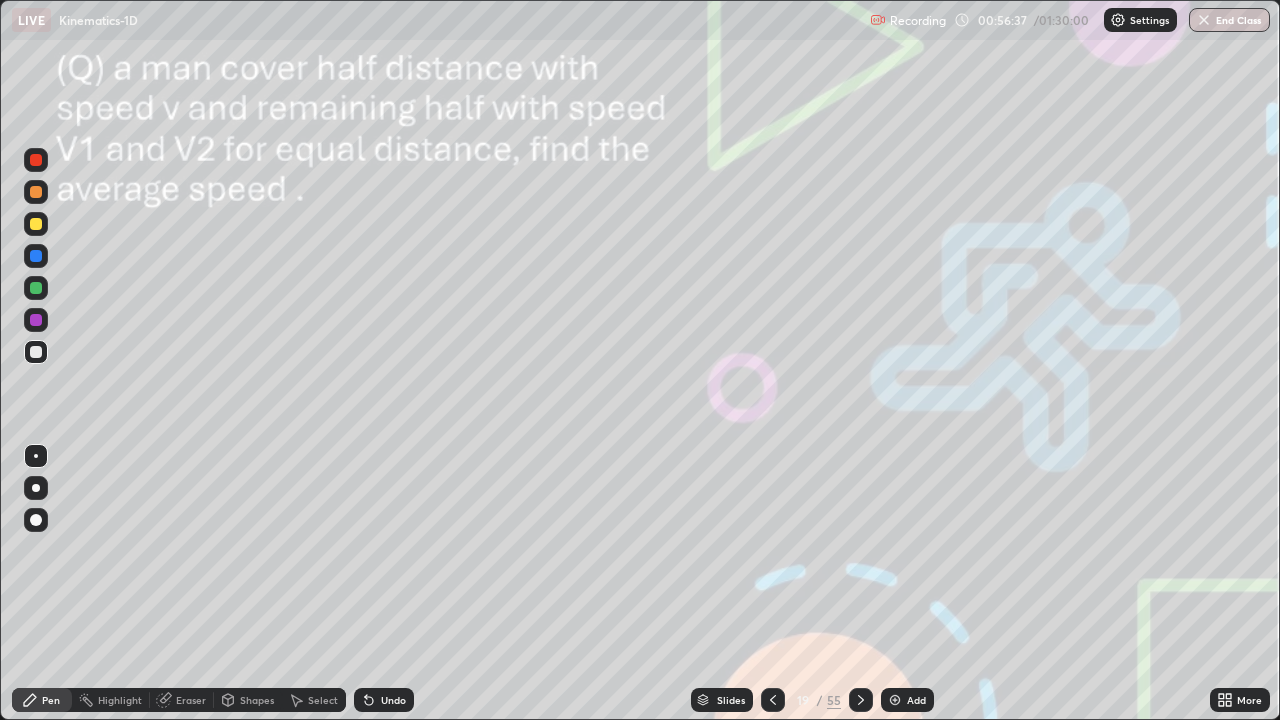click 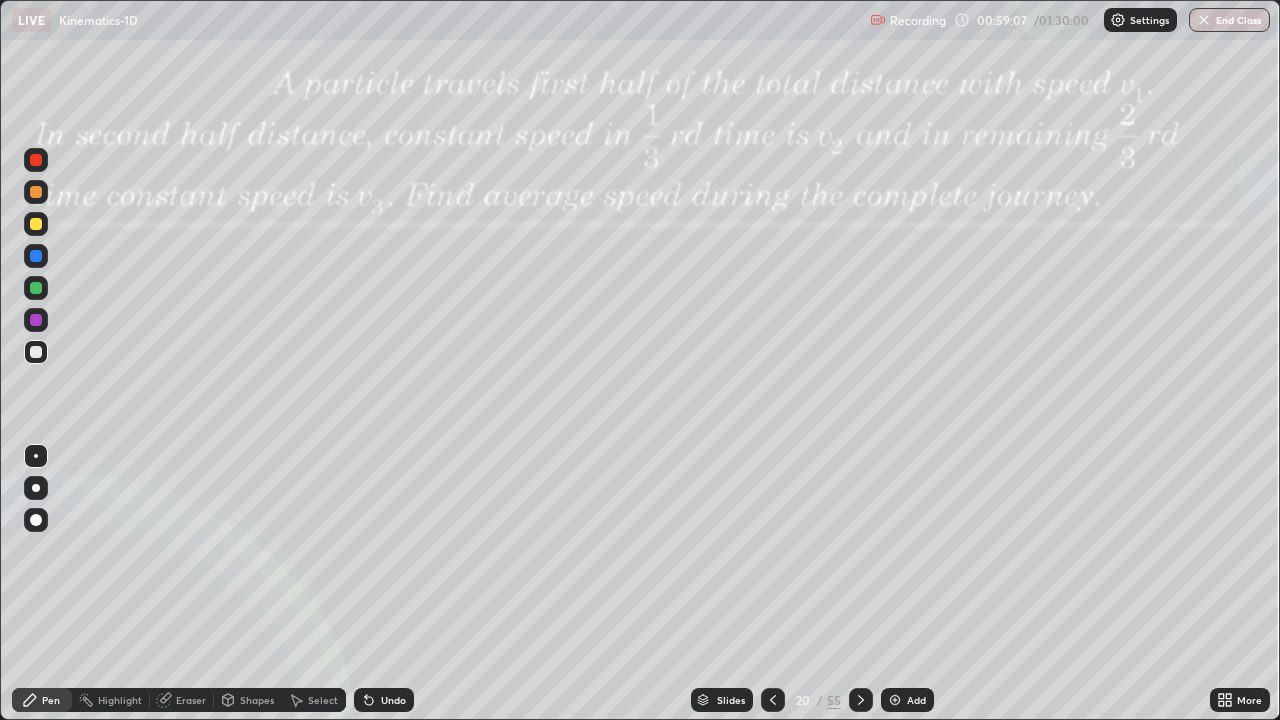 click 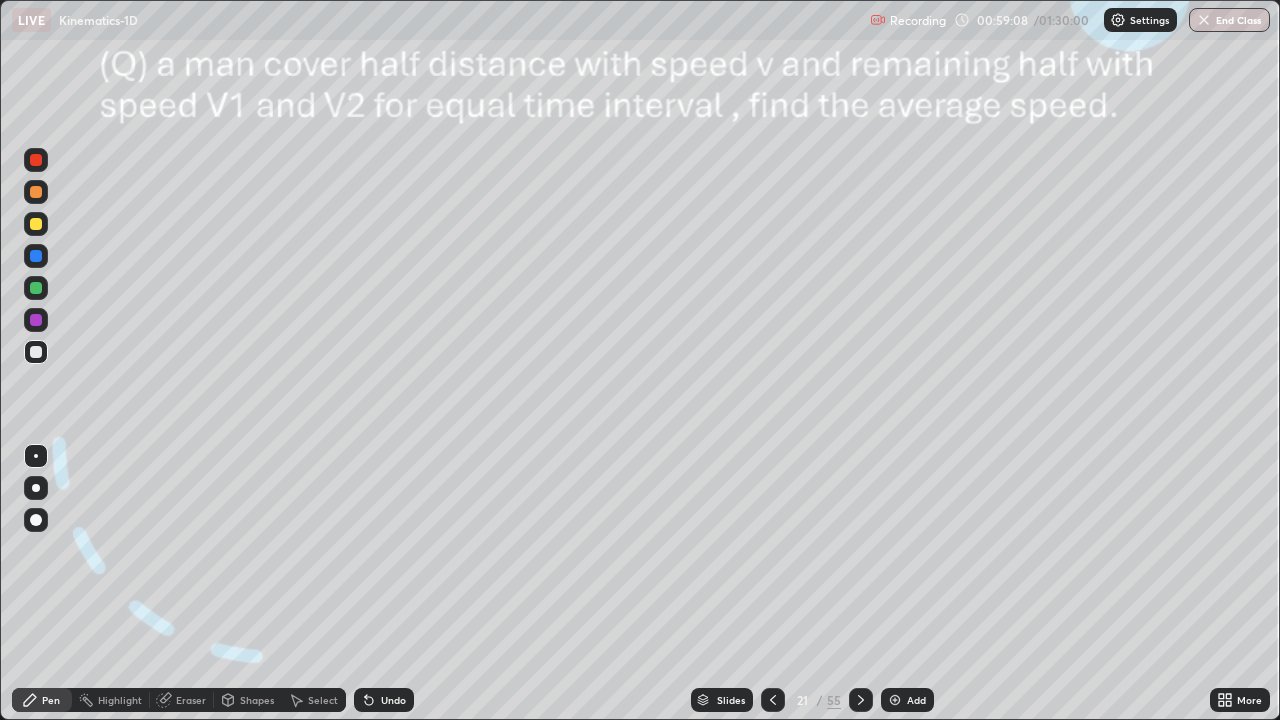 click 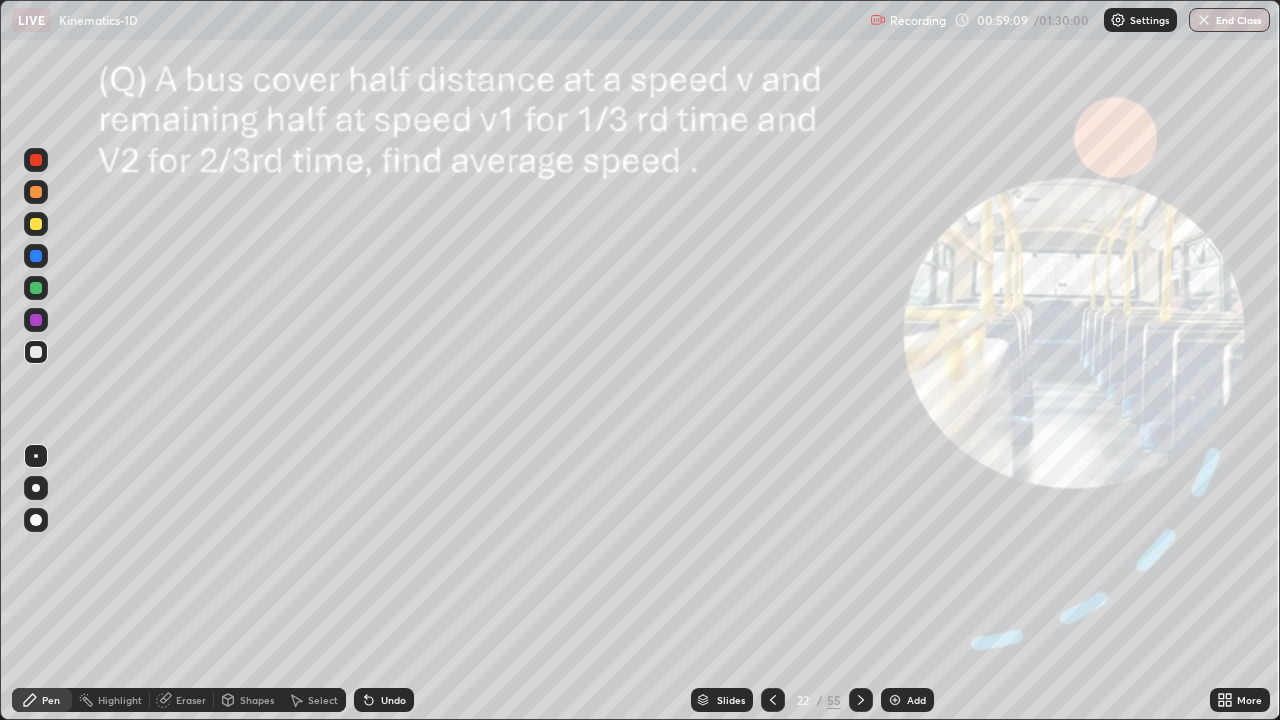 click 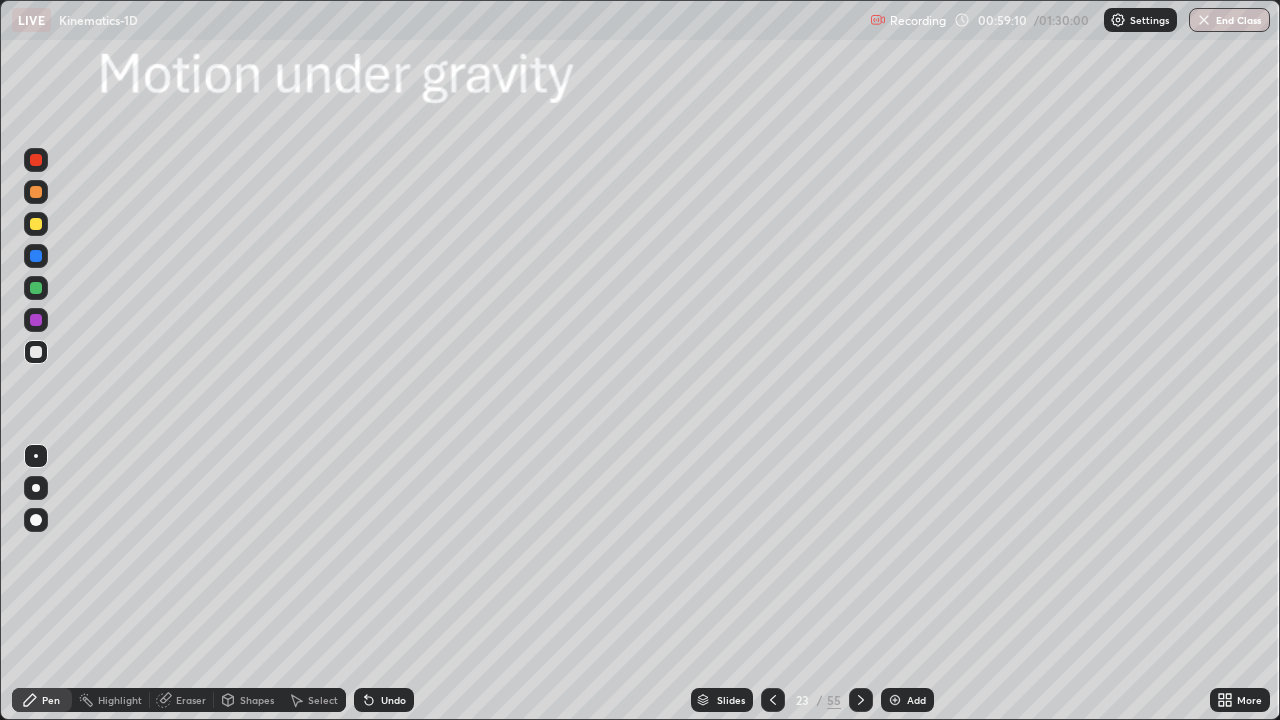 click 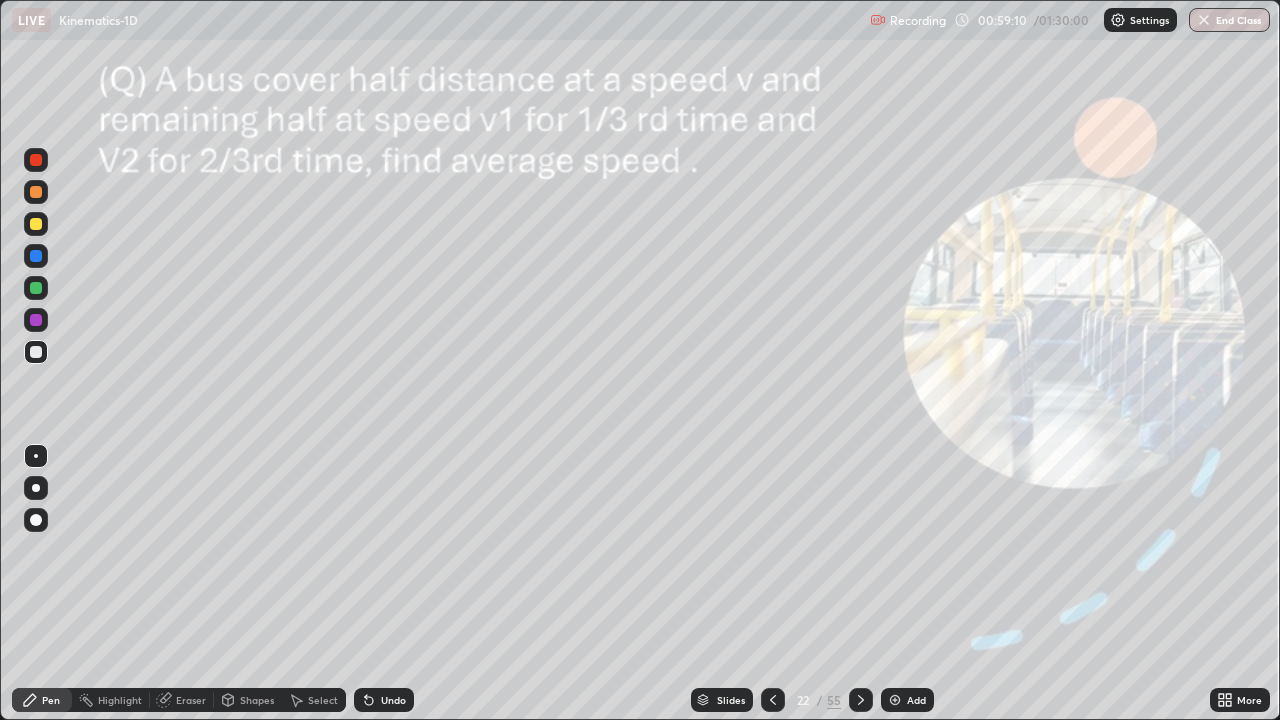 click at bounding box center [773, 700] 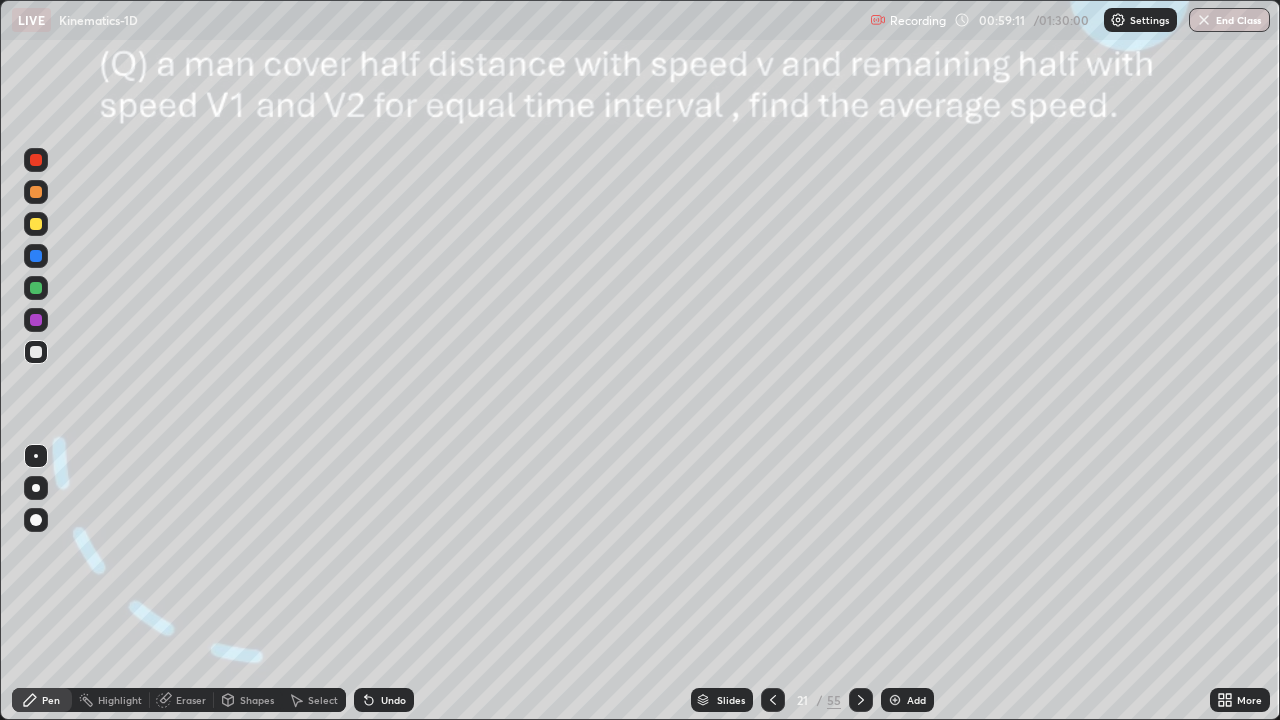 click 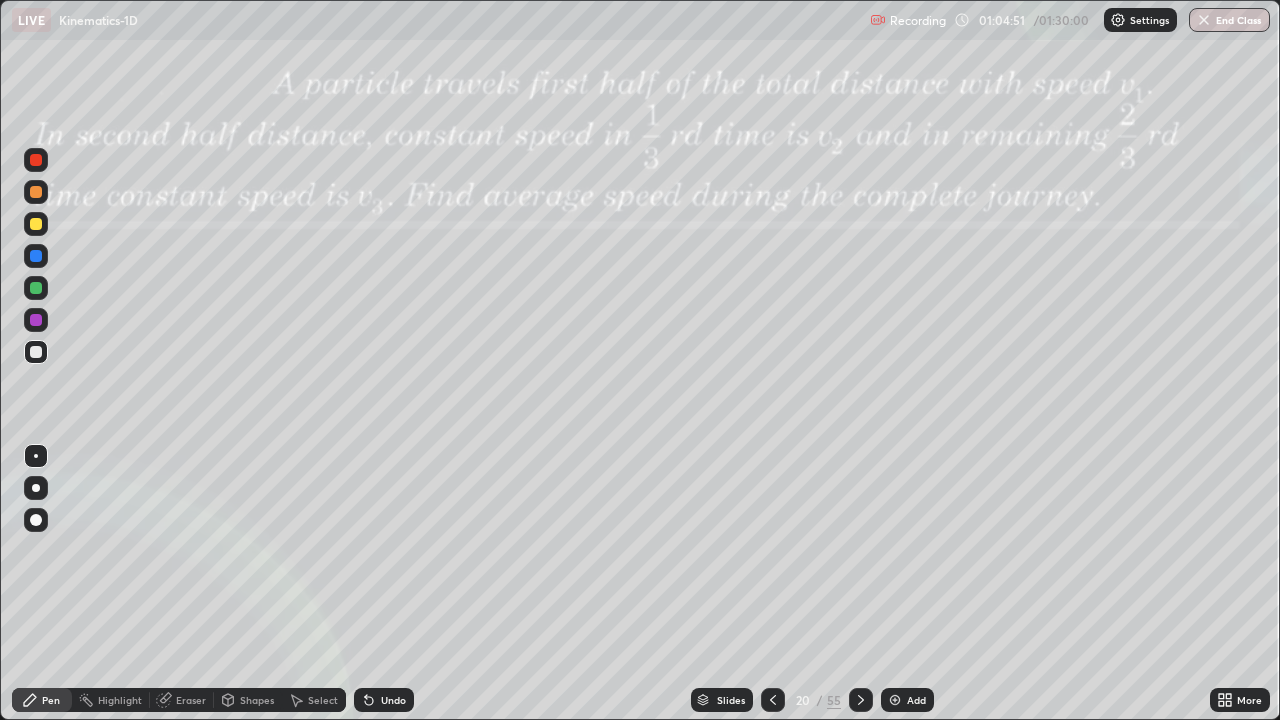 click at bounding box center [36, 224] 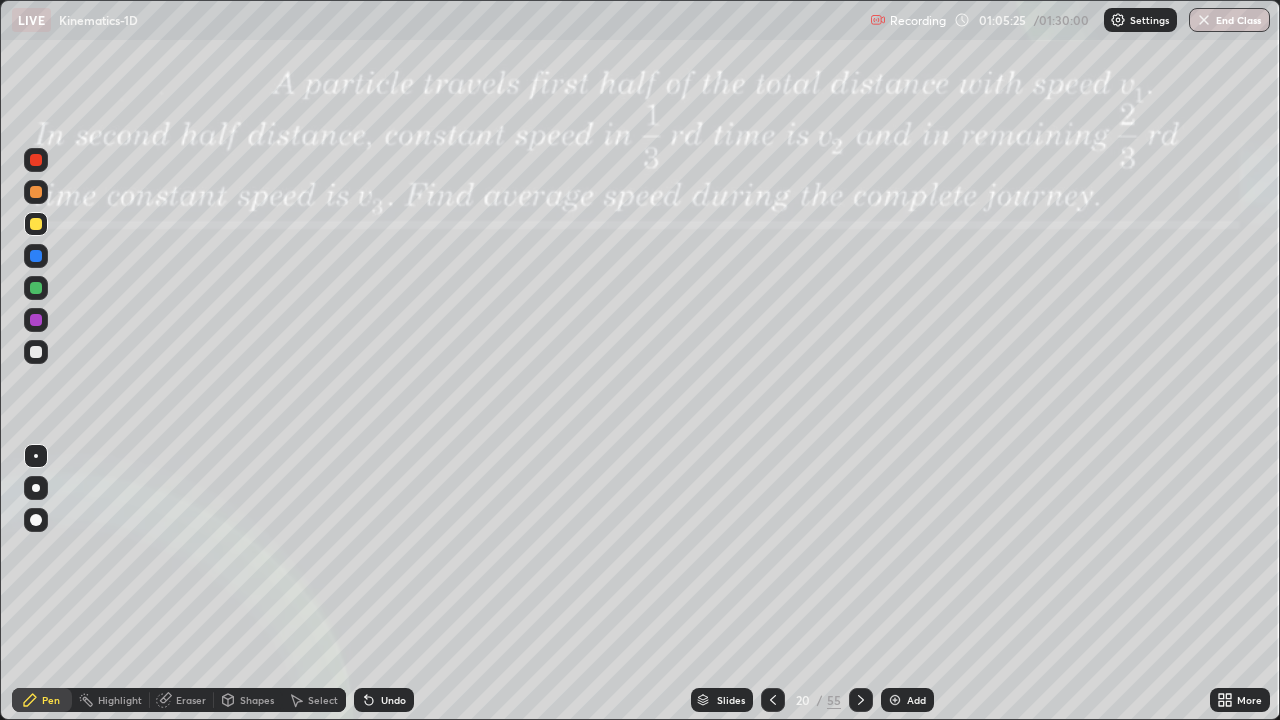 click at bounding box center (36, 256) 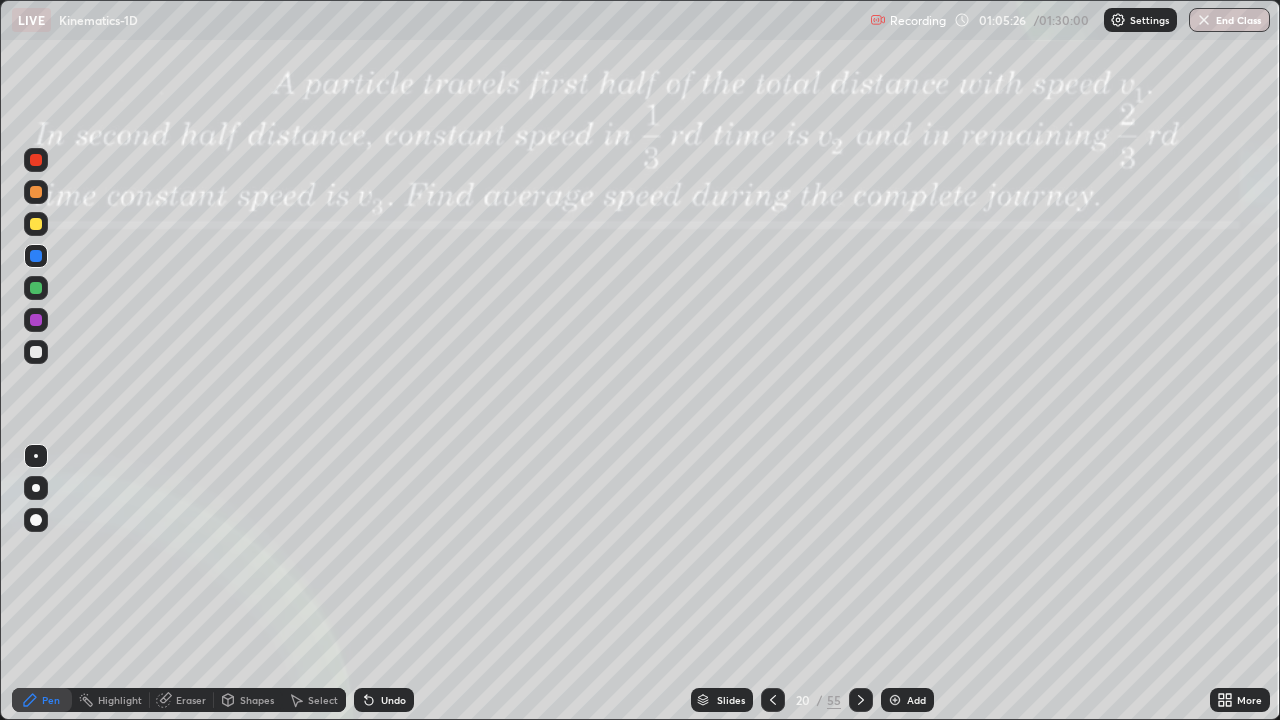 click at bounding box center [36, 224] 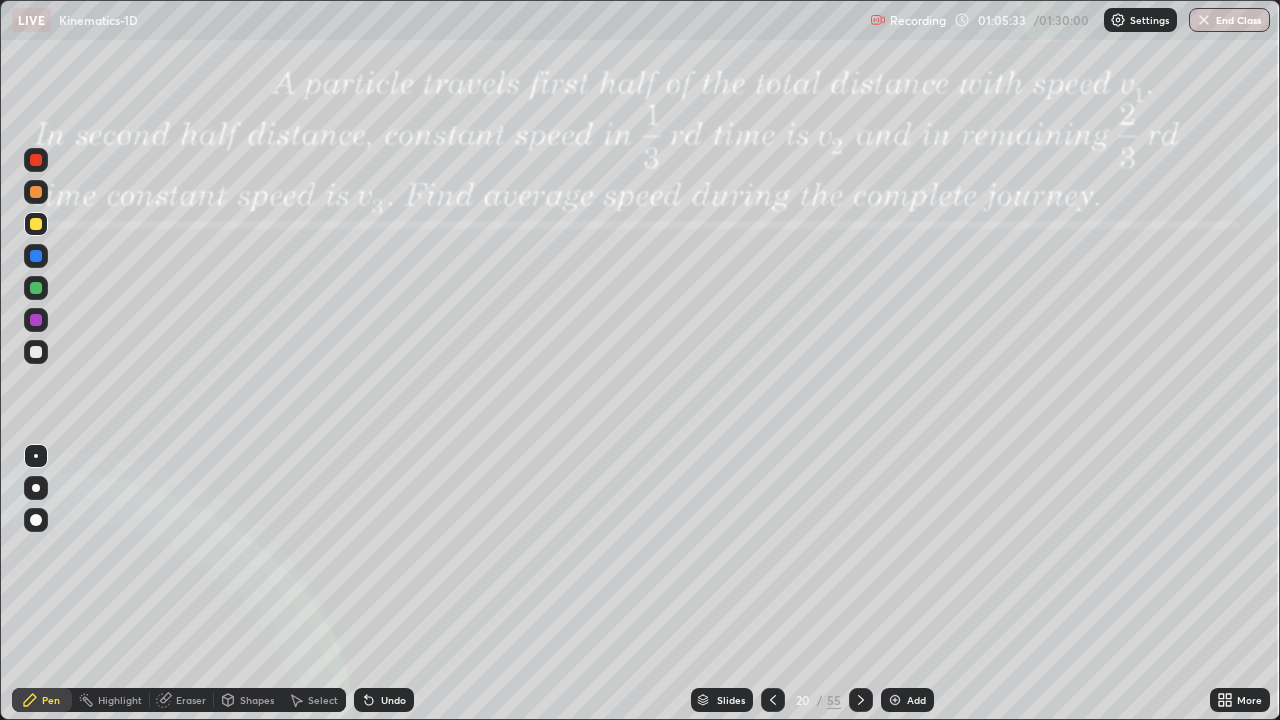 click at bounding box center [36, 288] 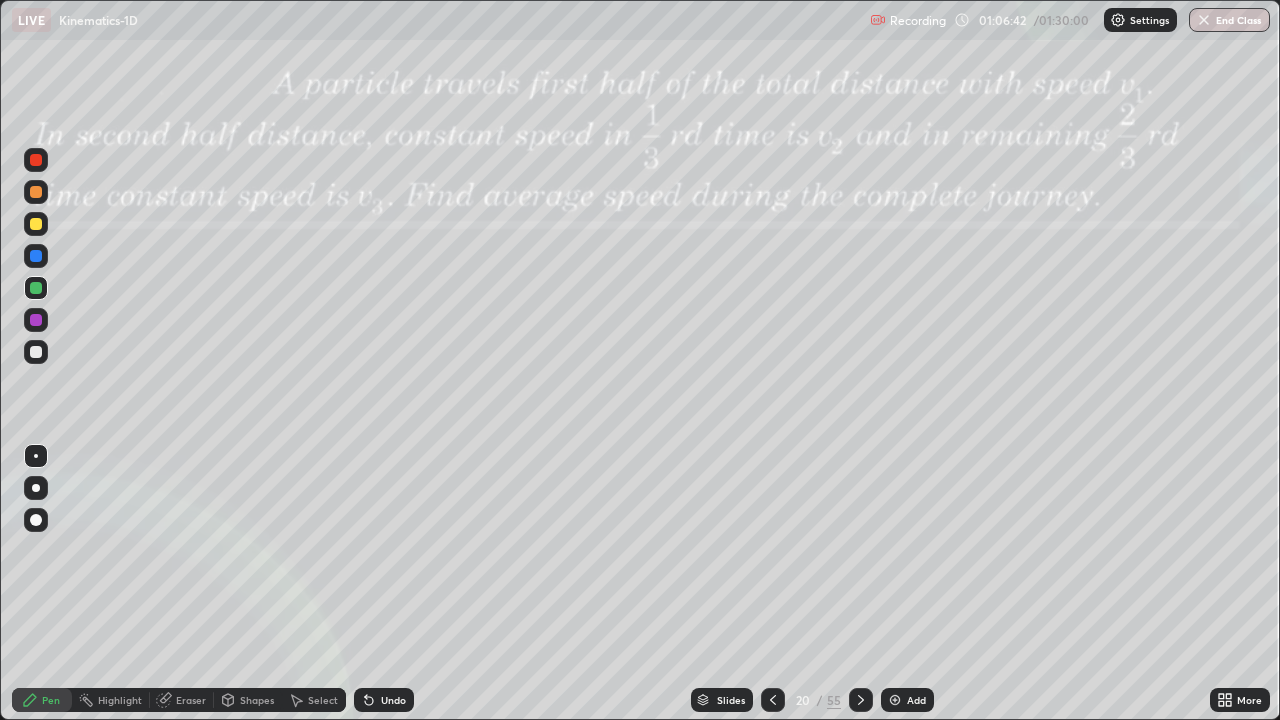 click at bounding box center (36, 320) 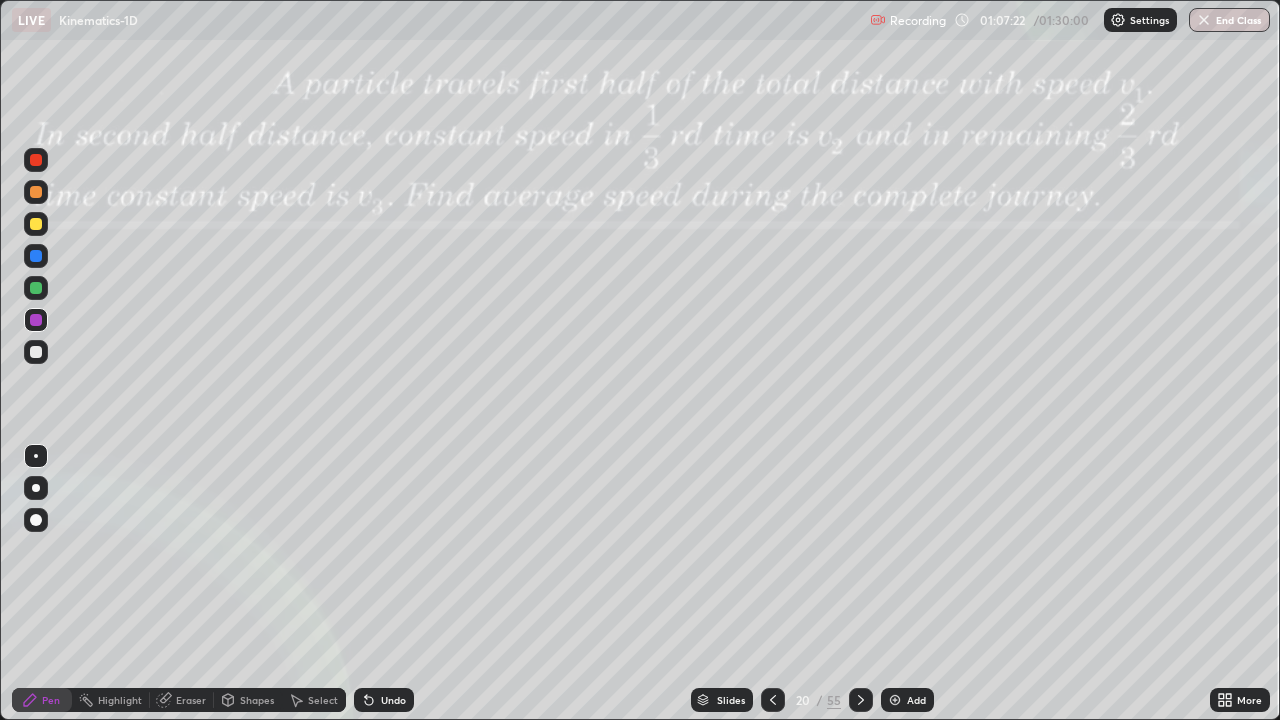 click at bounding box center (36, 352) 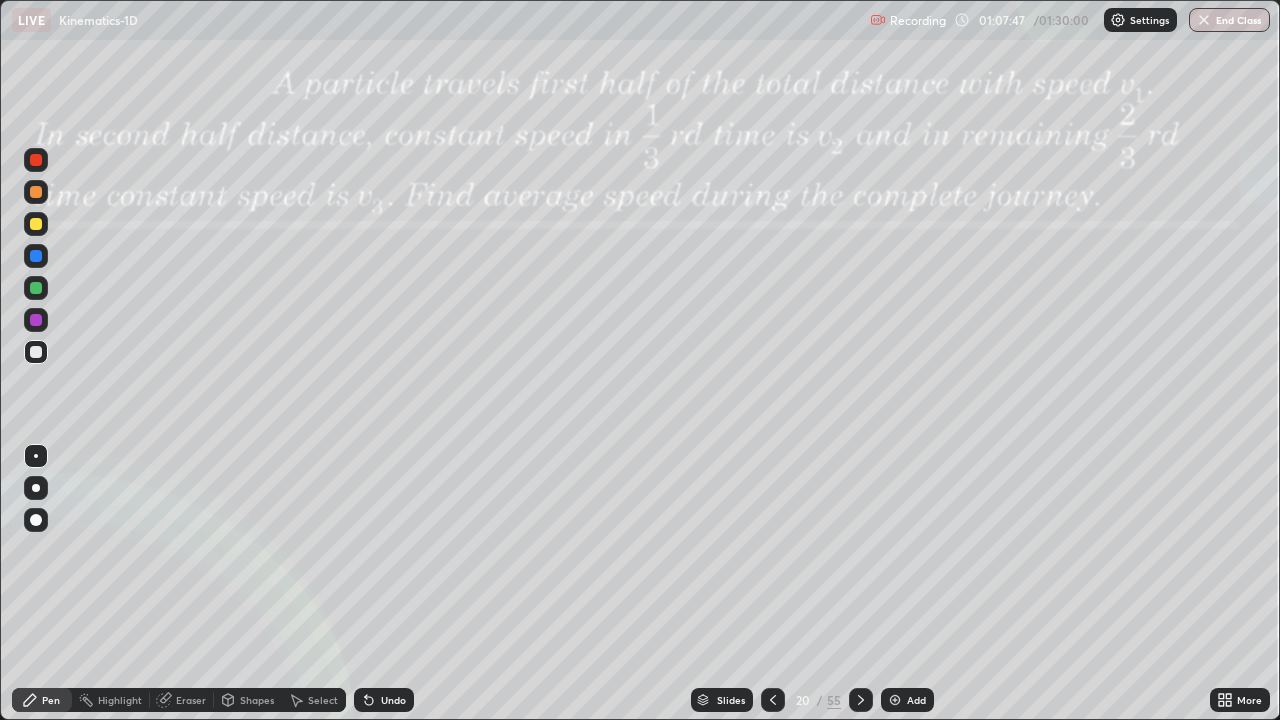 click on "Eraser" at bounding box center (191, 700) 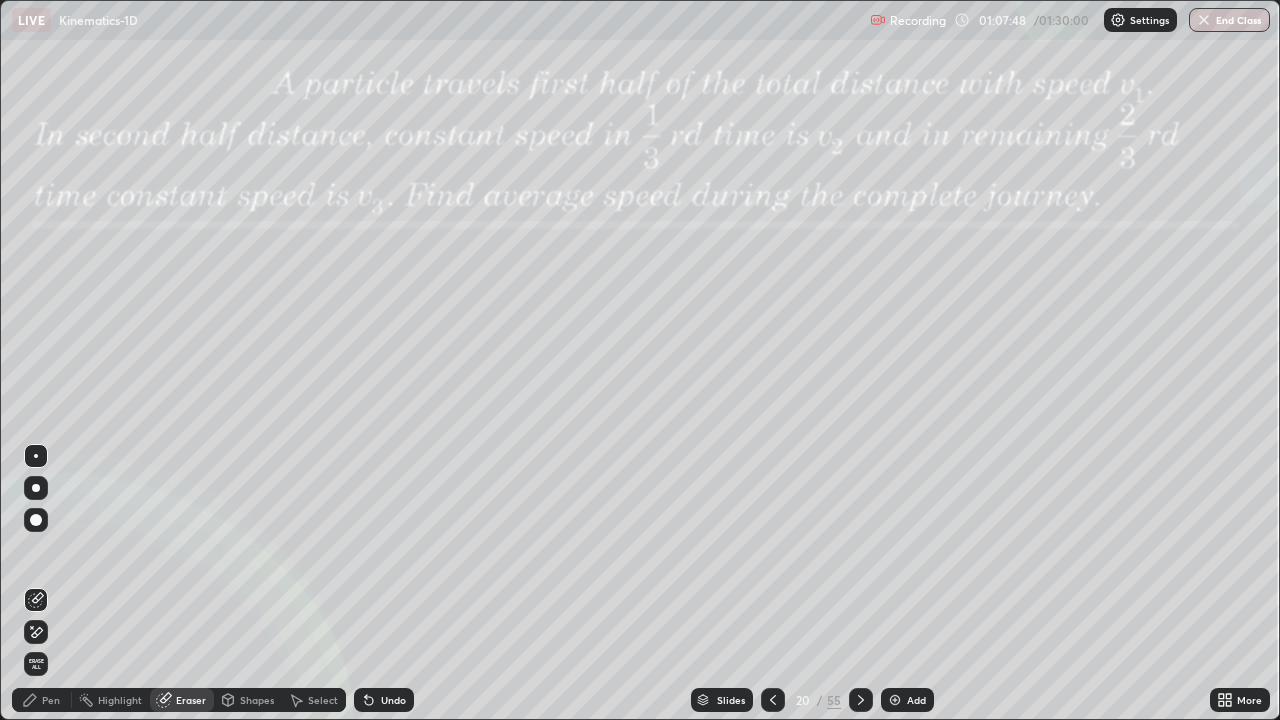 click 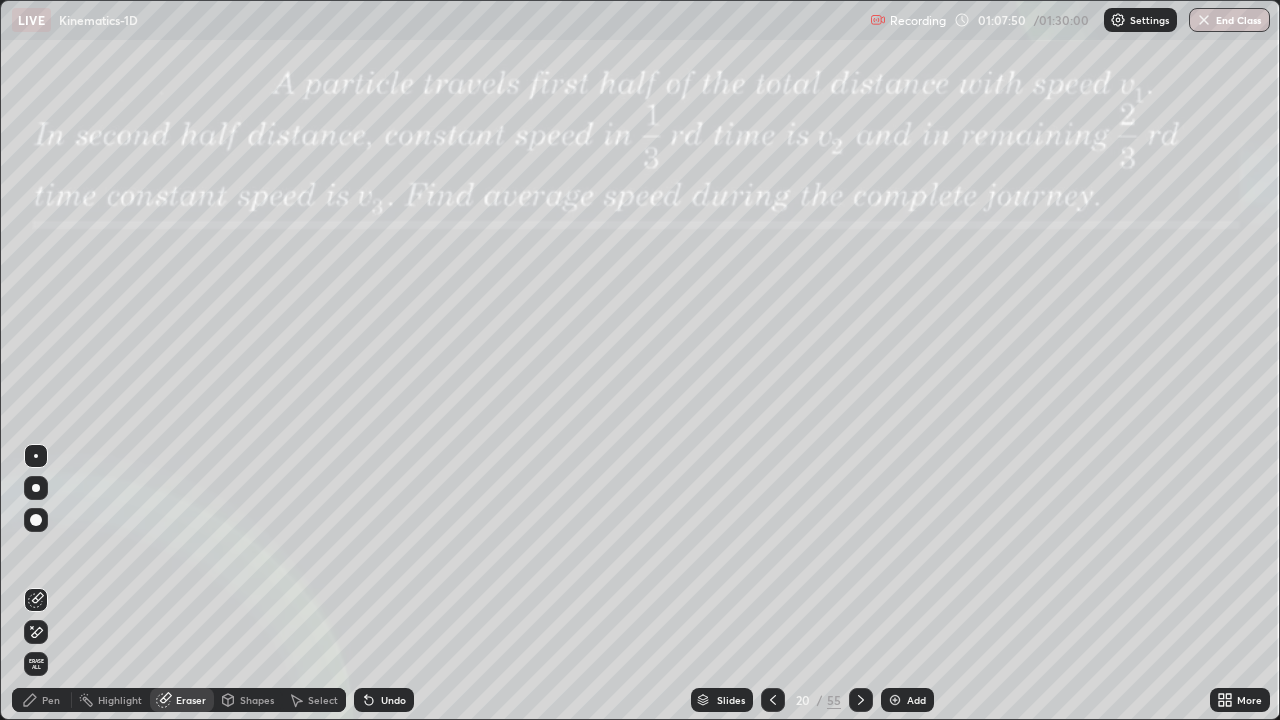 click on "Pen" at bounding box center (51, 700) 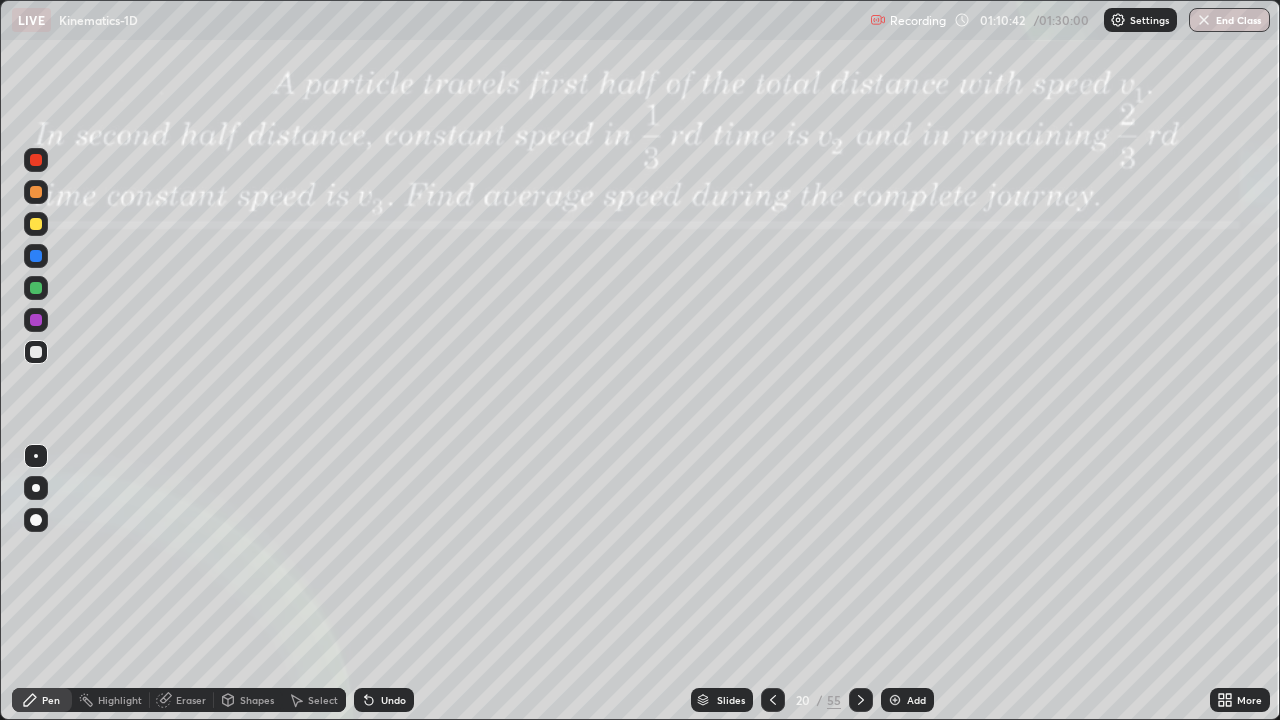 click on "Add" at bounding box center (916, 700) 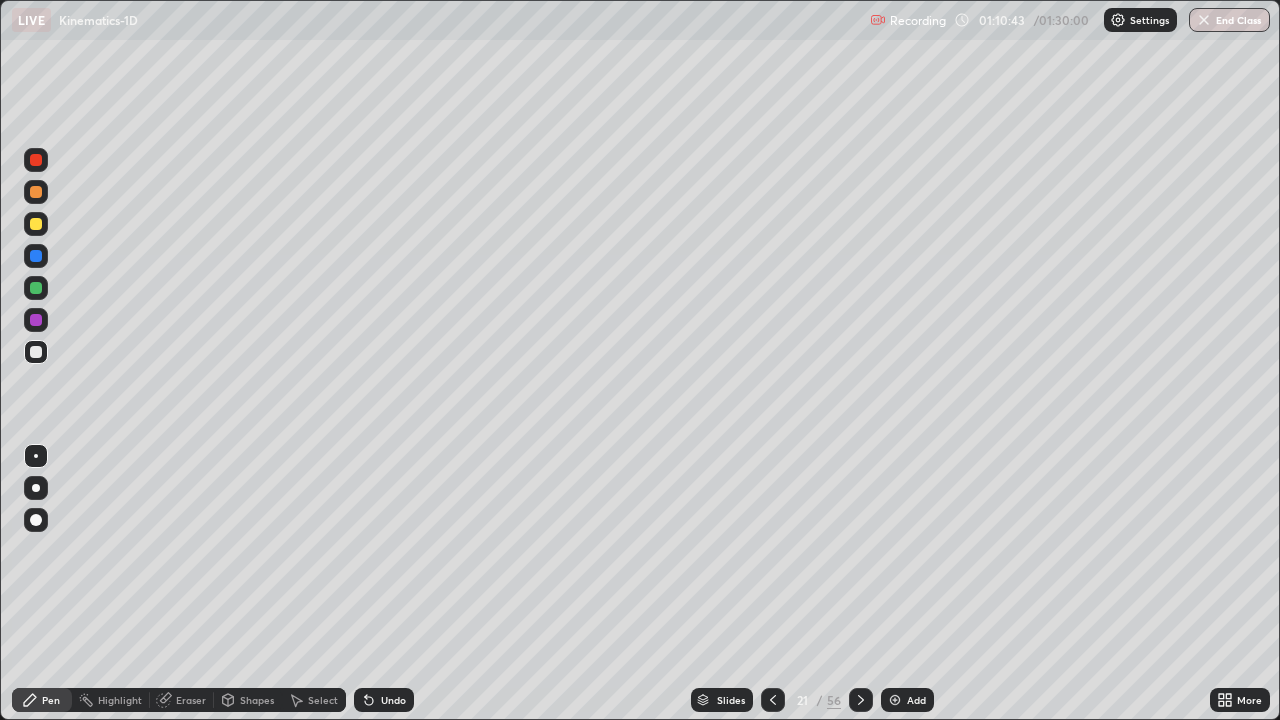 click at bounding box center (36, 192) 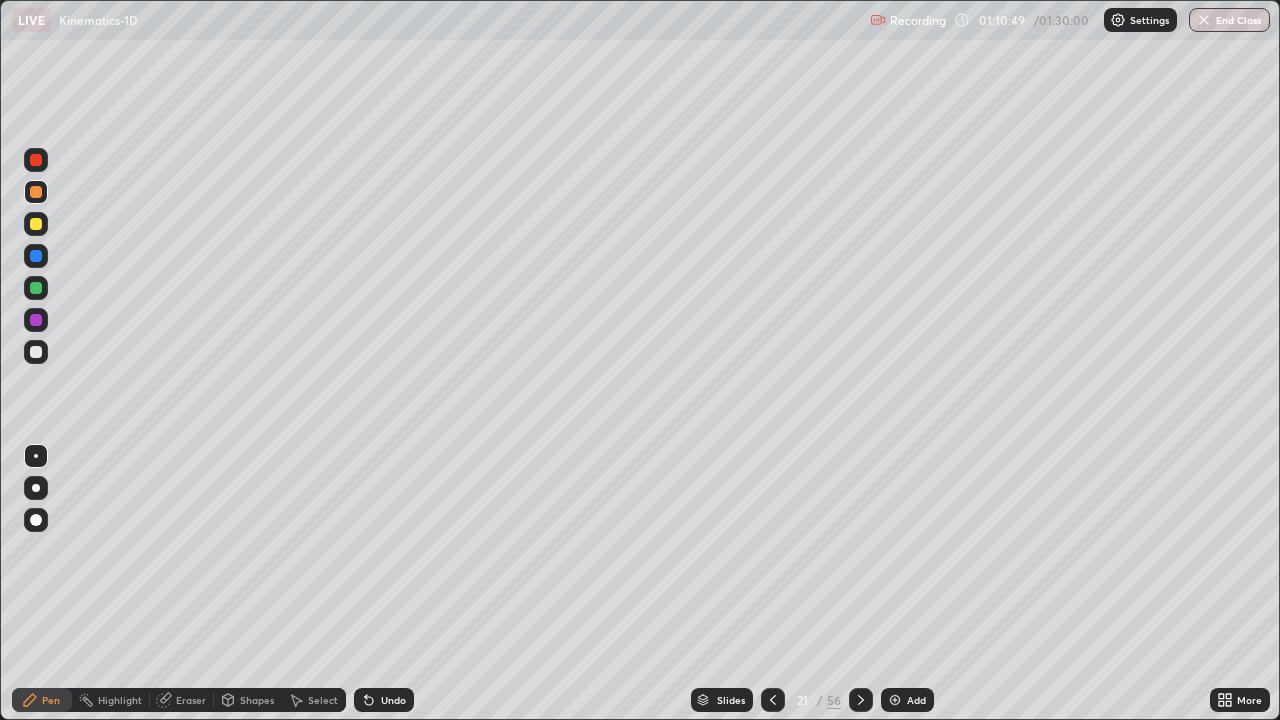 click at bounding box center [773, 700] 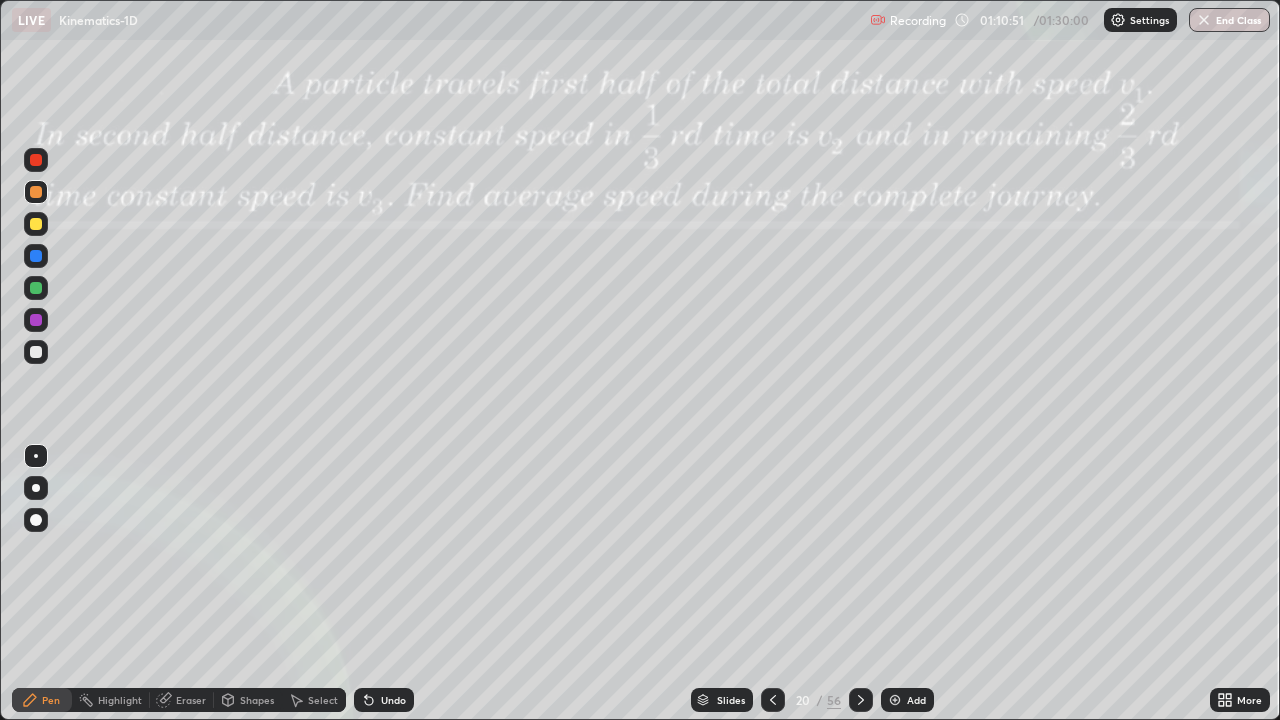 click 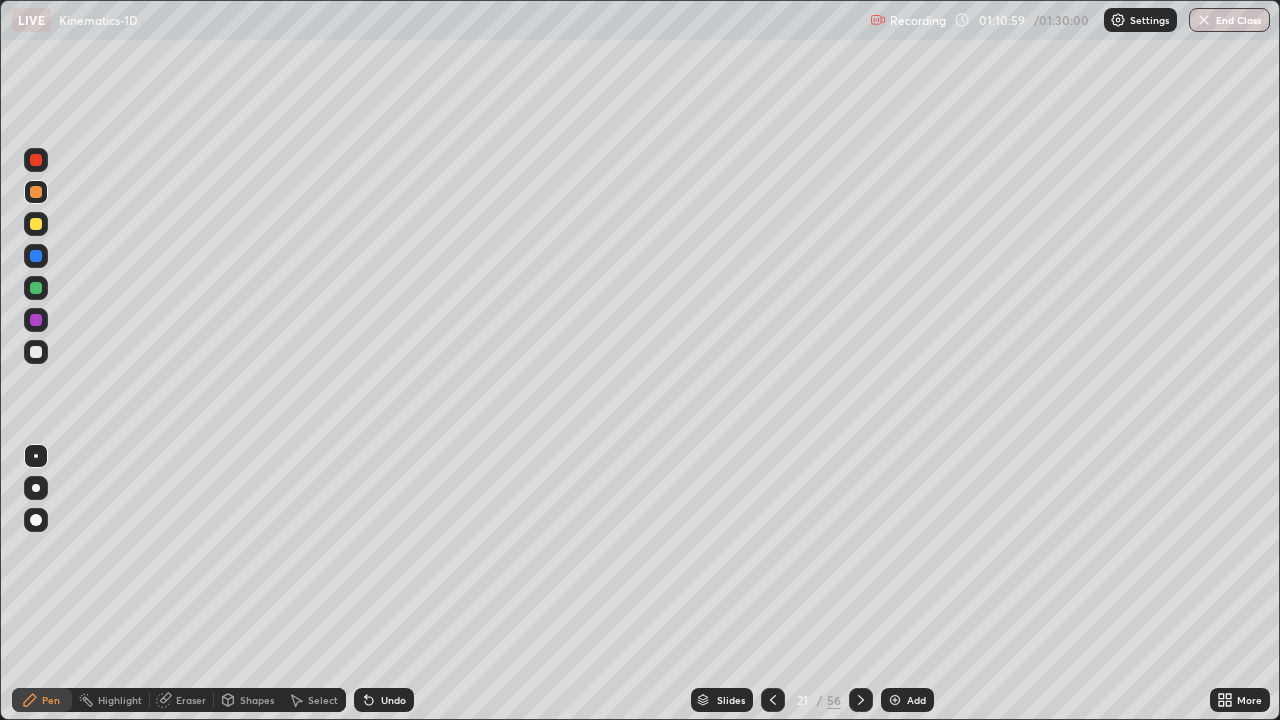 click 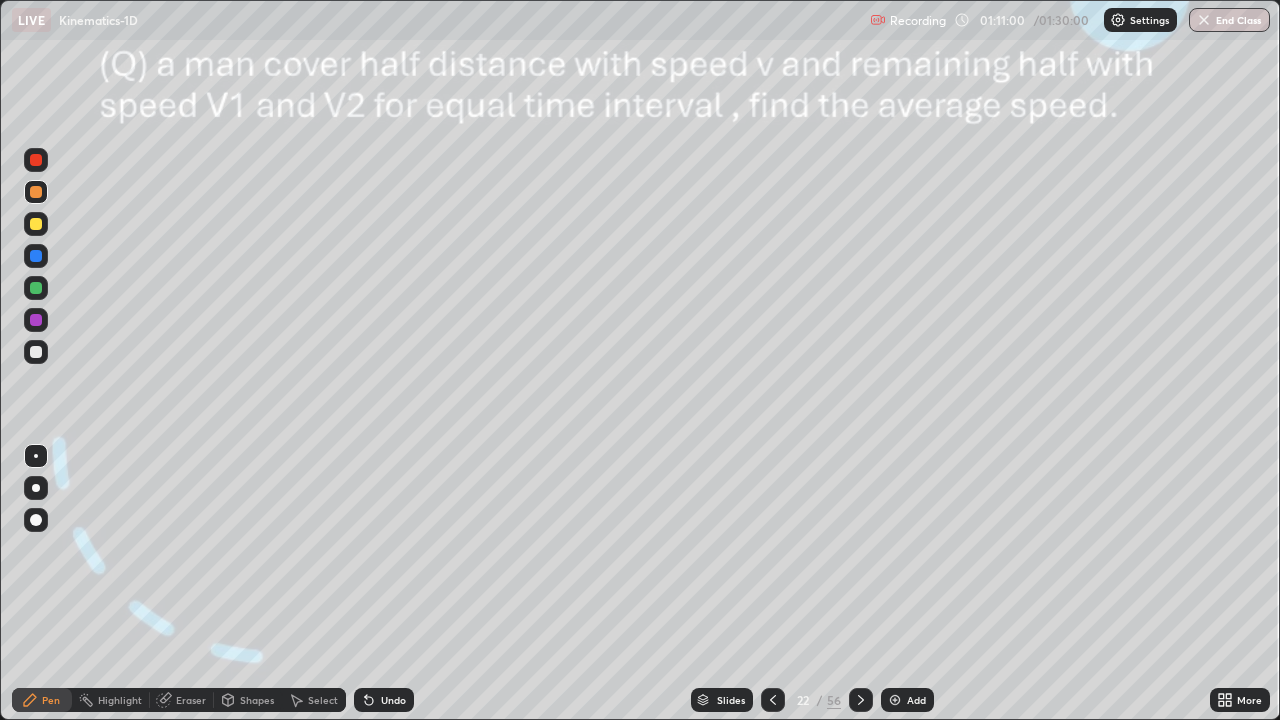 click 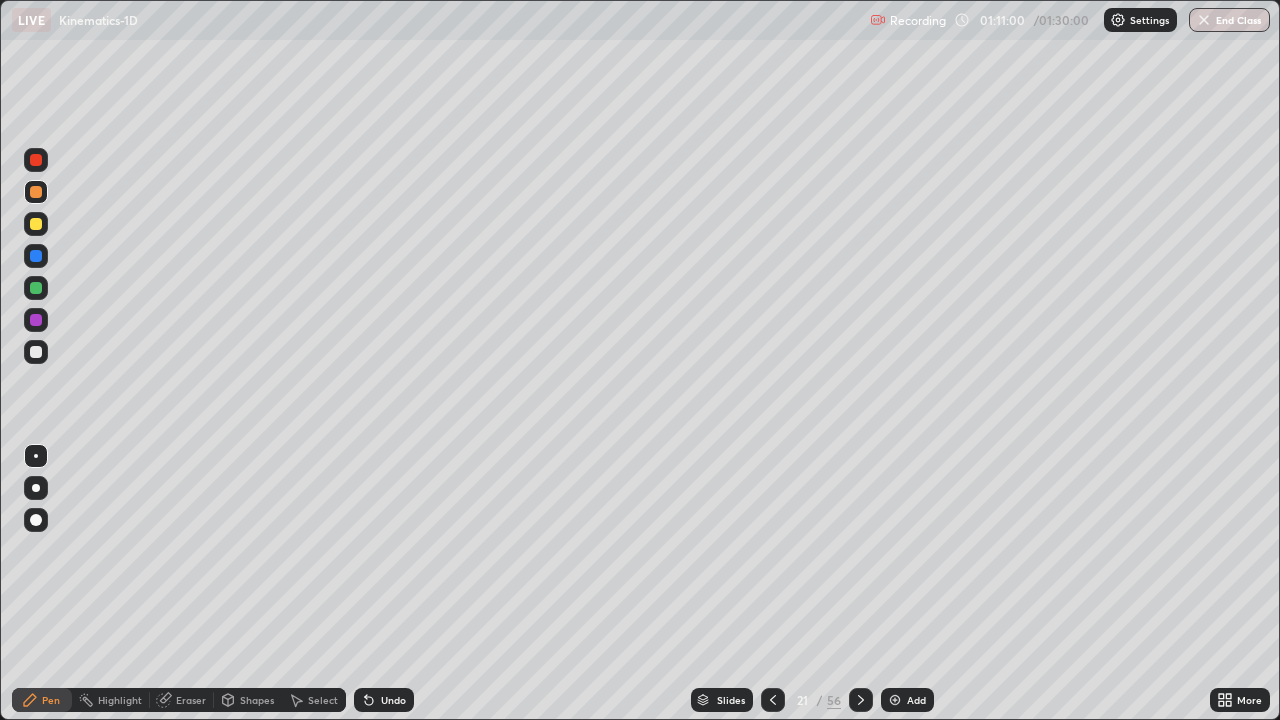 click 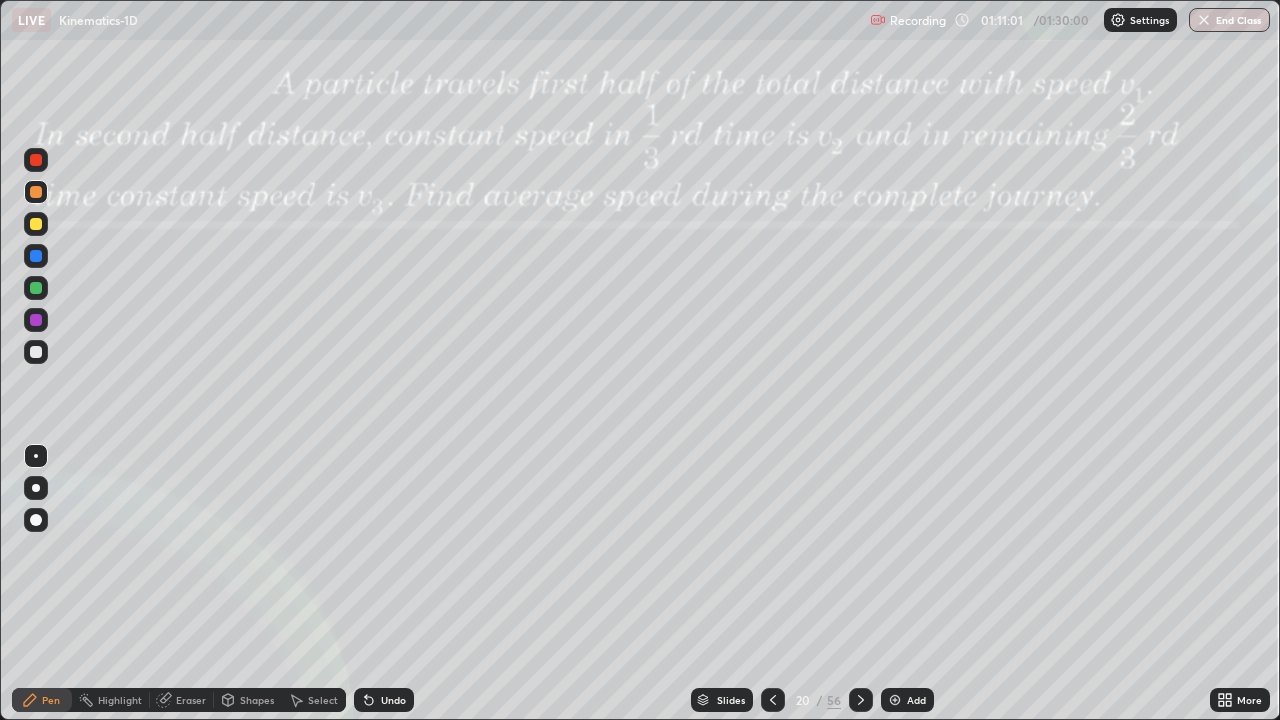 click 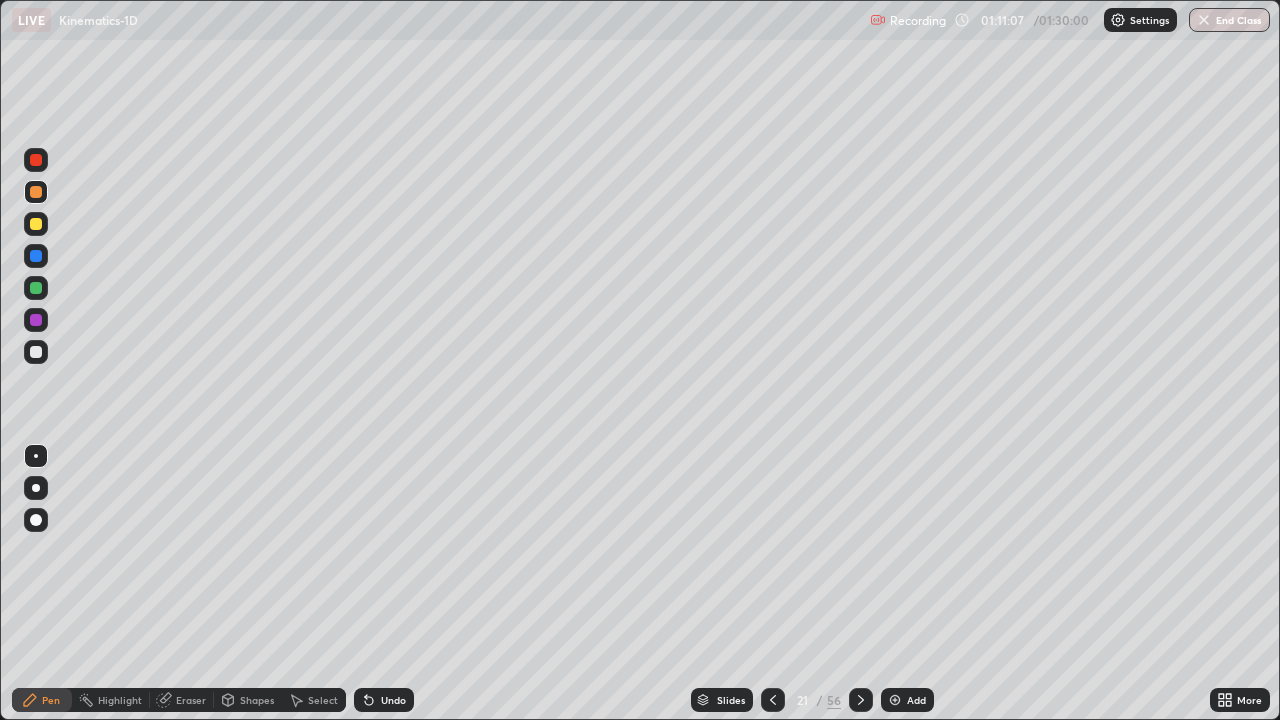 click 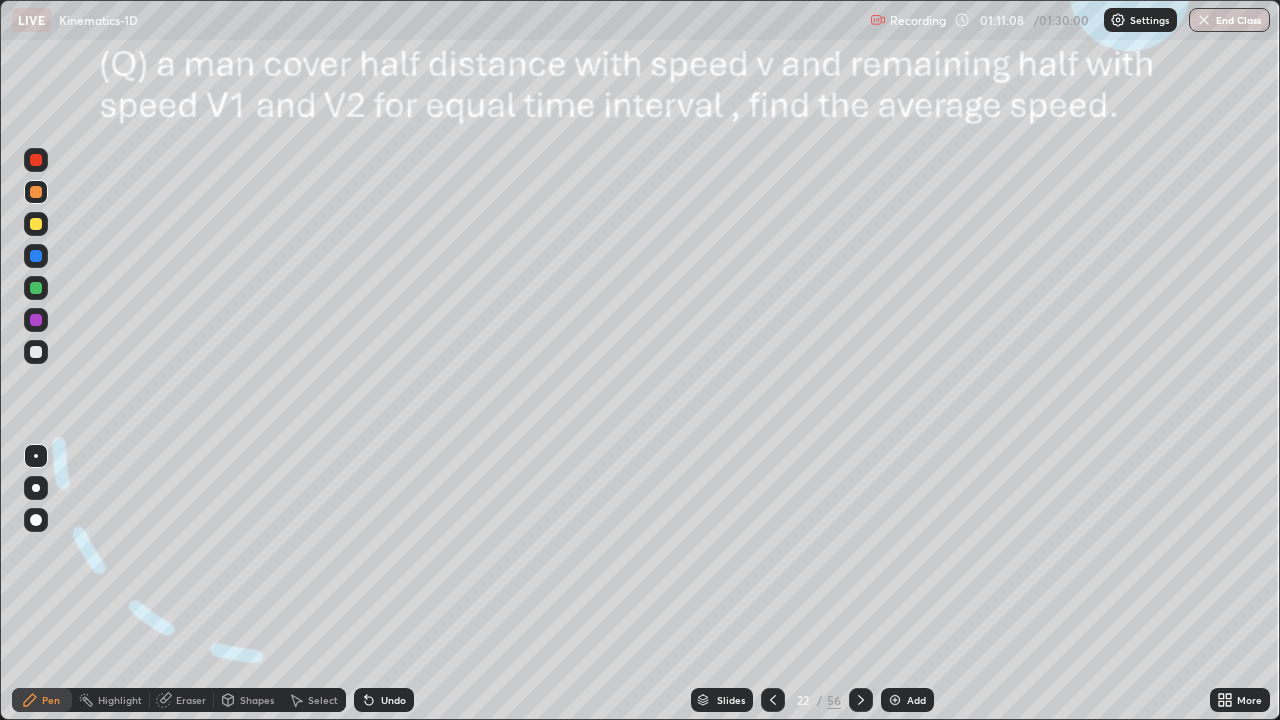 click 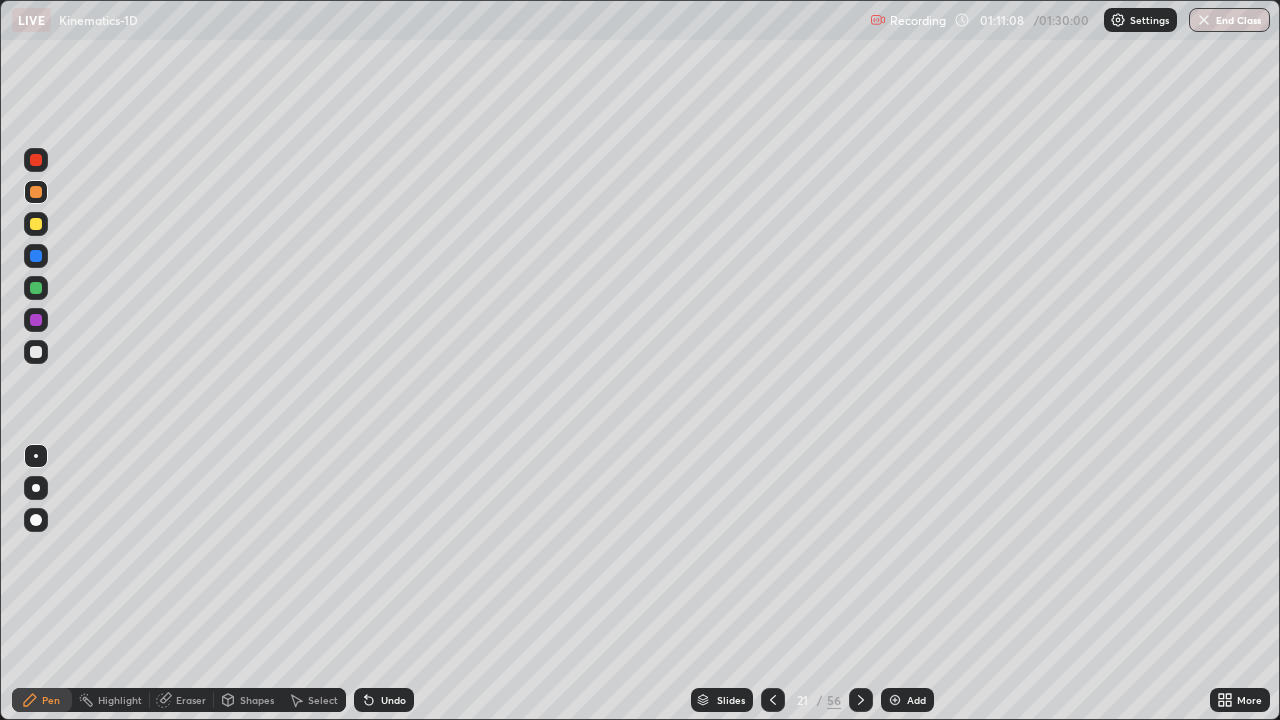 click 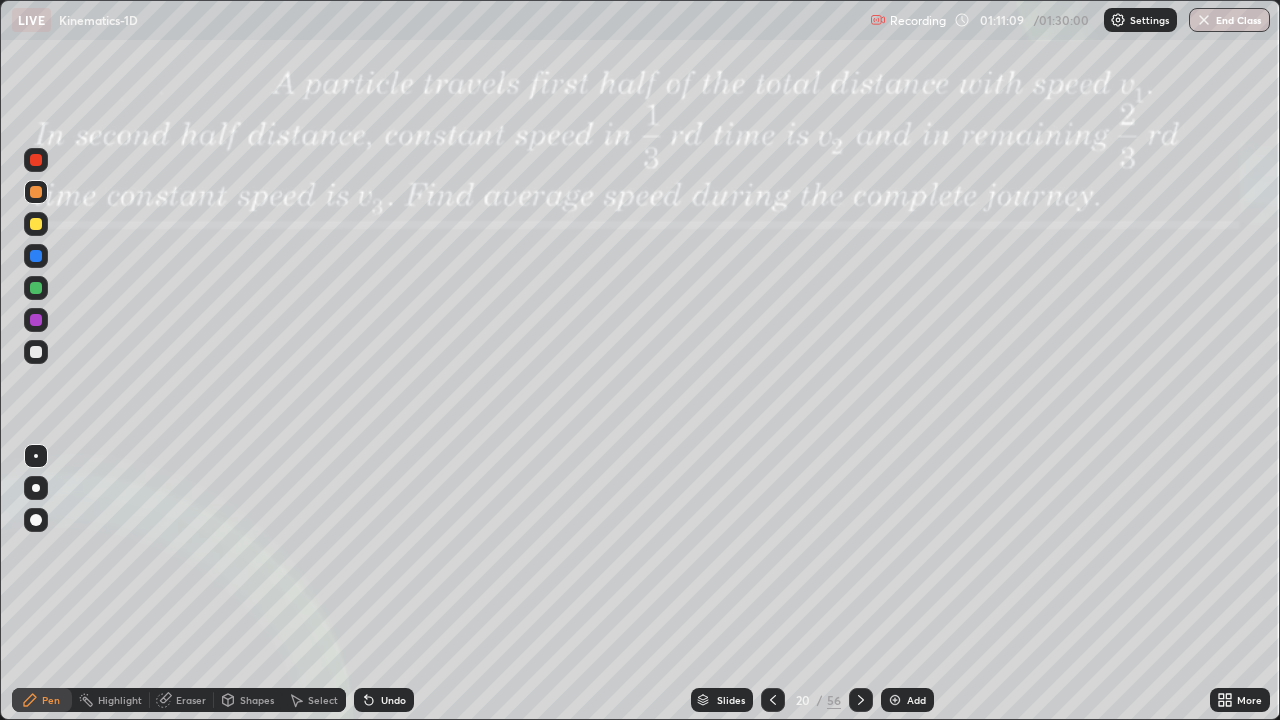 click at bounding box center [861, 700] 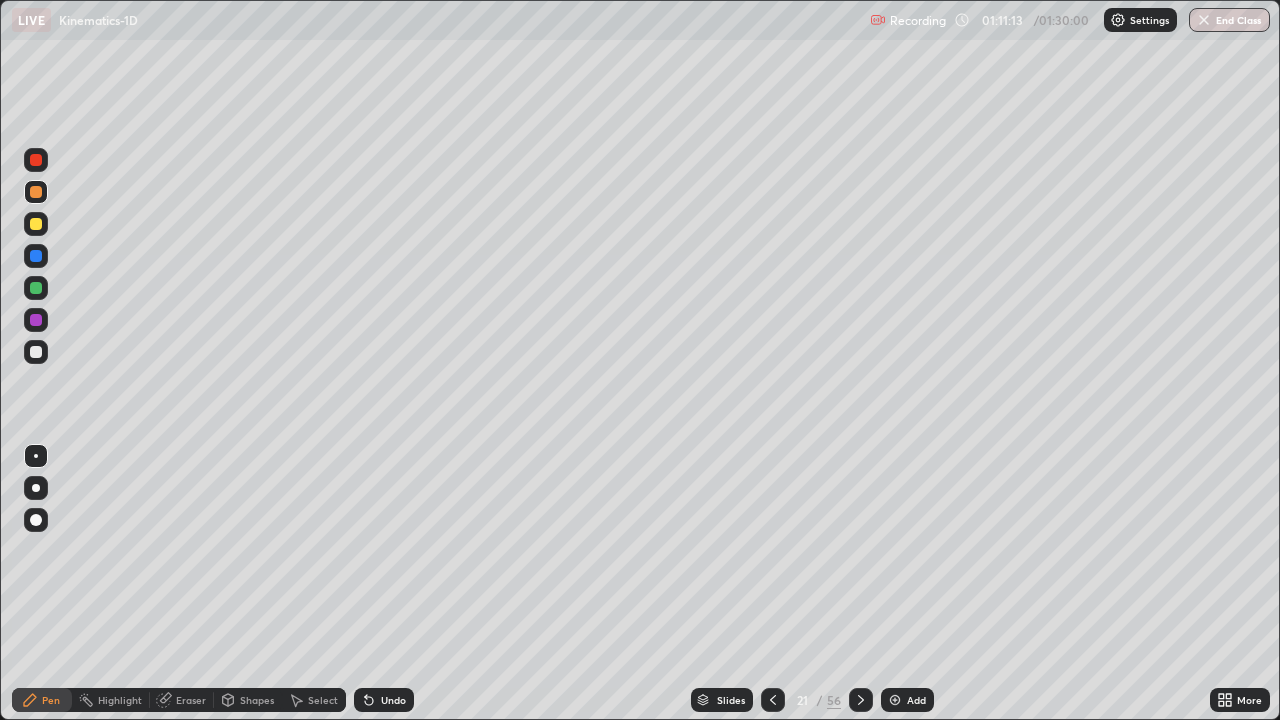 click 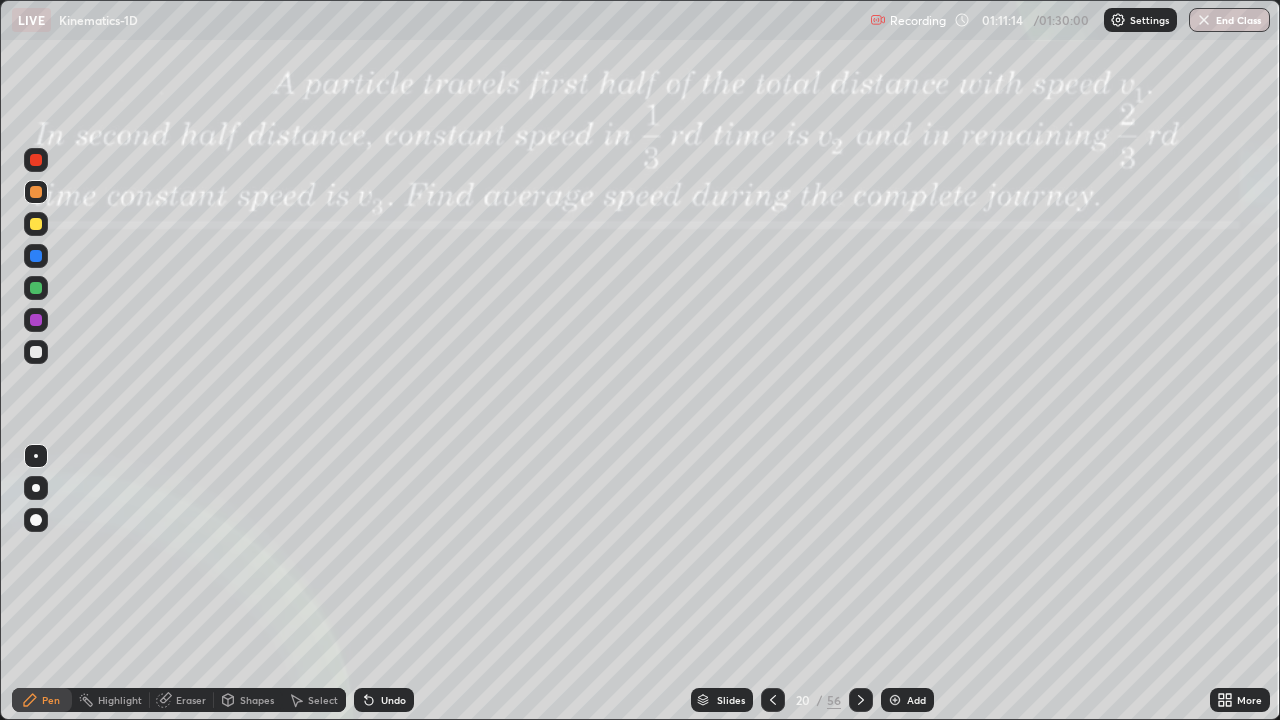 click 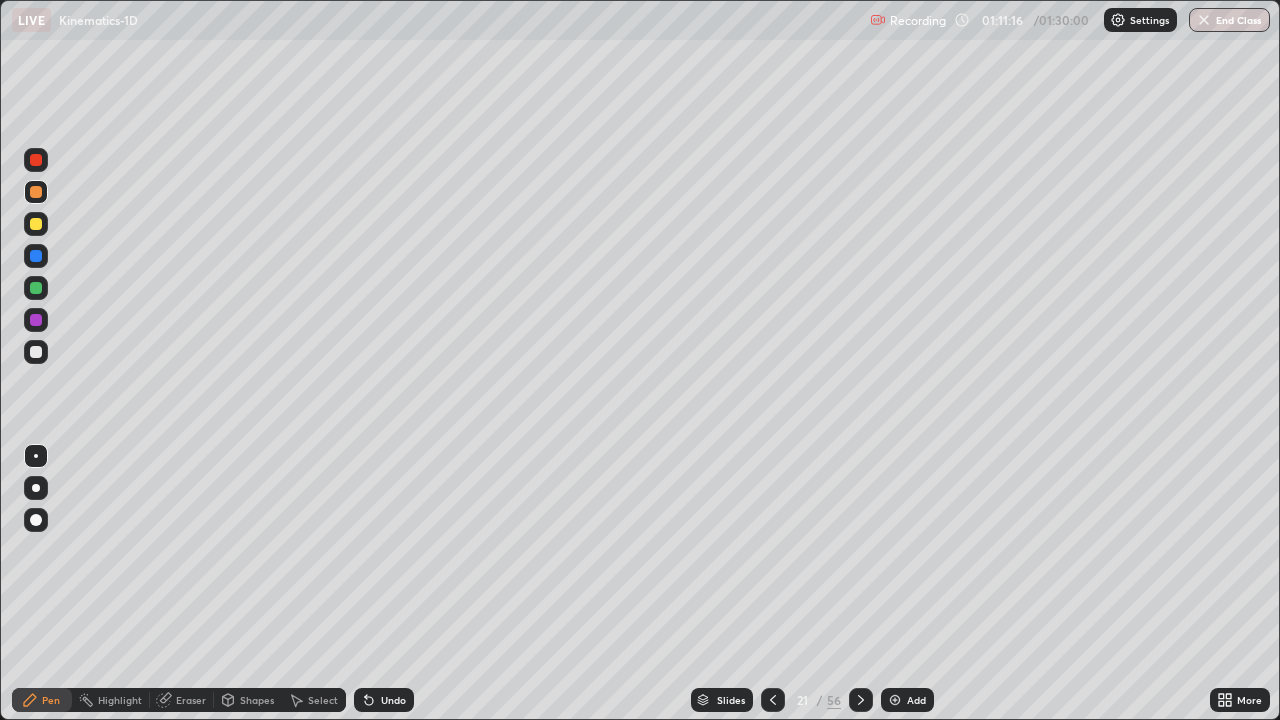 click at bounding box center [36, 256] 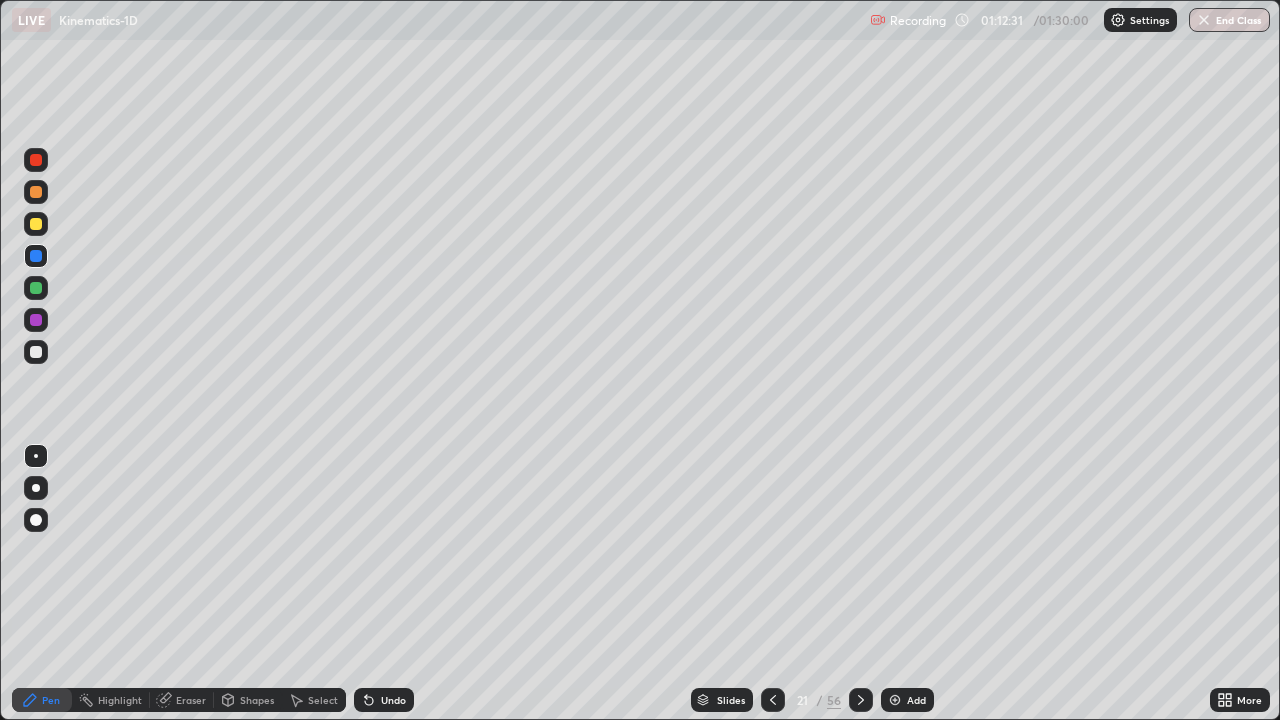 click at bounding box center (773, 700) 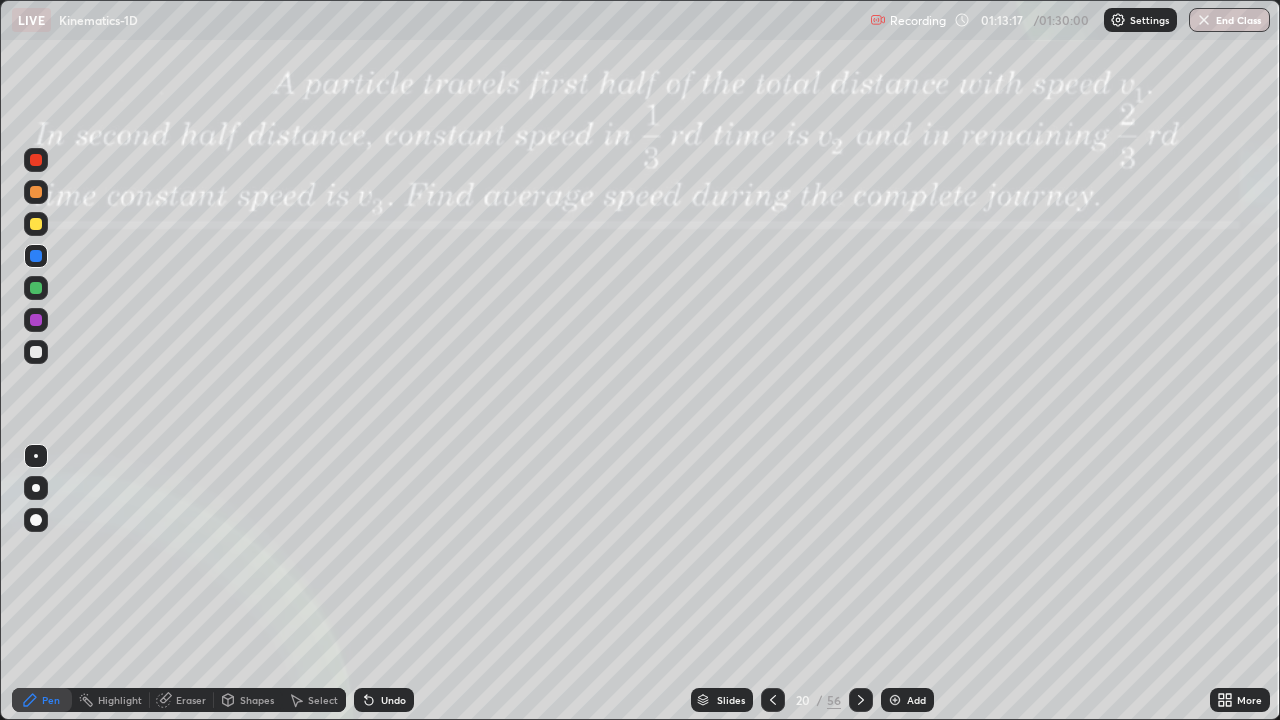 click on "Eraser" at bounding box center (191, 700) 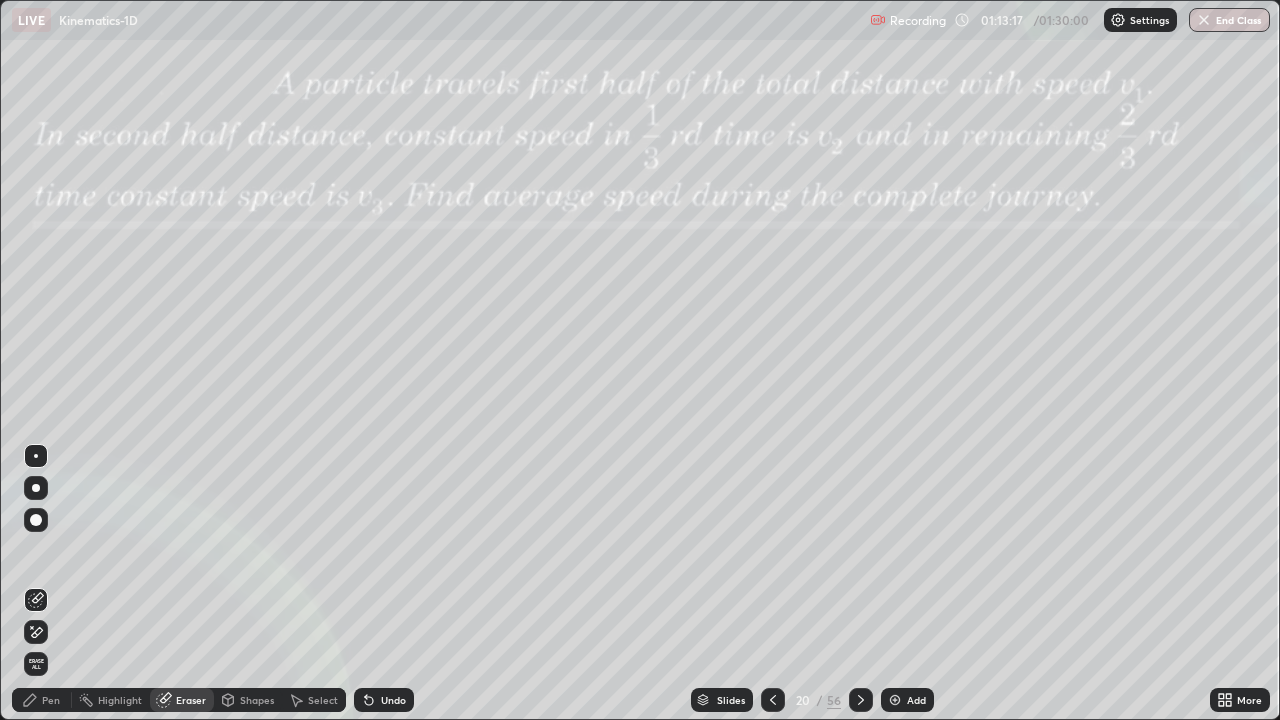 click 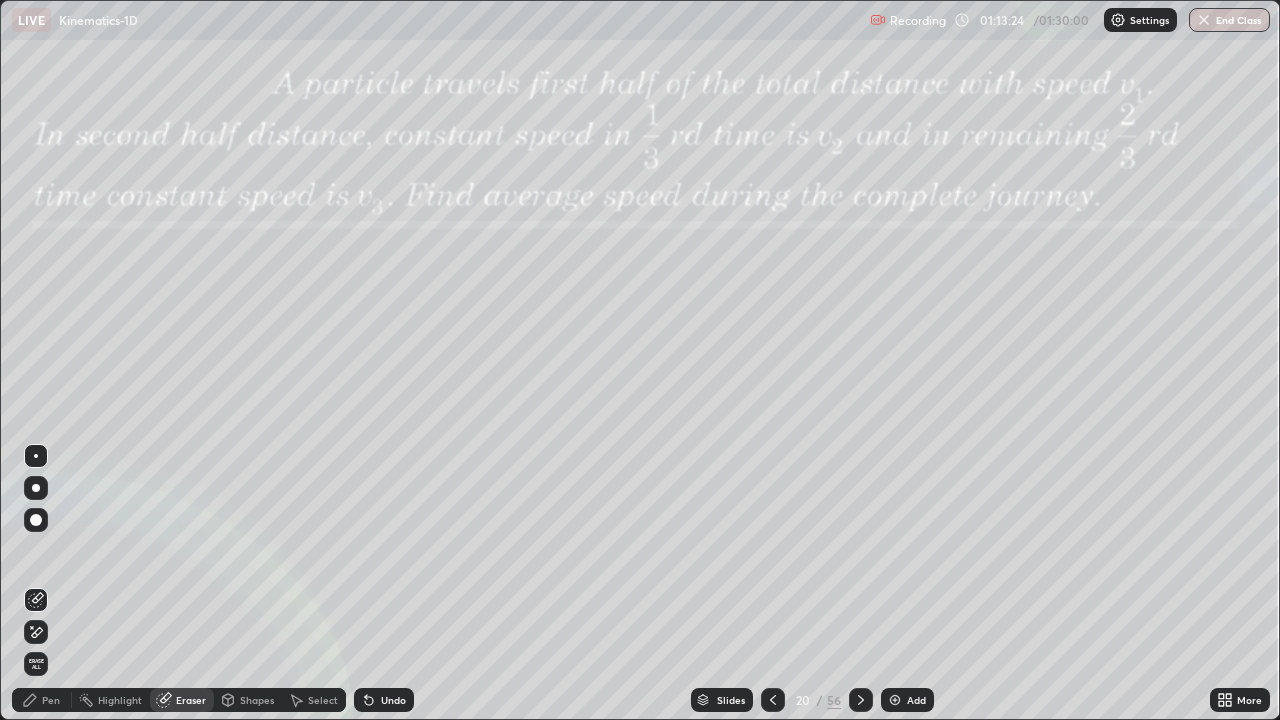 click on "Pen" at bounding box center [42, 700] 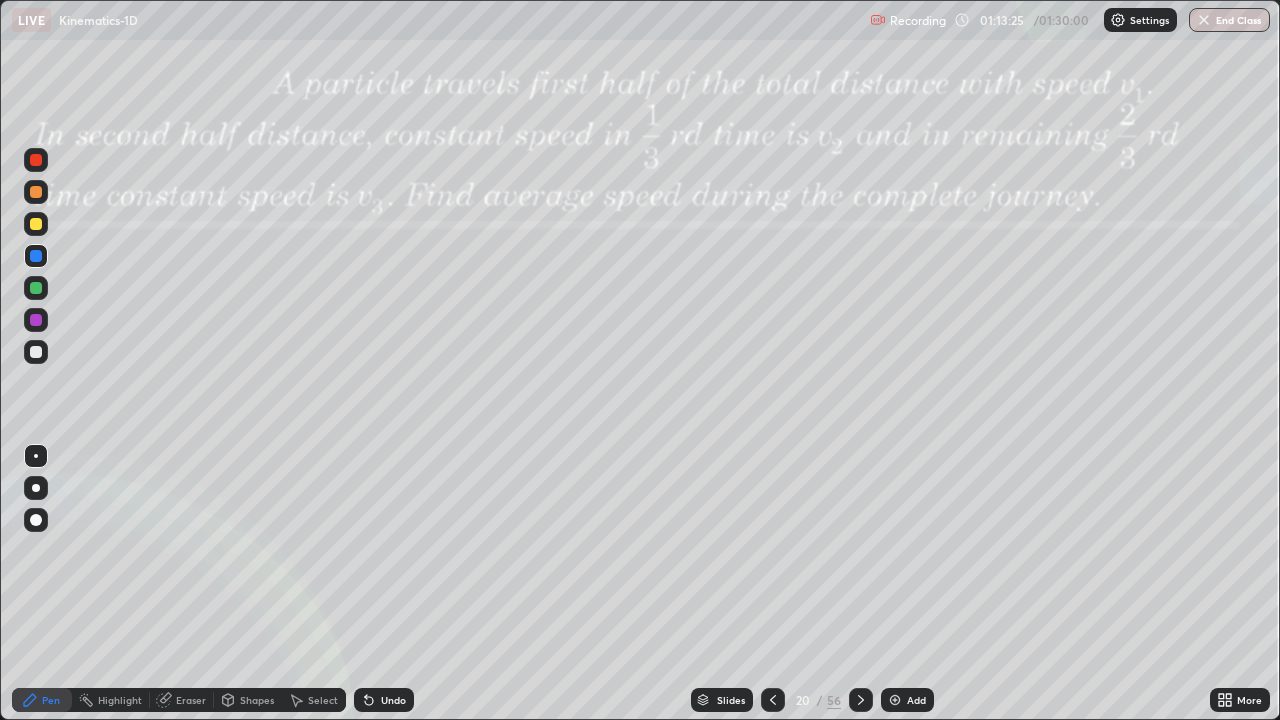 click at bounding box center (36, 160) 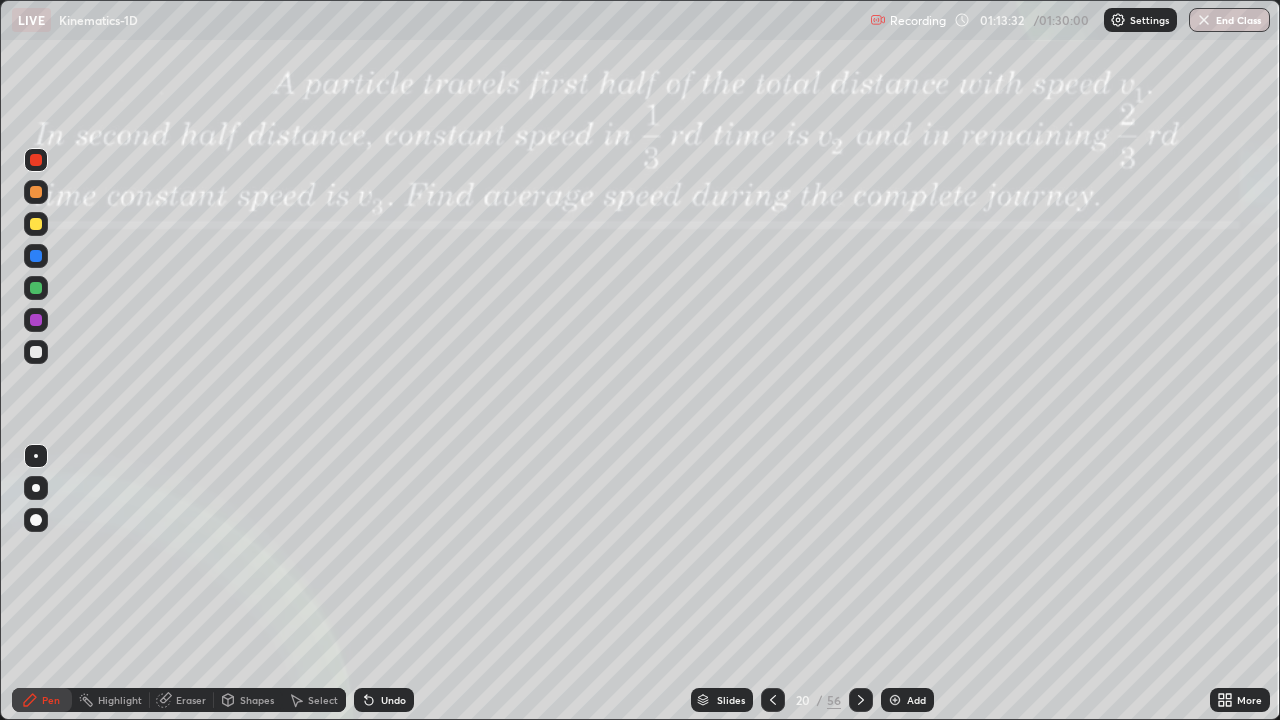 click on "Eraser" at bounding box center [191, 700] 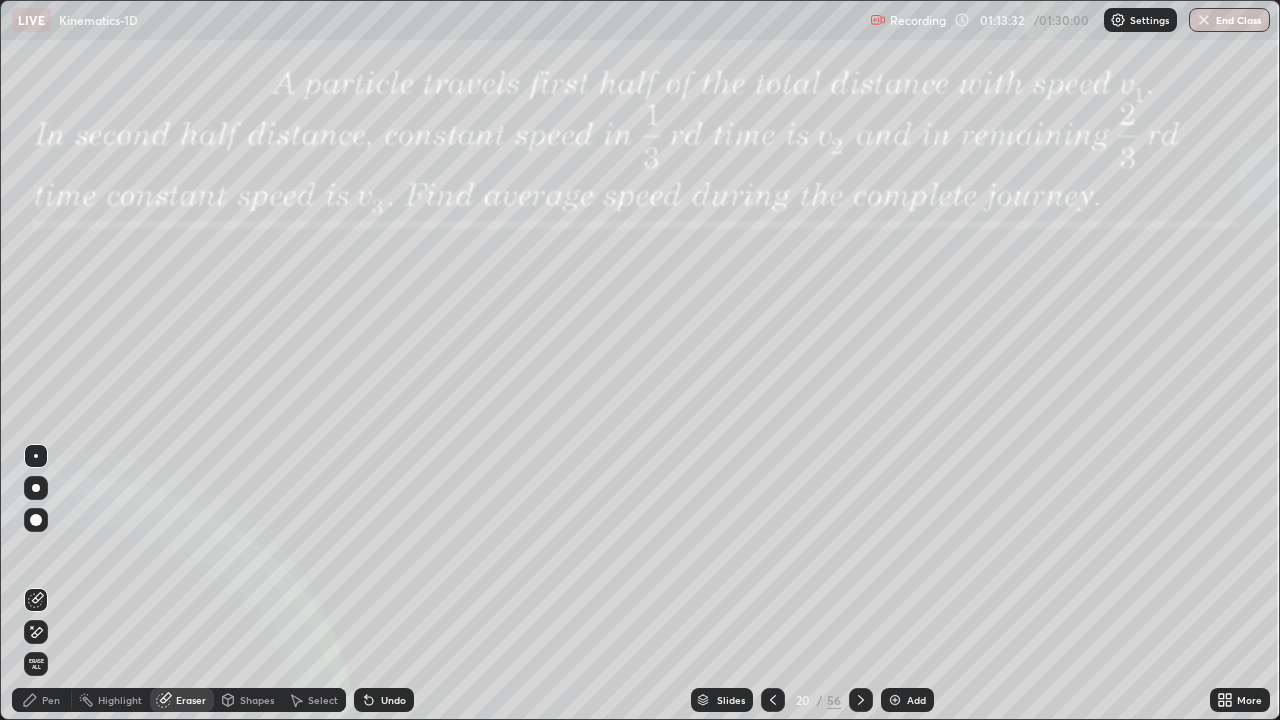 click 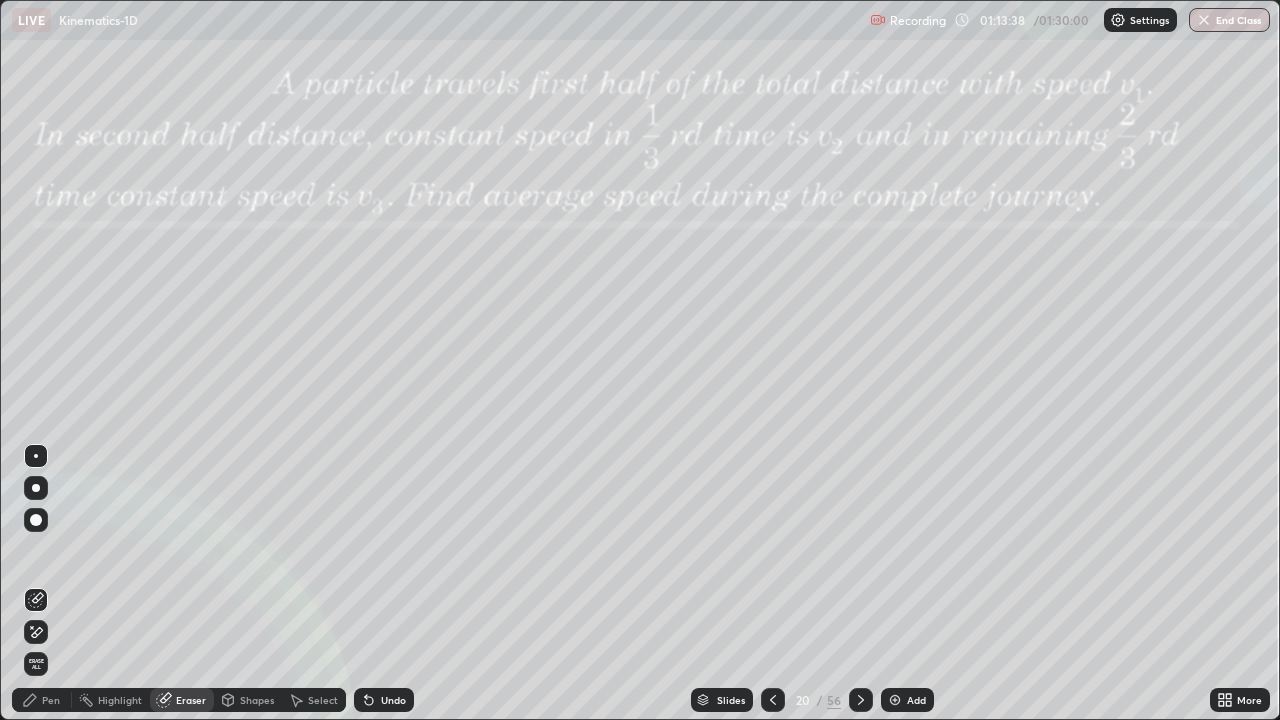 click on "Pen" at bounding box center [51, 700] 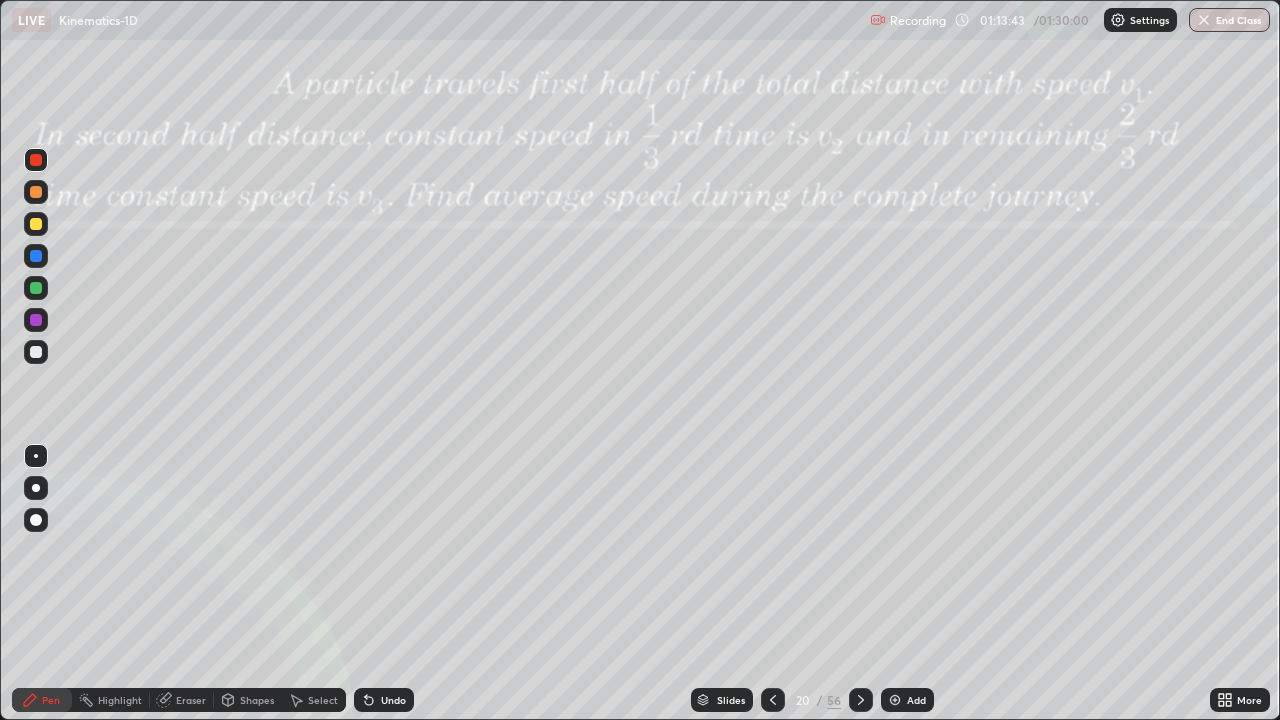 click on "Undo" at bounding box center [393, 700] 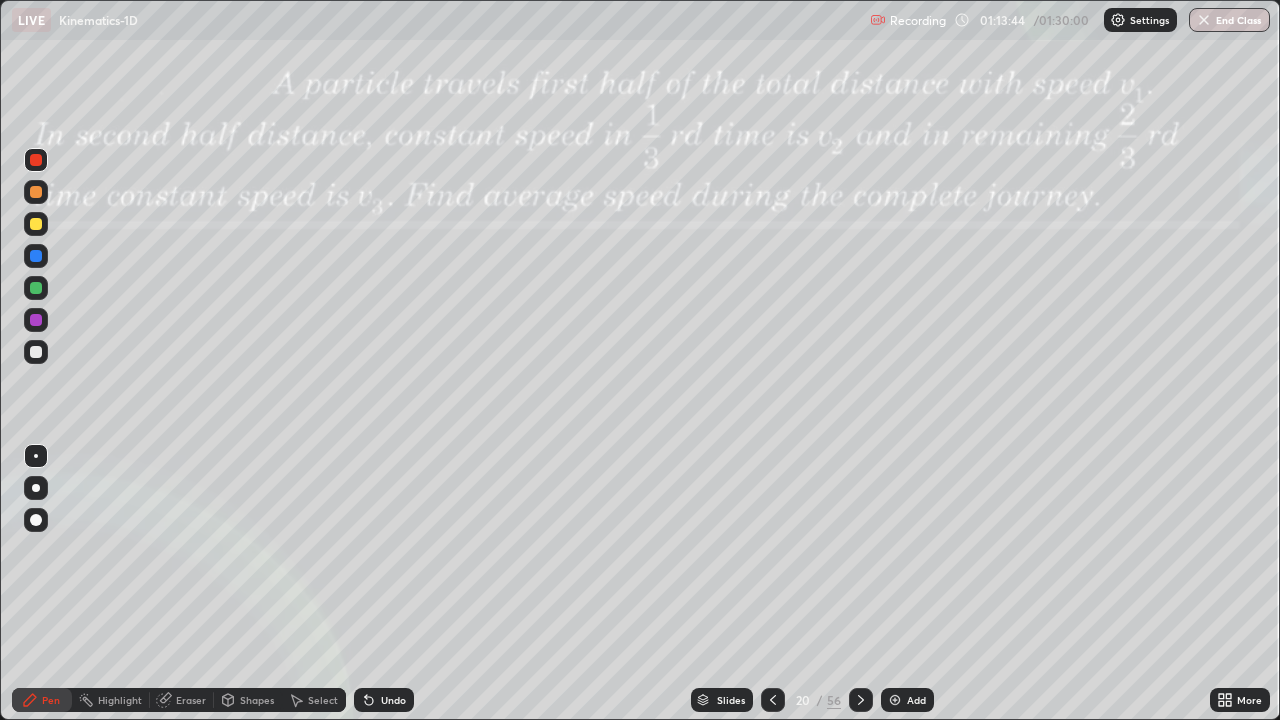 click on "Eraser" at bounding box center (191, 700) 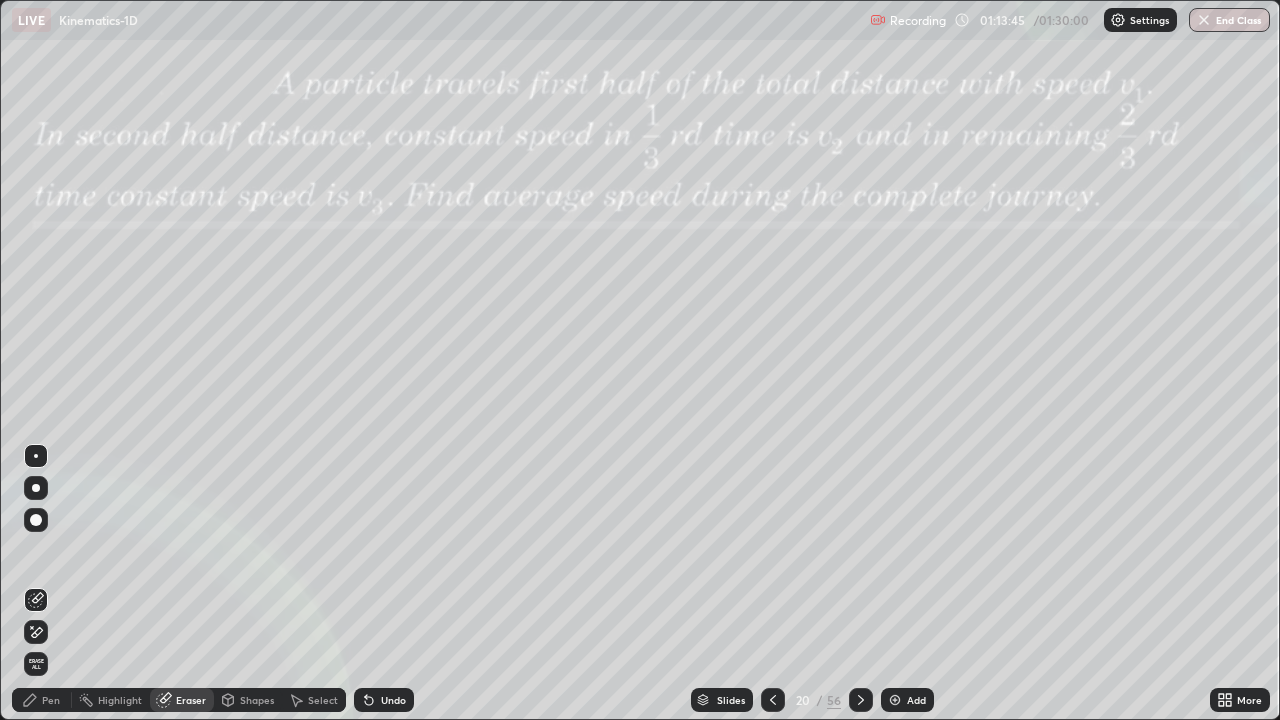 click 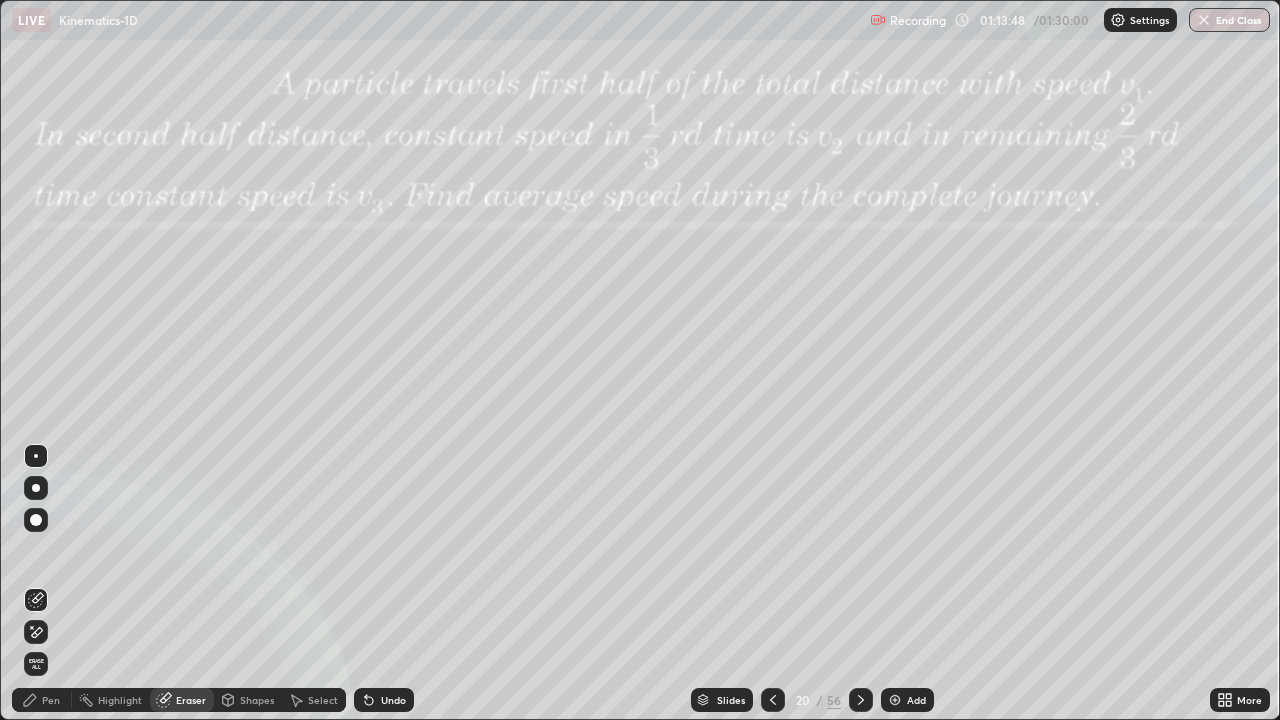 click on "Pen" at bounding box center [51, 700] 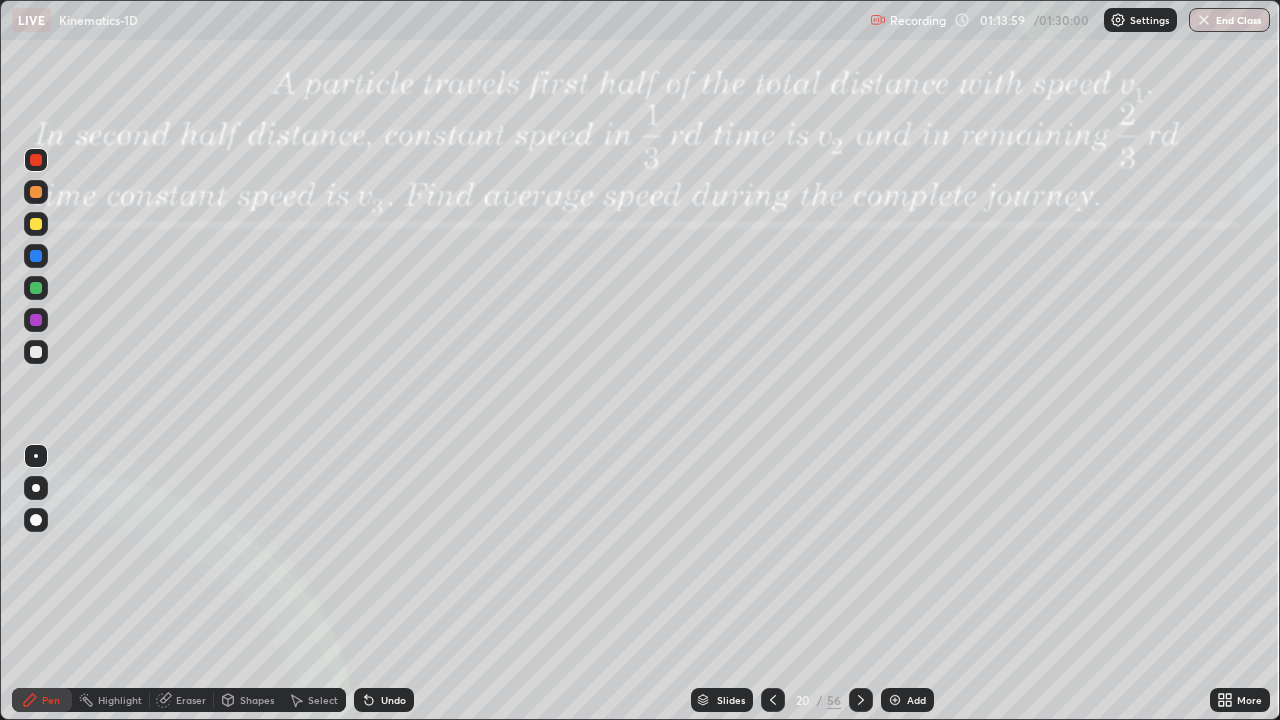 click 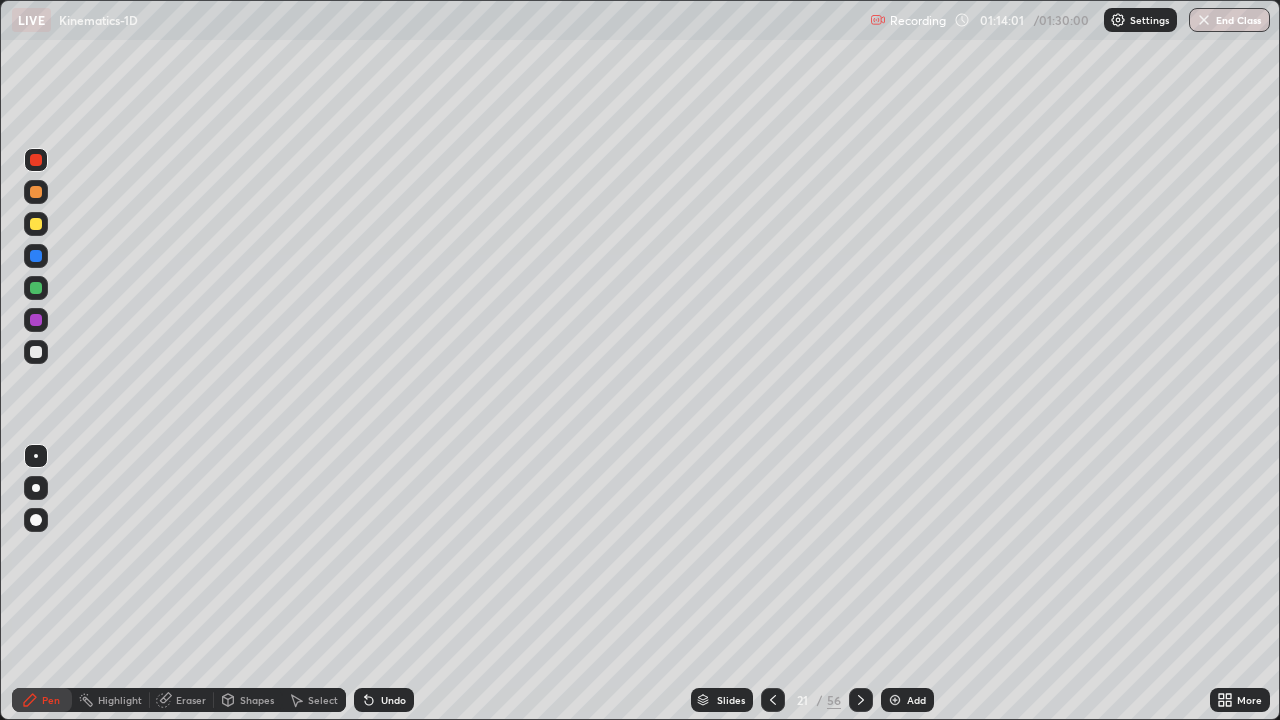 click on "Eraser" at bounding box center (191, 700) 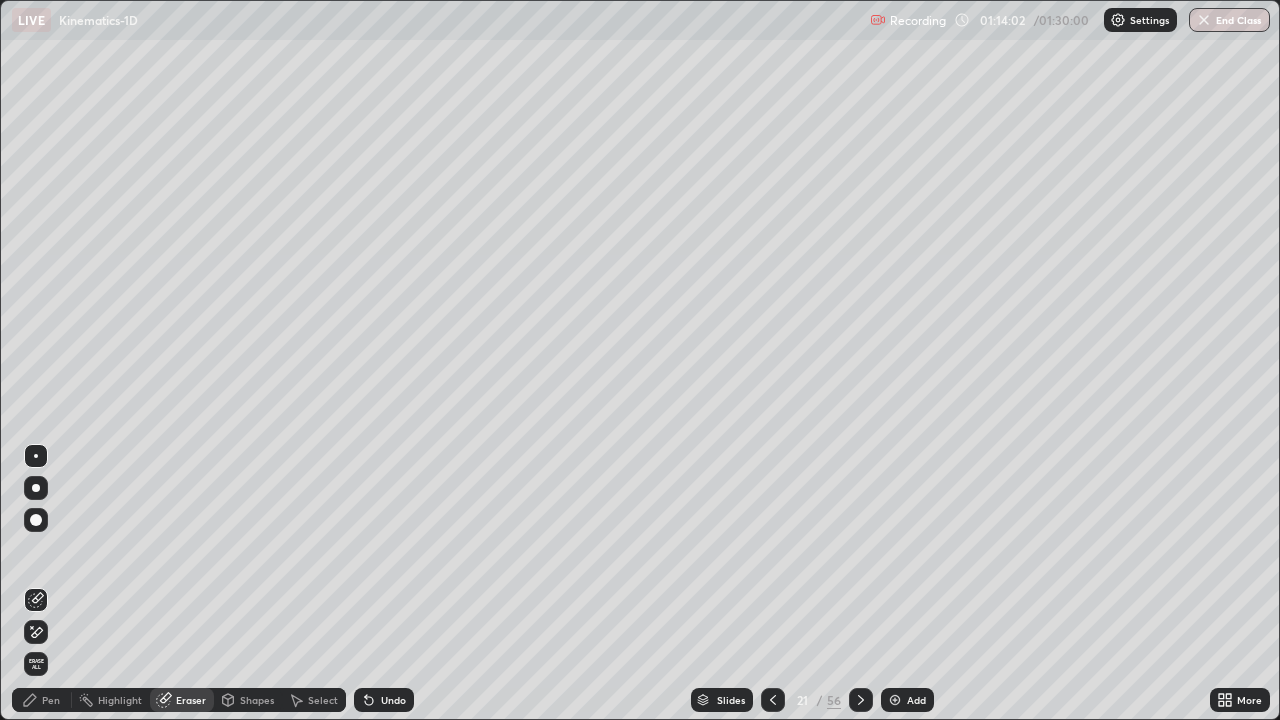 click 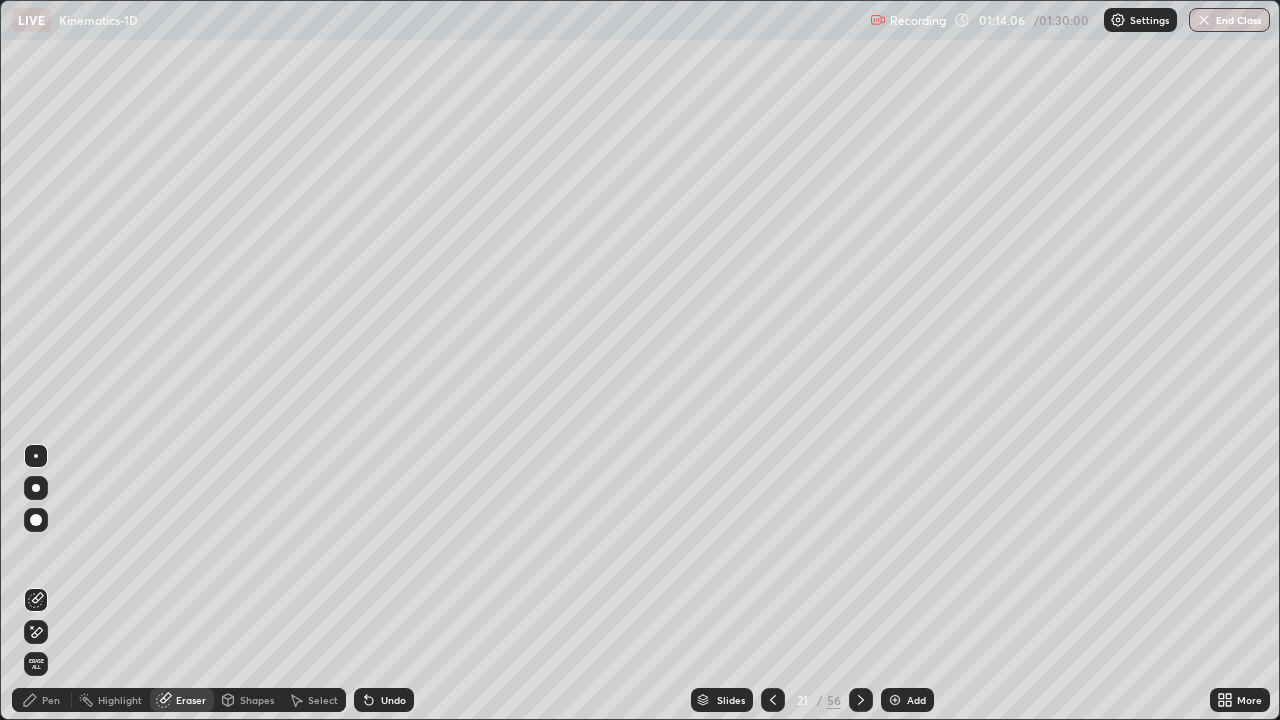 click on "Pen" at bounding box center [51, 700] 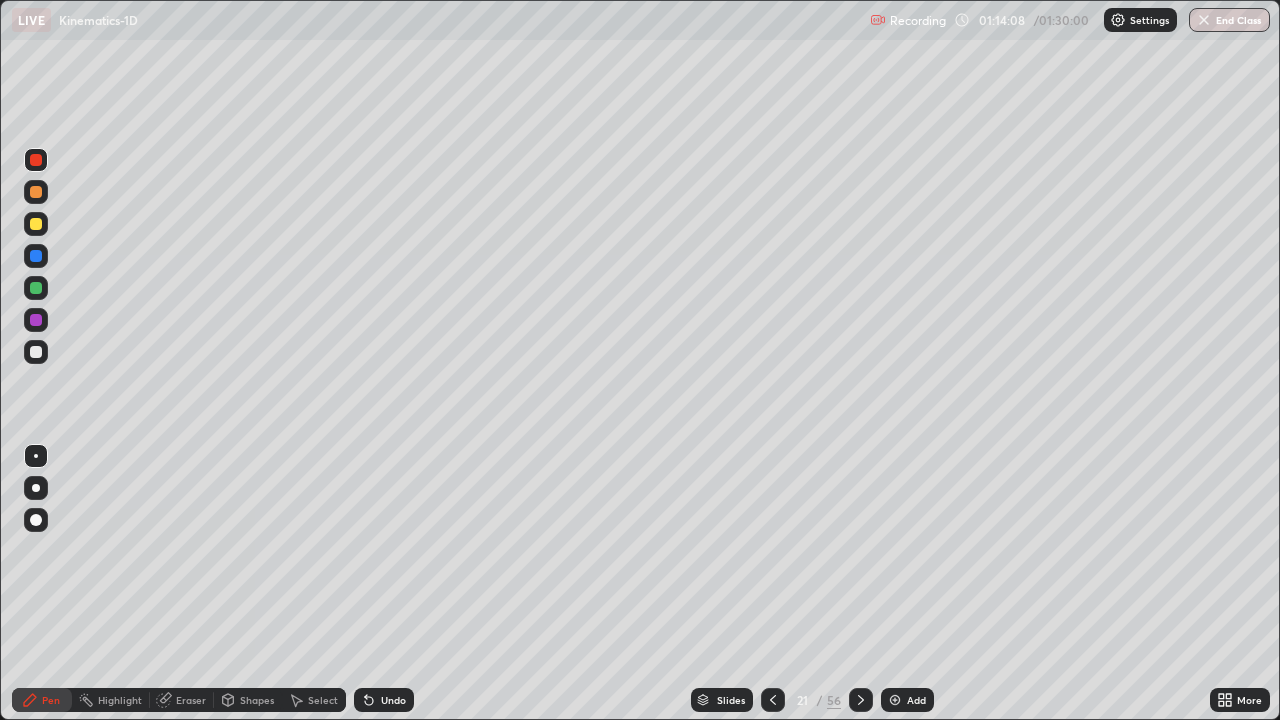 click 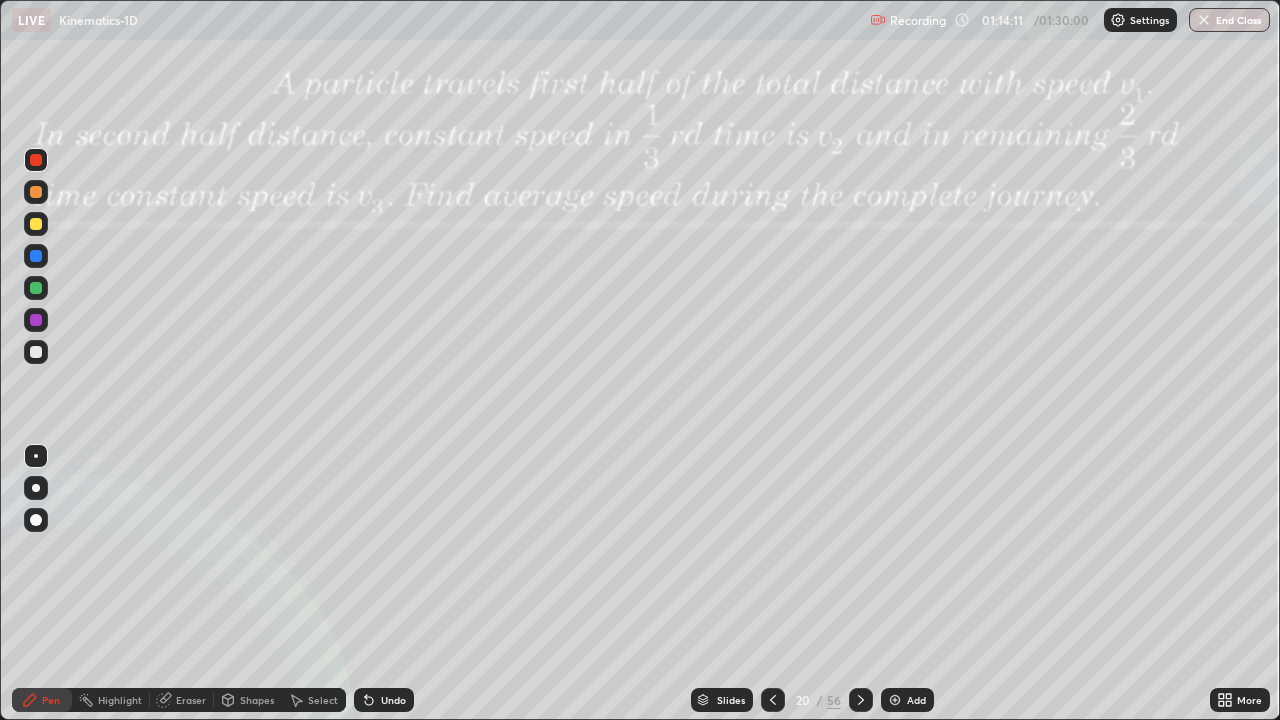 click 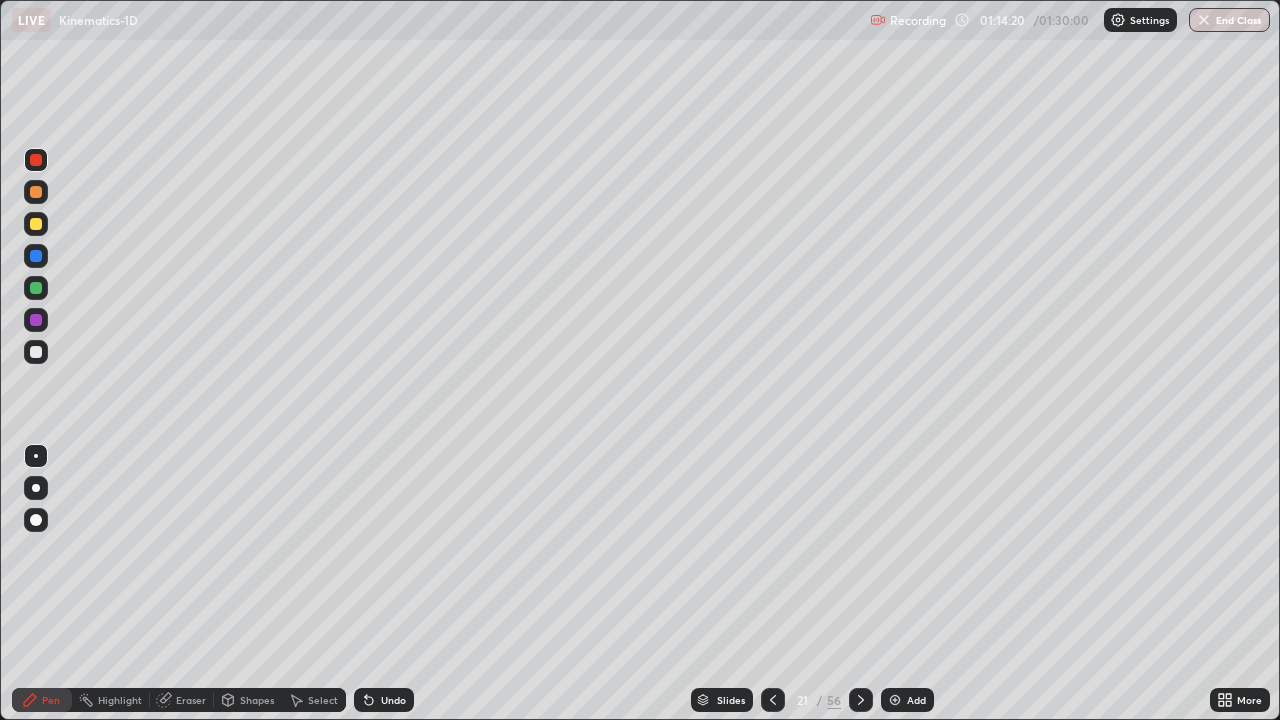 click 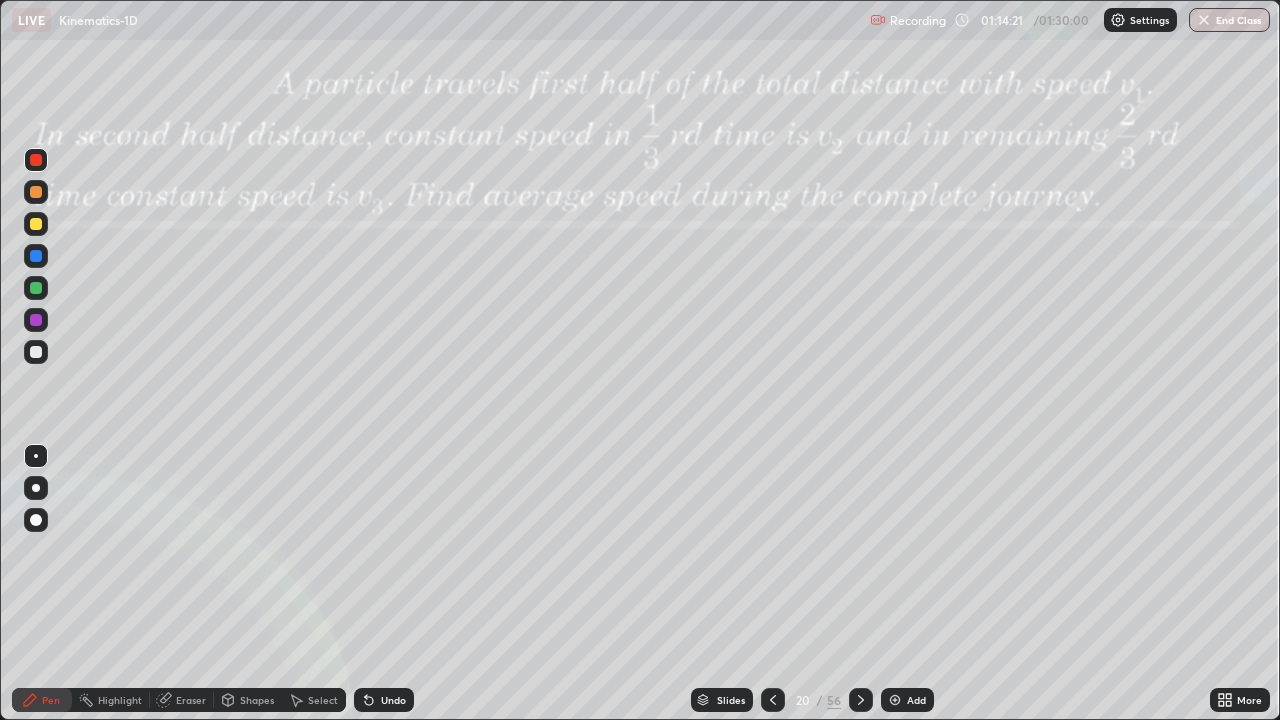 click 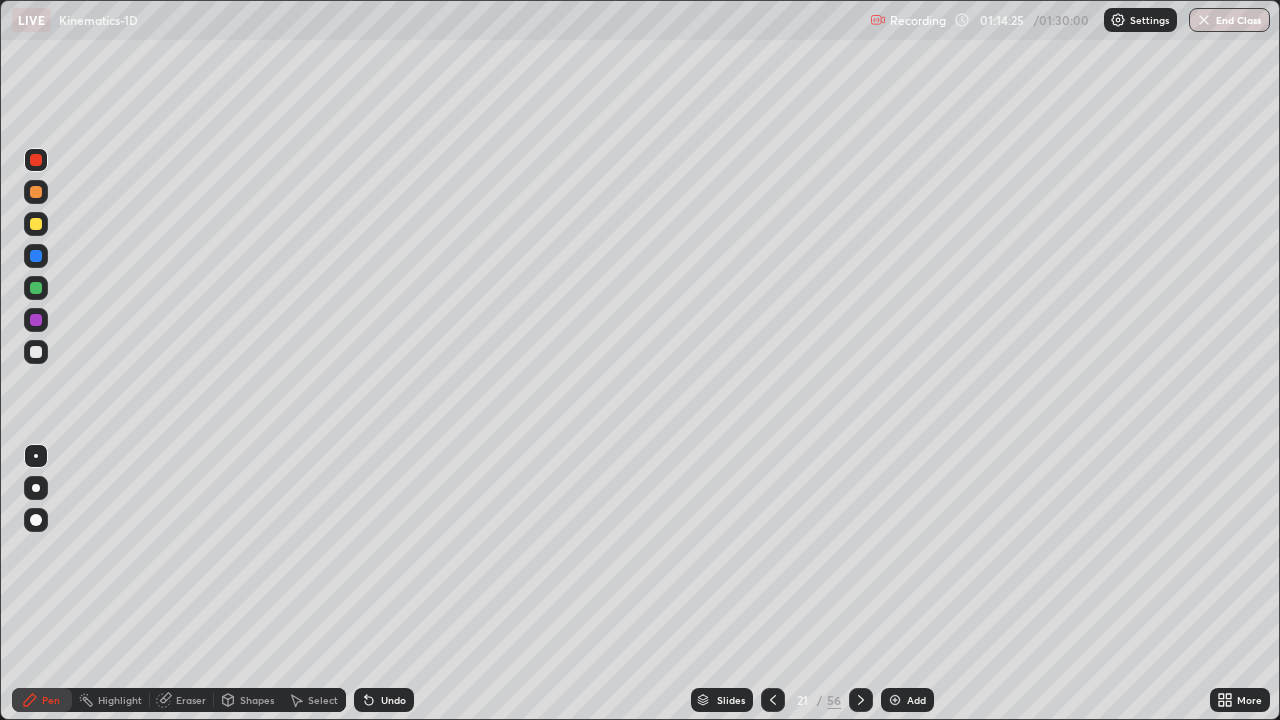 click on "Eraser" at bounding box center (191, 700) 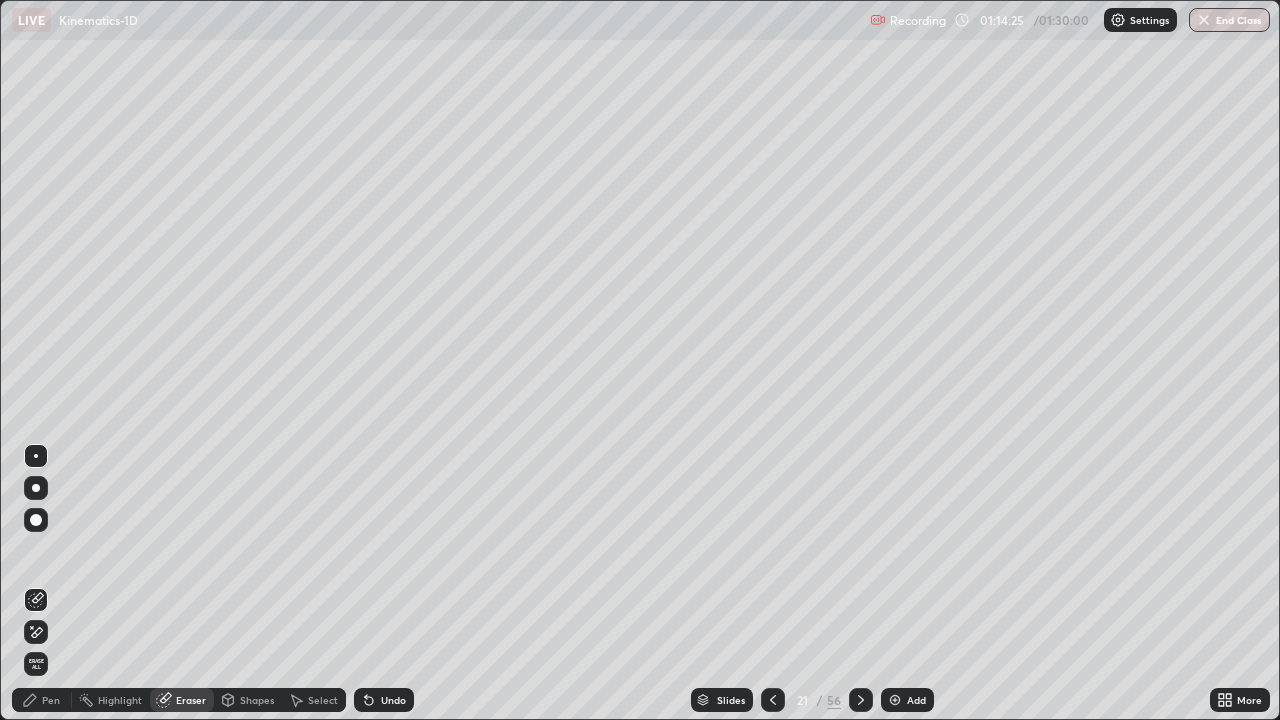 click 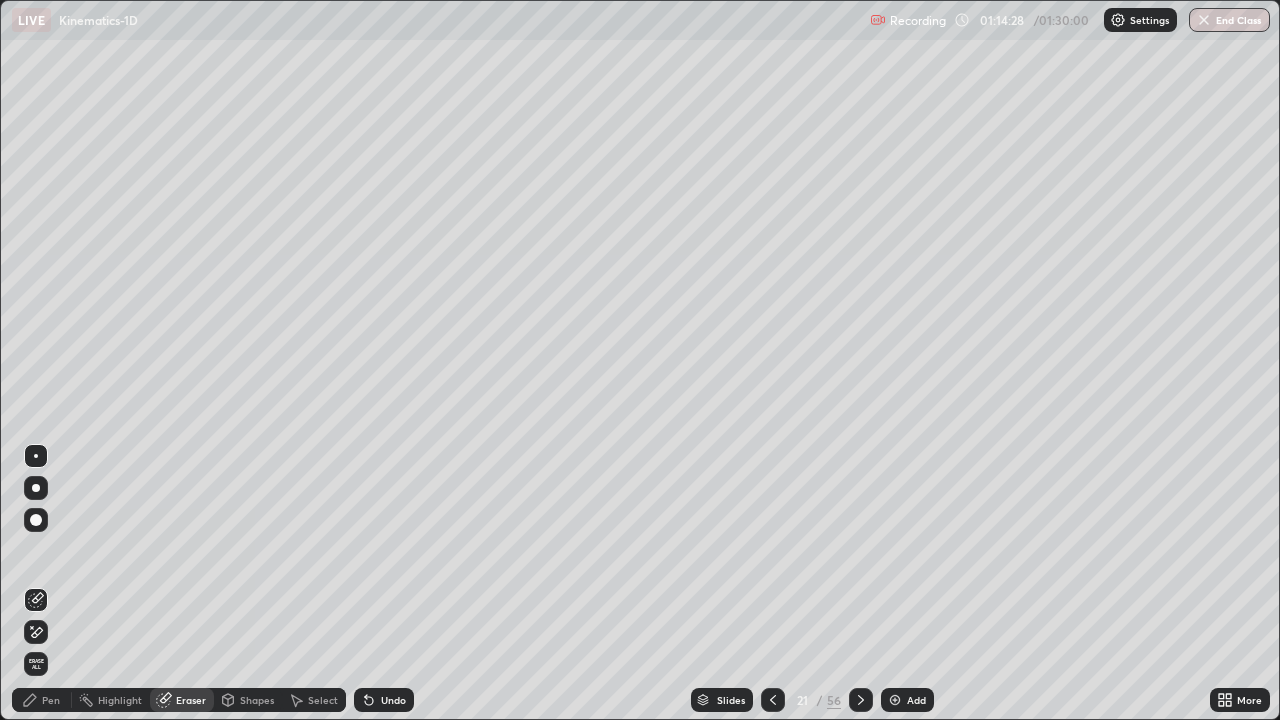 click on "Pen" at bounding box center [51, 700] 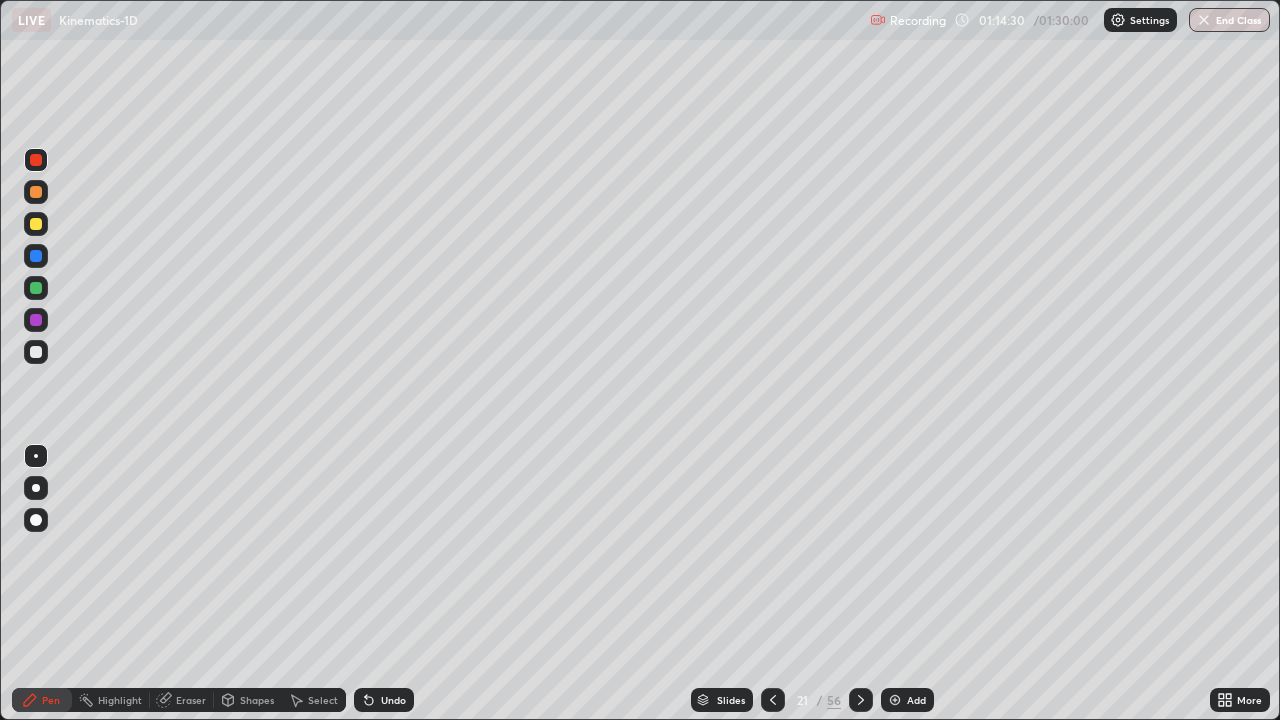 click on "Eraser" at bounding box center (191, 700) 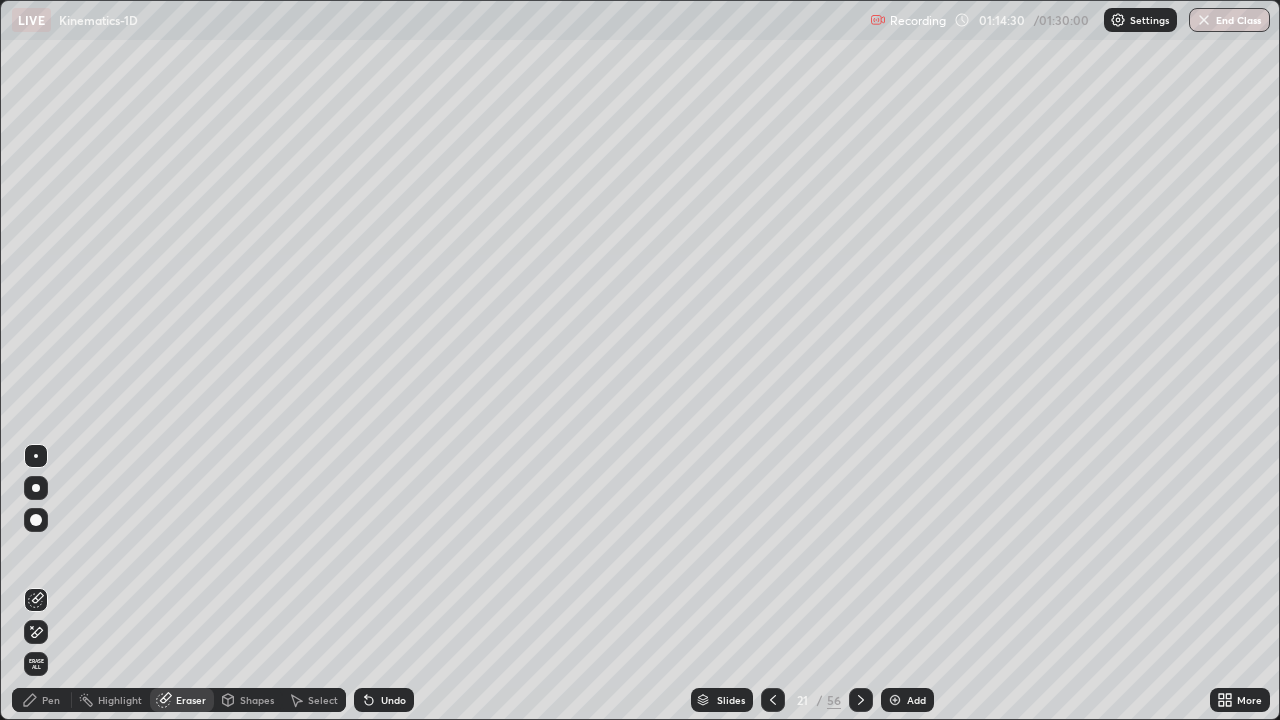 click 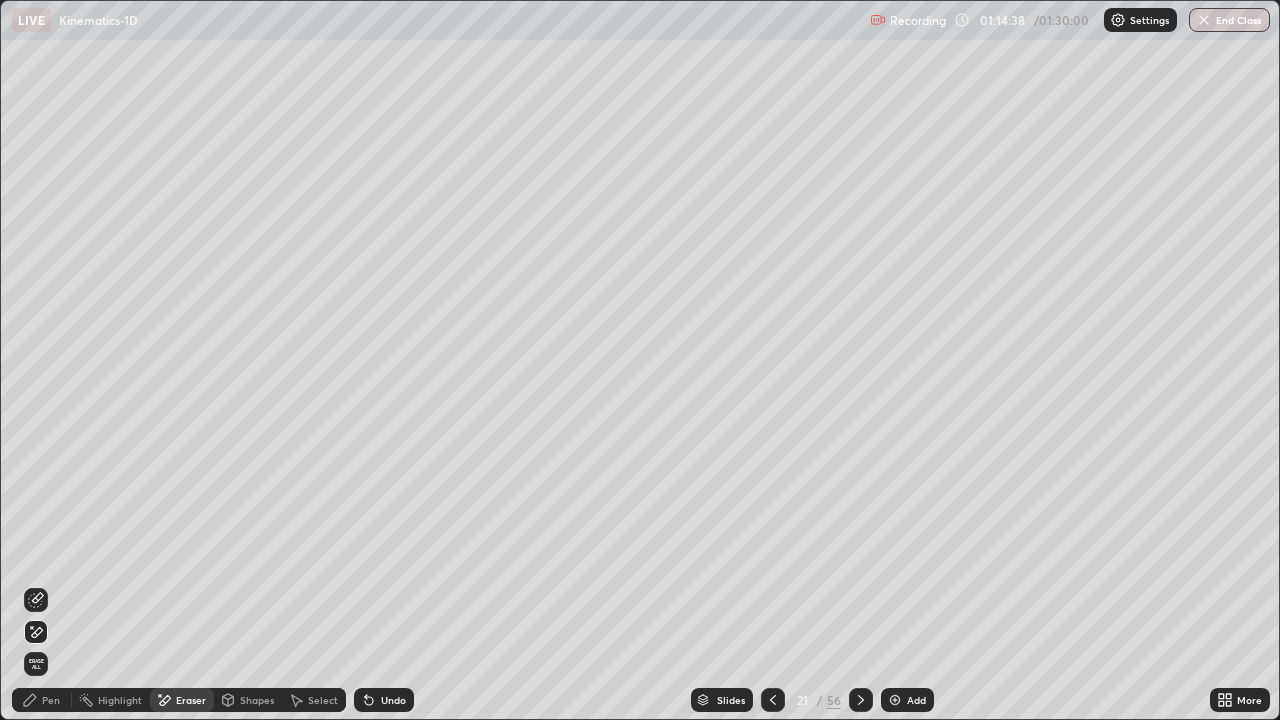 click on "Pen" at bounding box center [42, 700] 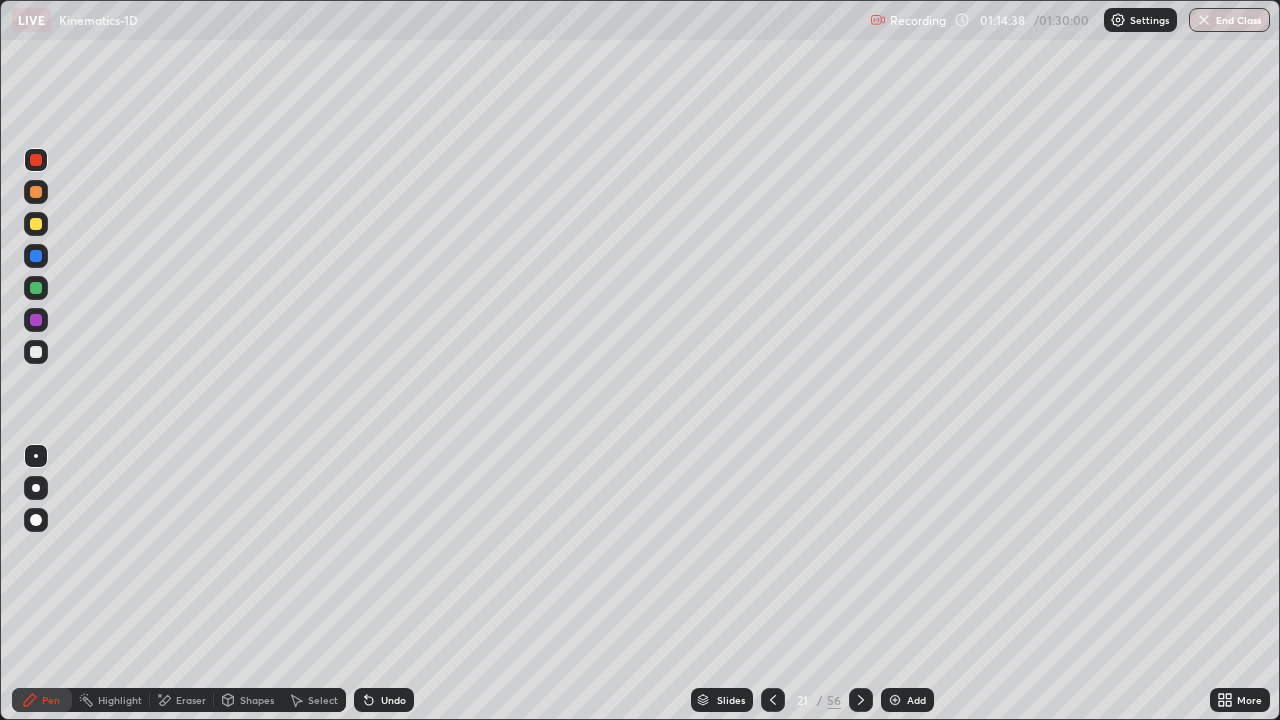 click at bounding box center (36, 352) 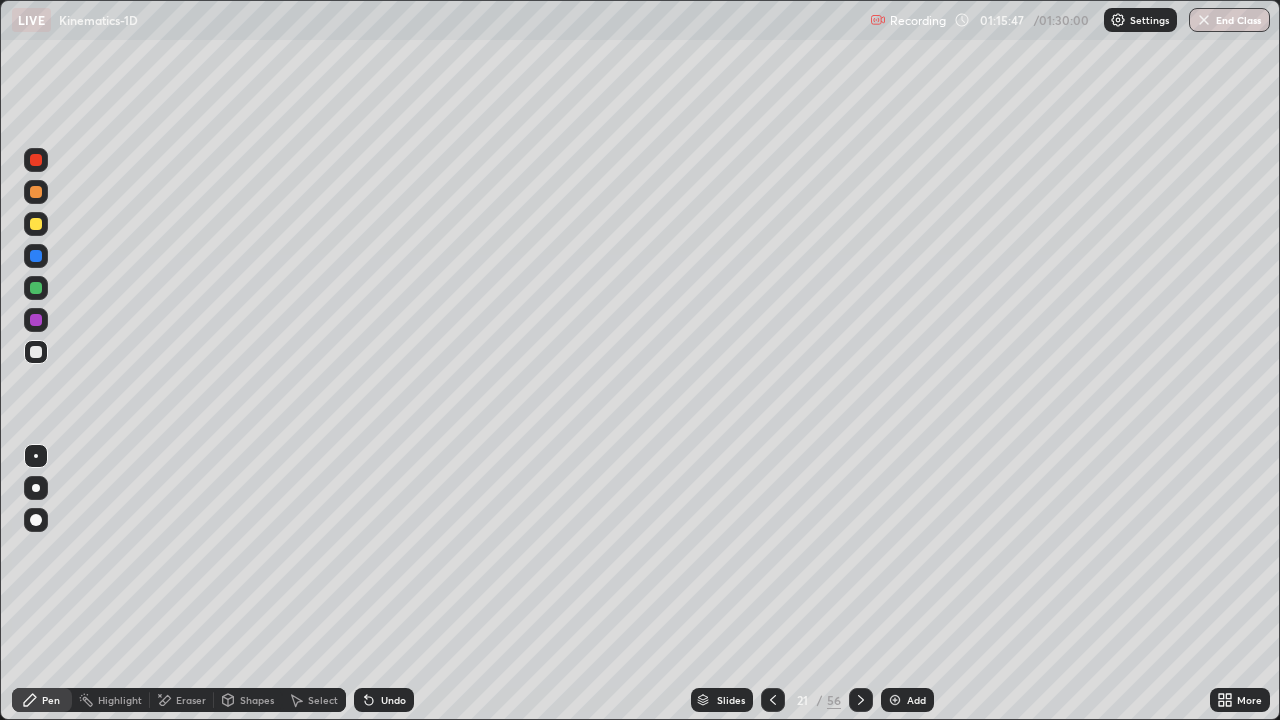 click on "Undo" at bounding box center [384, 700] 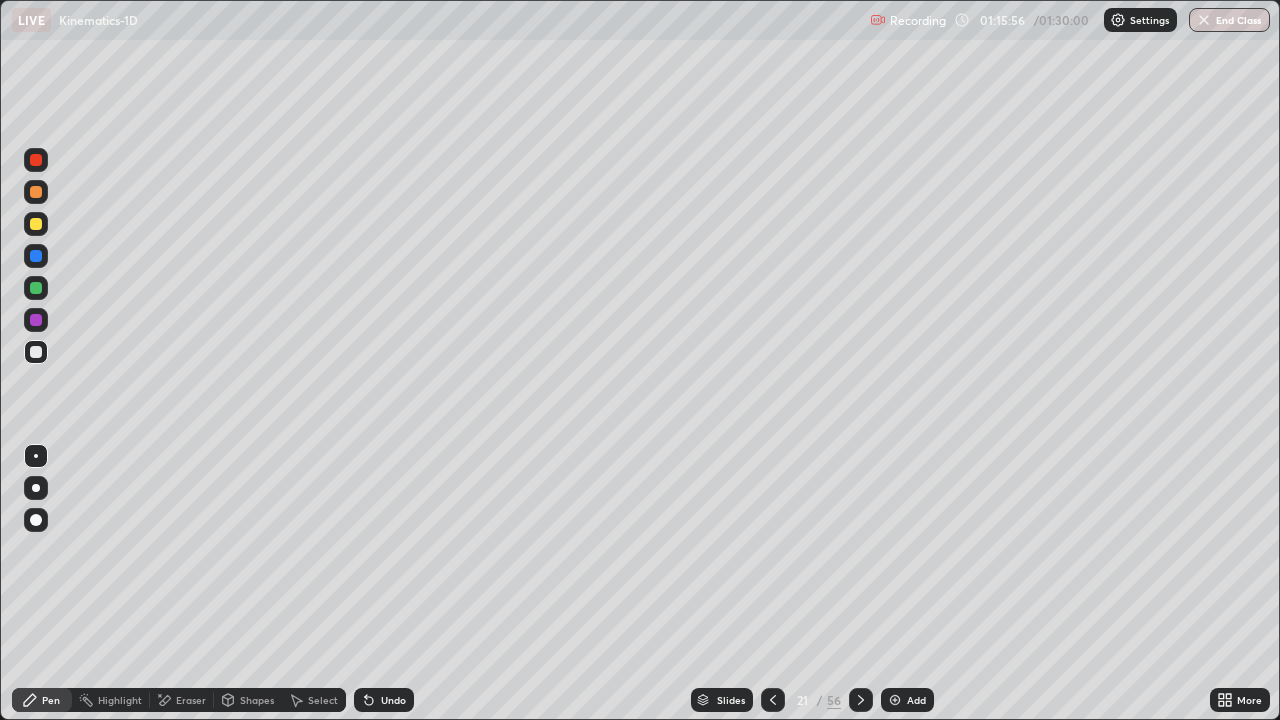 click 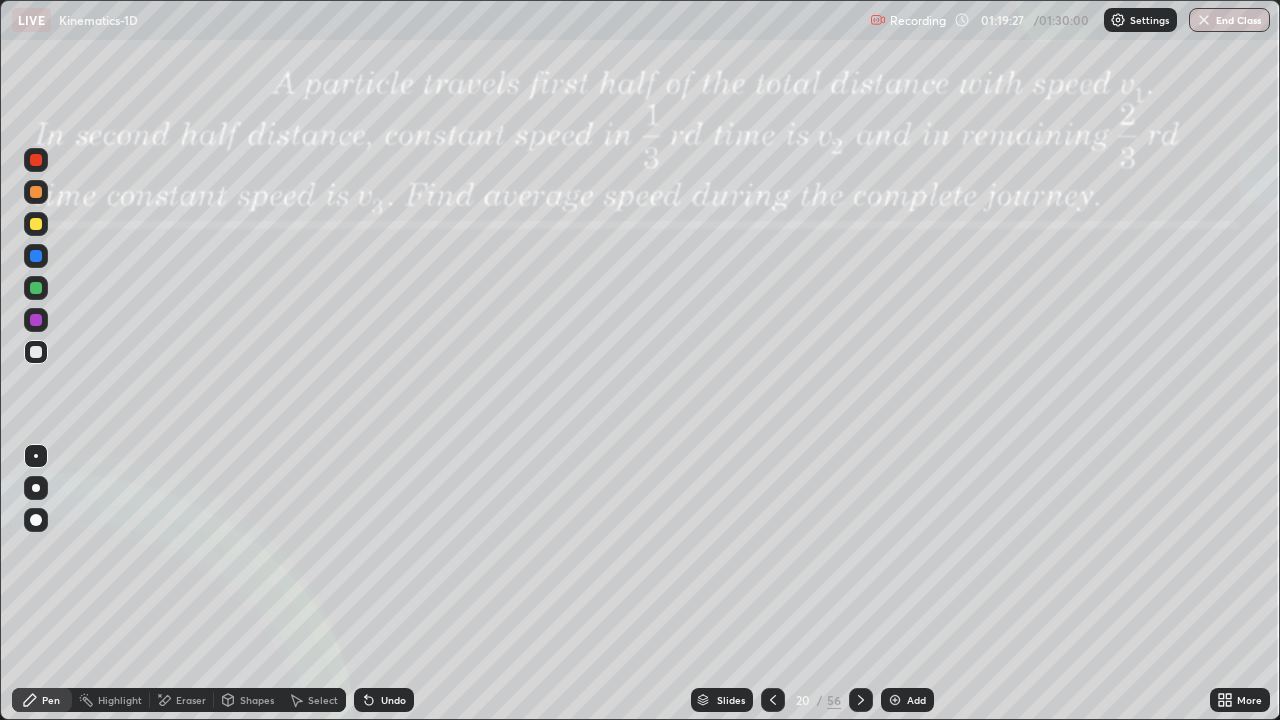 click at bounding box center (861, 700) 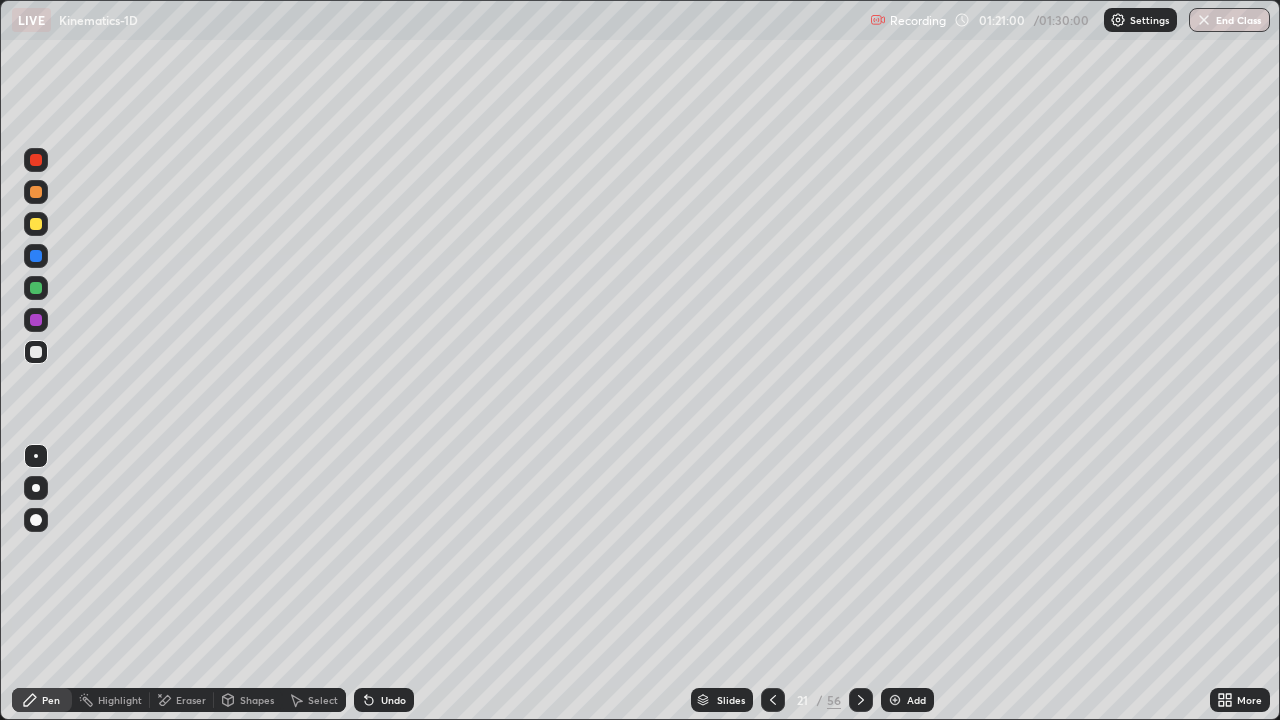 click 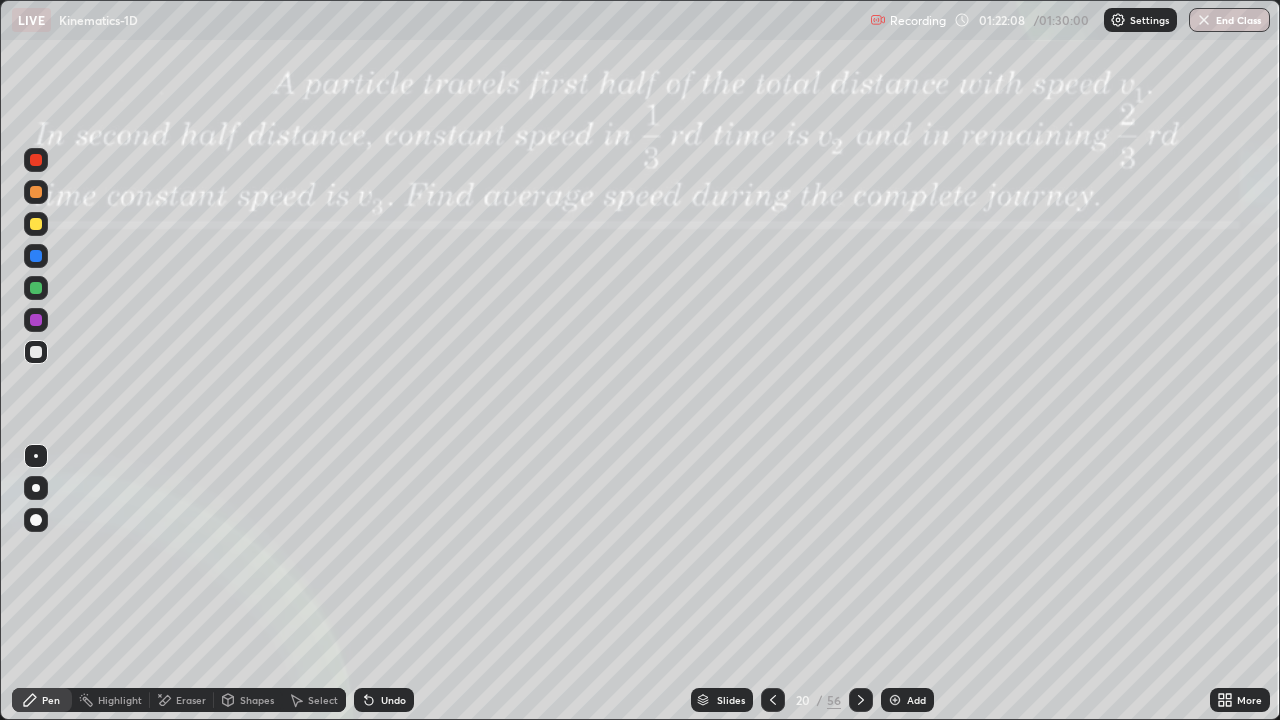 click 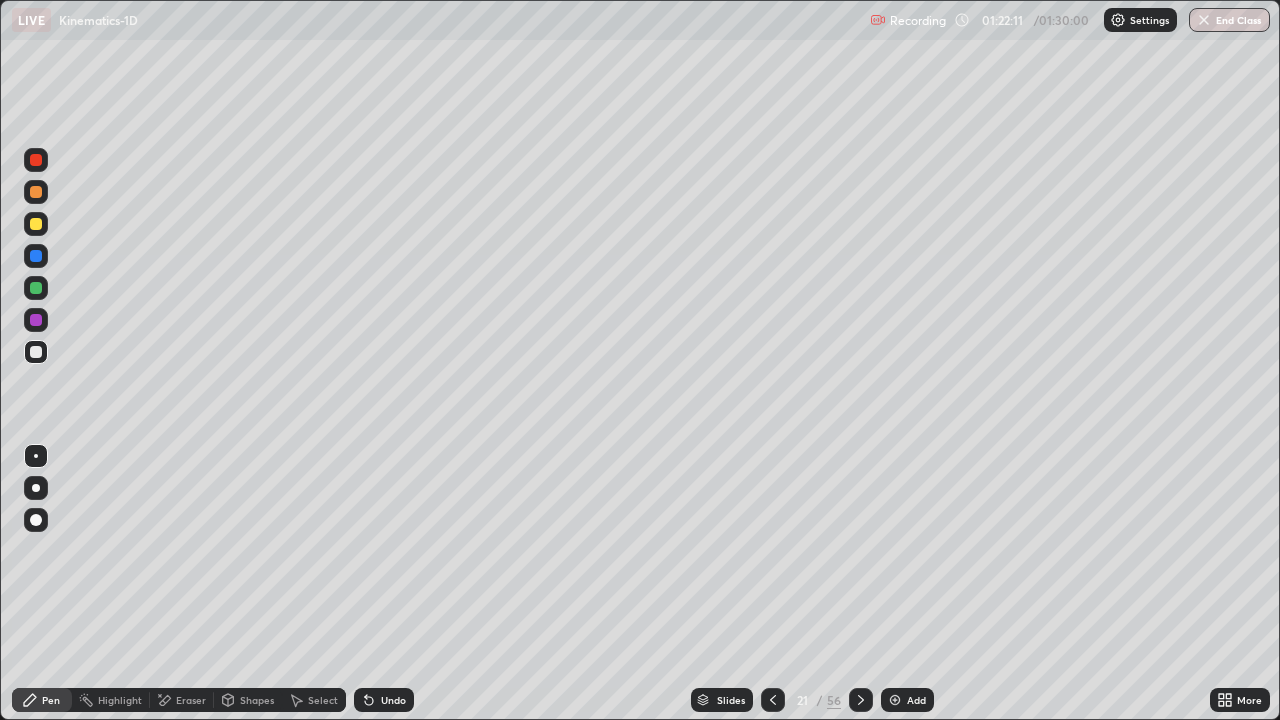 click at bounding box center (861, 700) 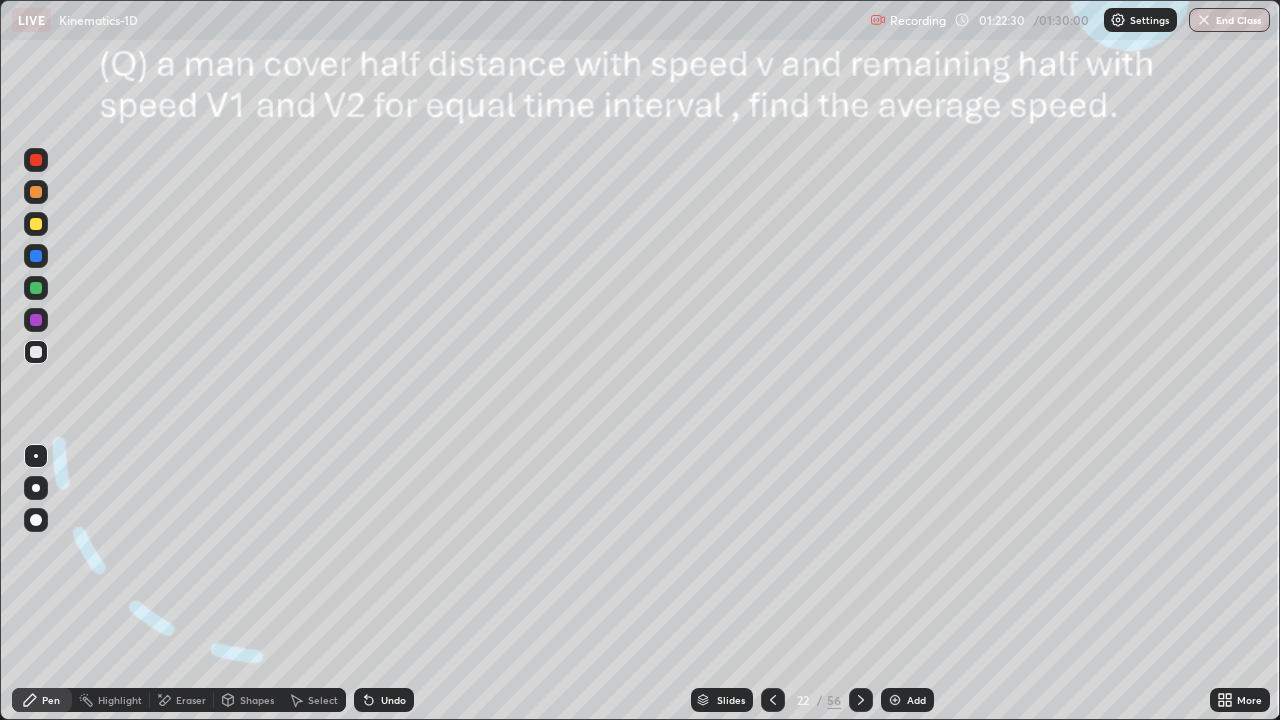click 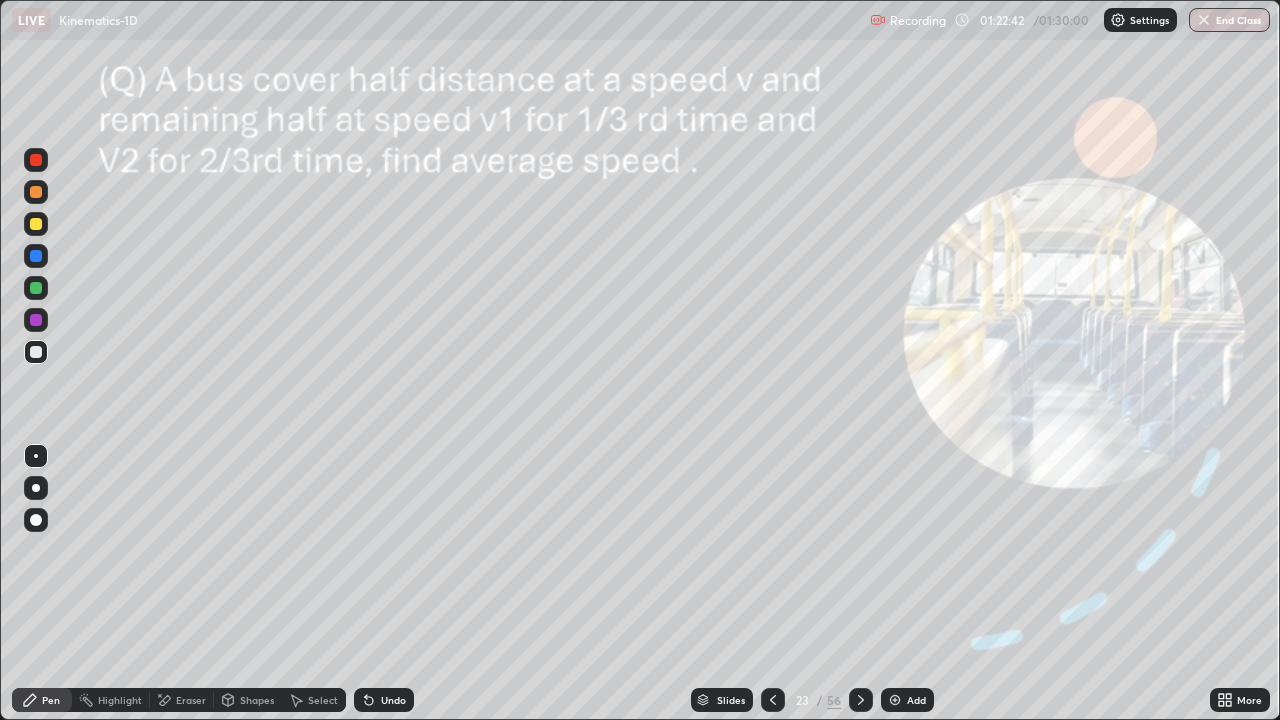 click 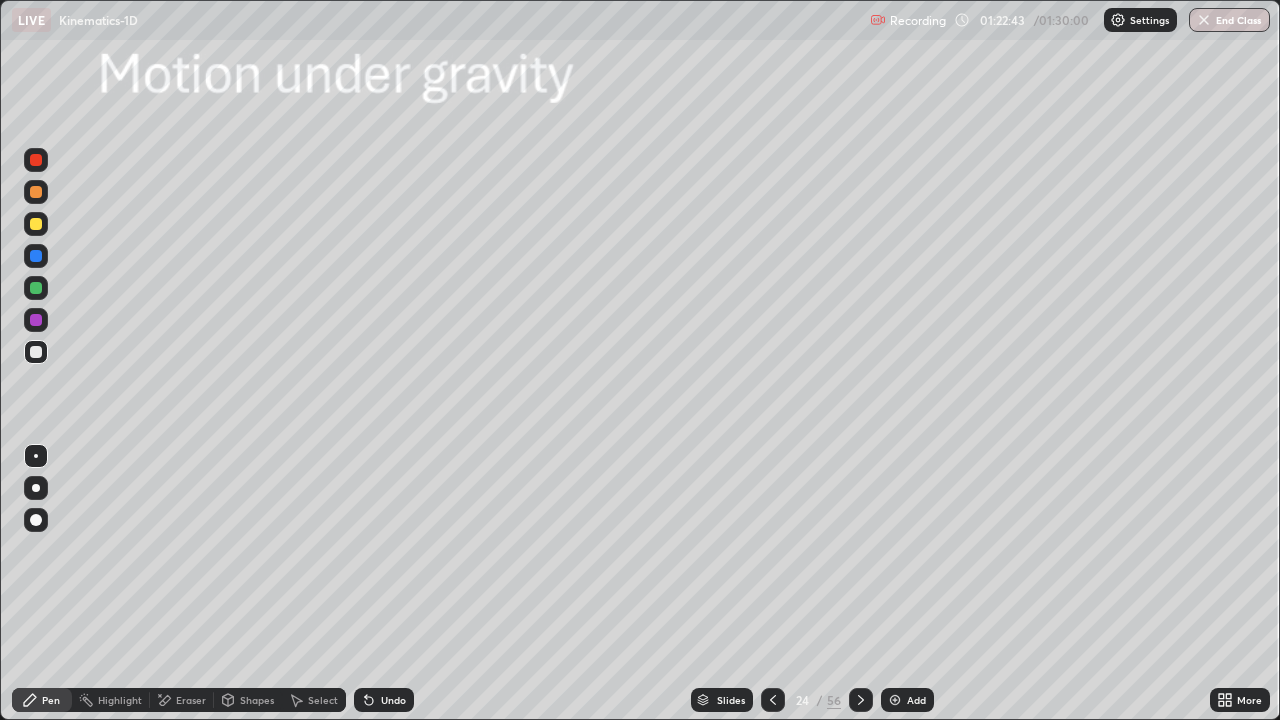 click 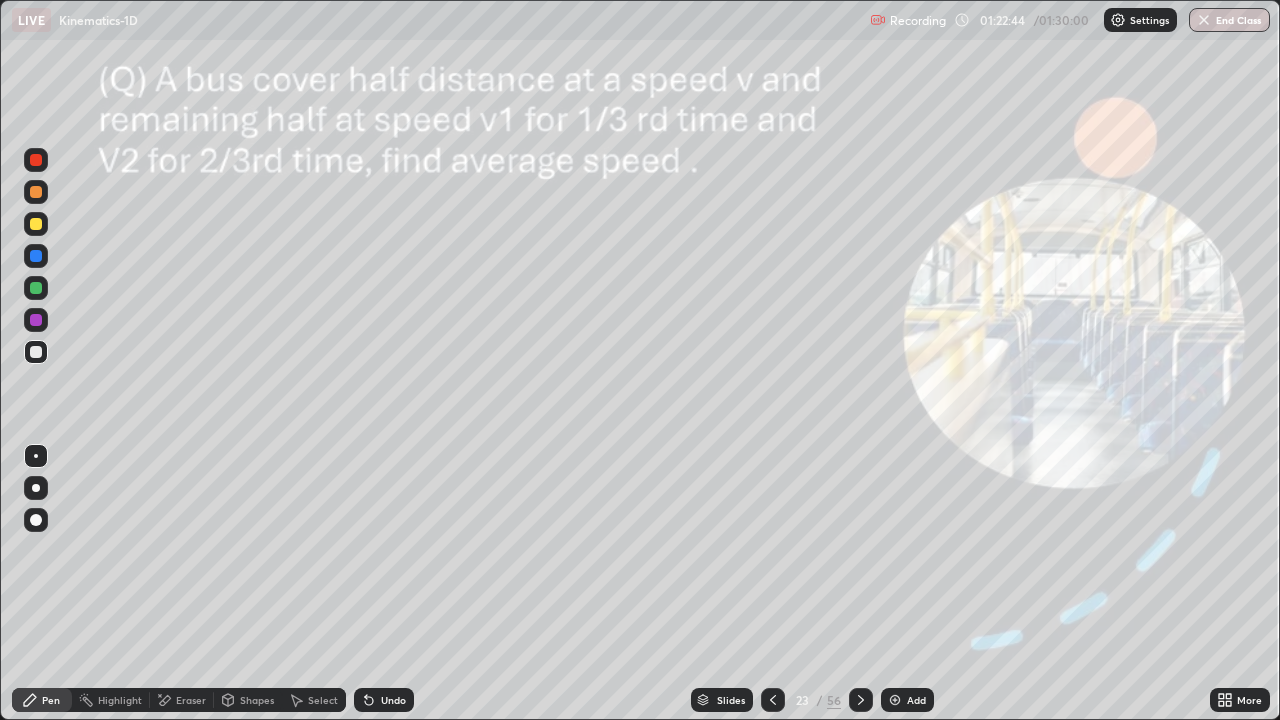 click at bounding box center (773, 700) 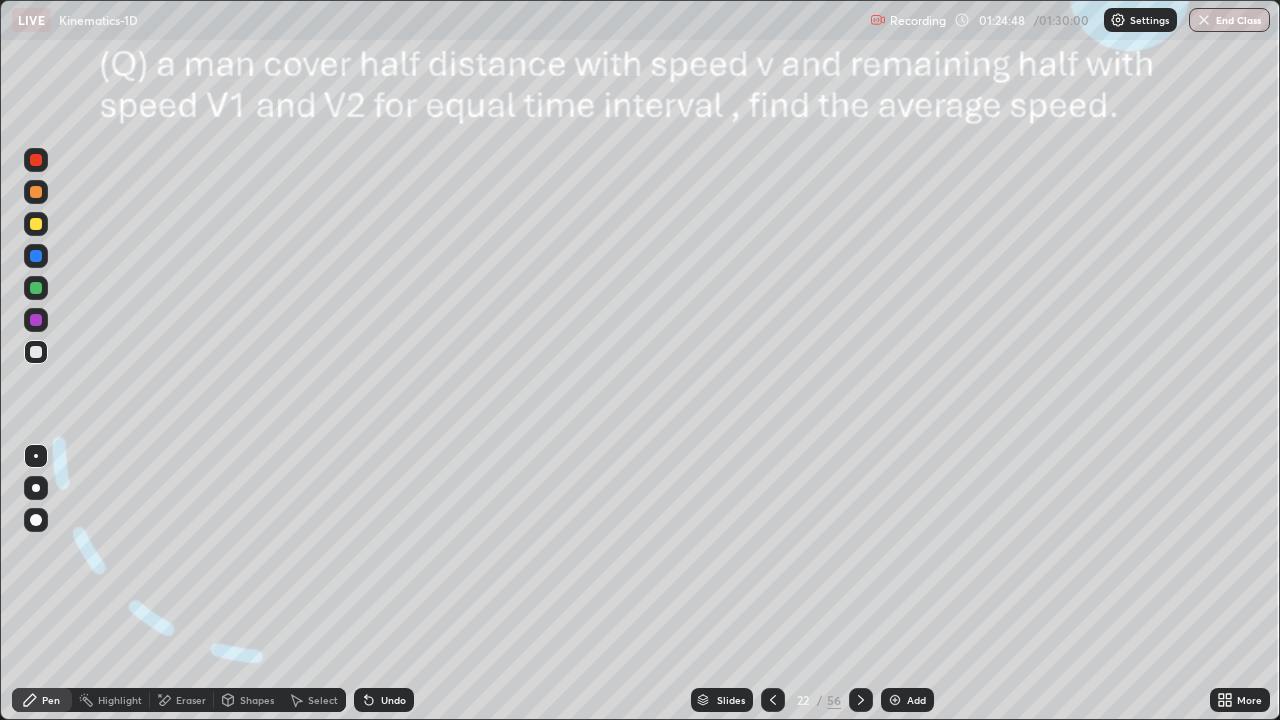 click 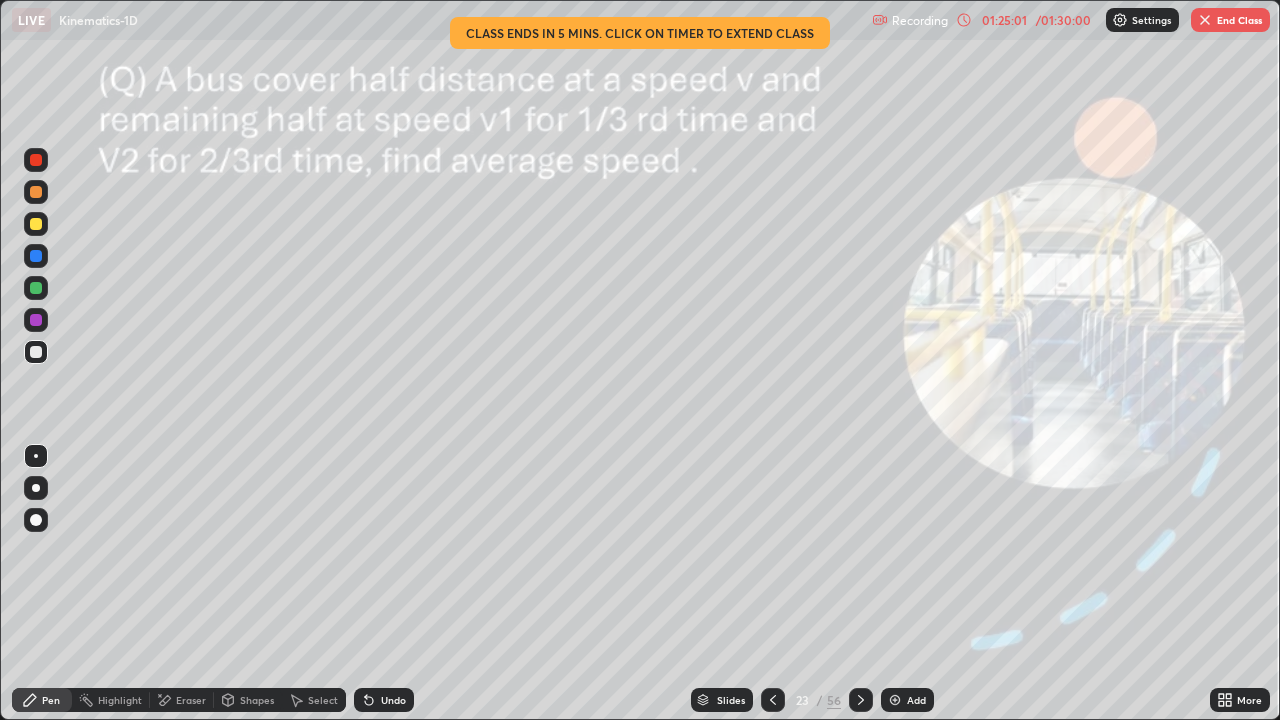 click on "End Class" at bounding box center (1230, 20) 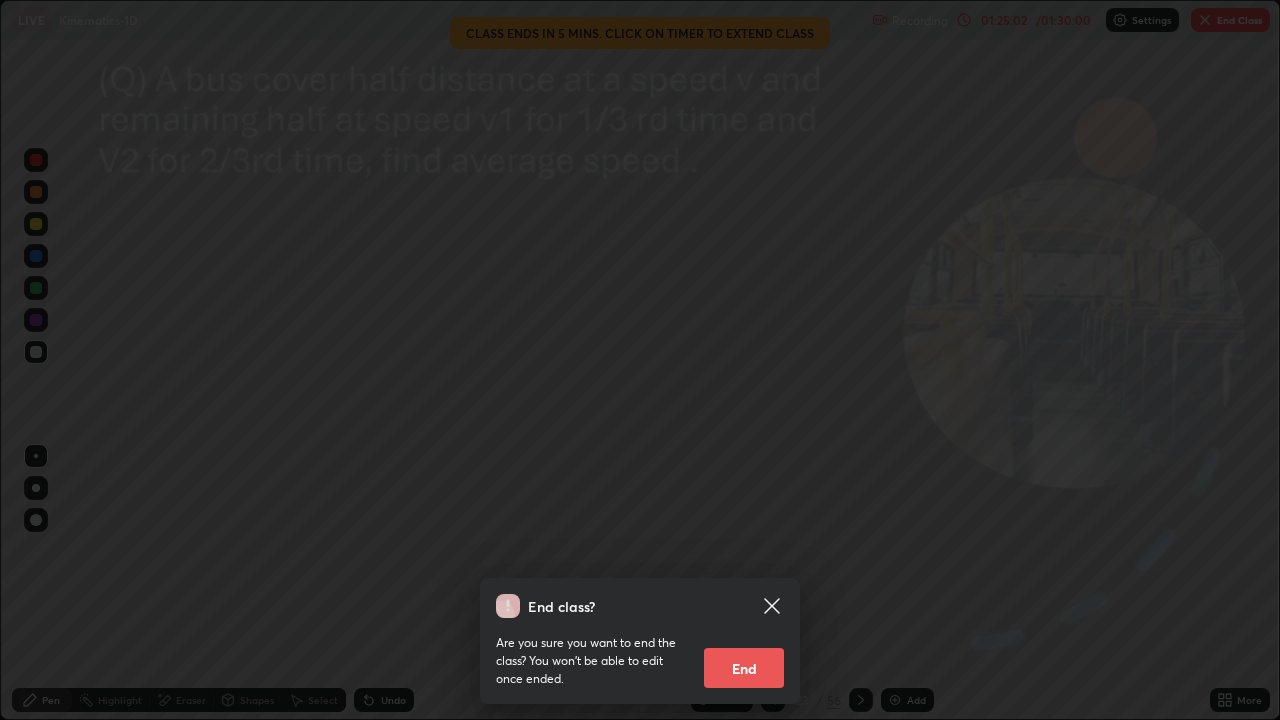click on "End" at bounding box center (744, 668) 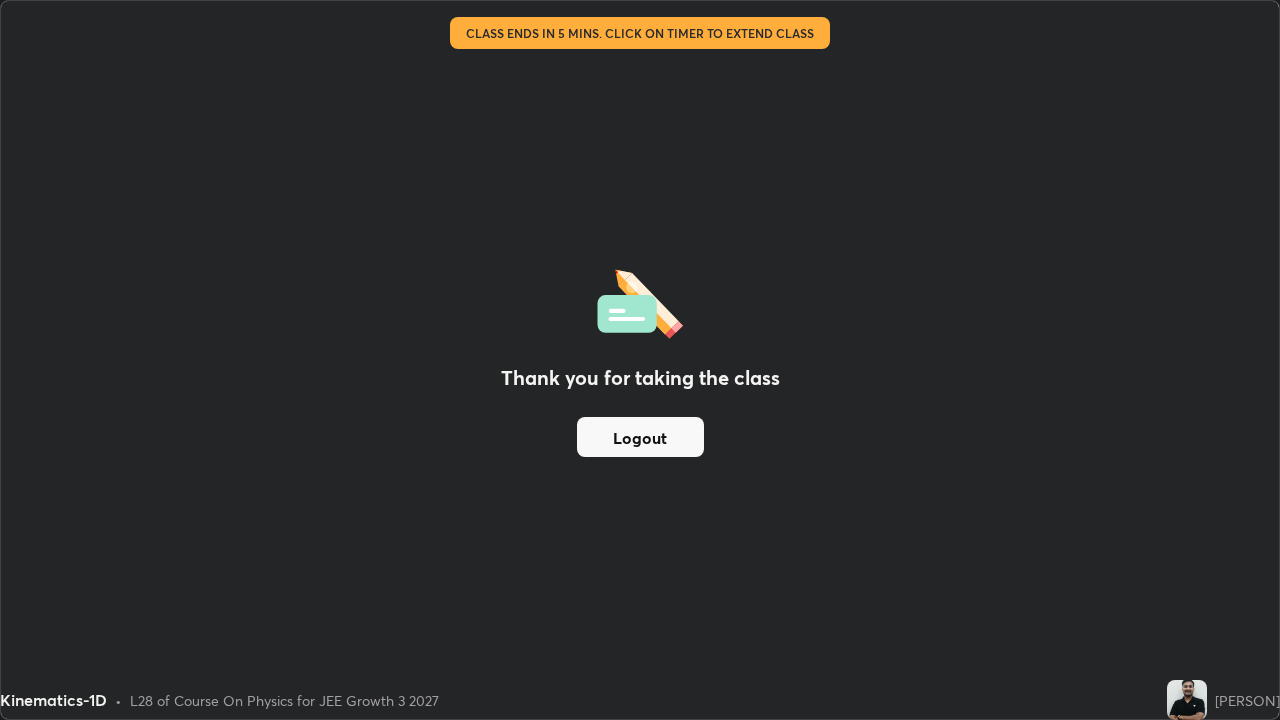 click on "Thank you for taking the class Logout" at bounding box center (640, 360) 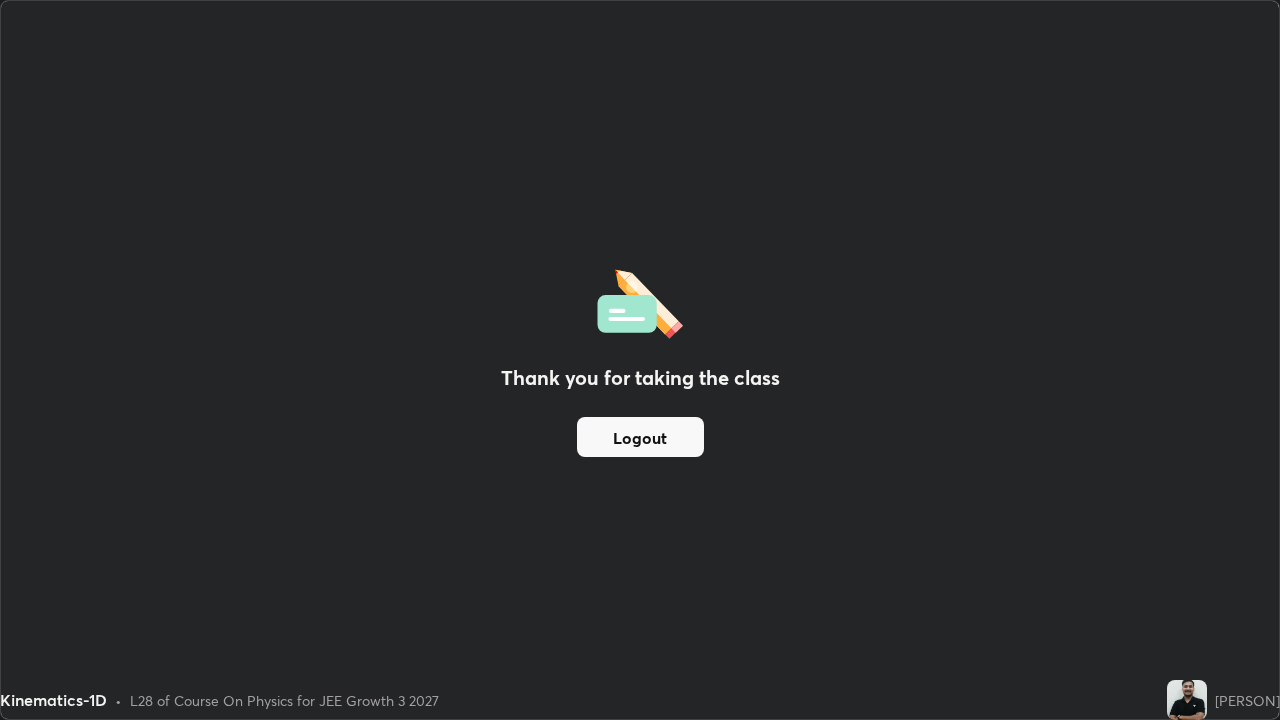 click on "Thank you for taking the class Logout" at bounding box center (640, 360) 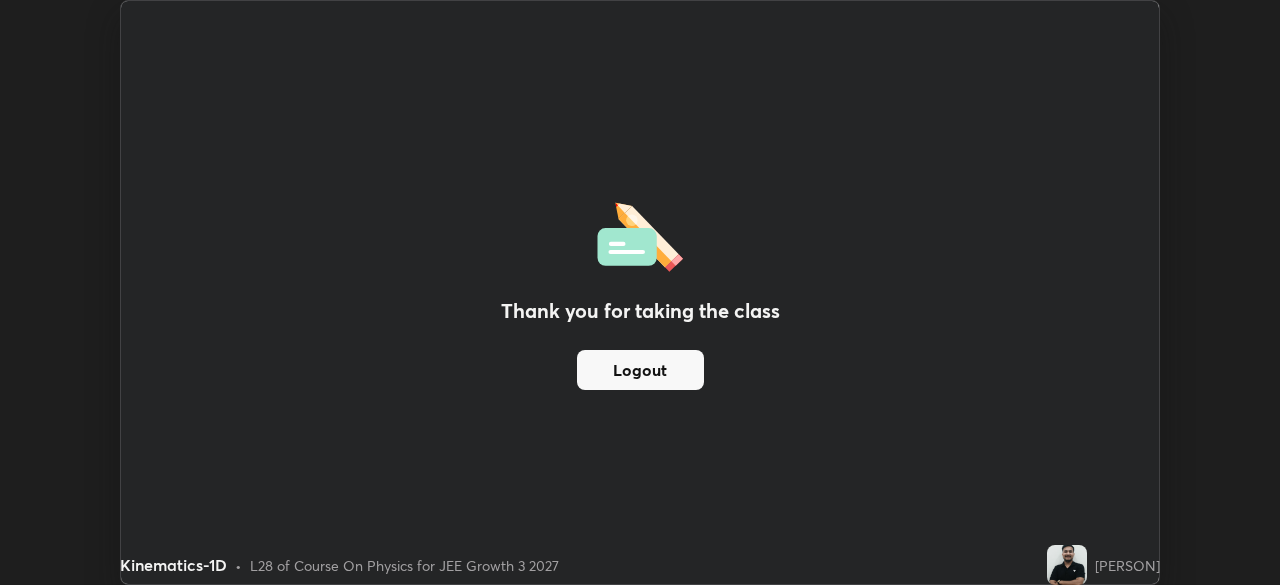 scroll, scrollTop: 585, scrollLeft: 1280, axis: both 